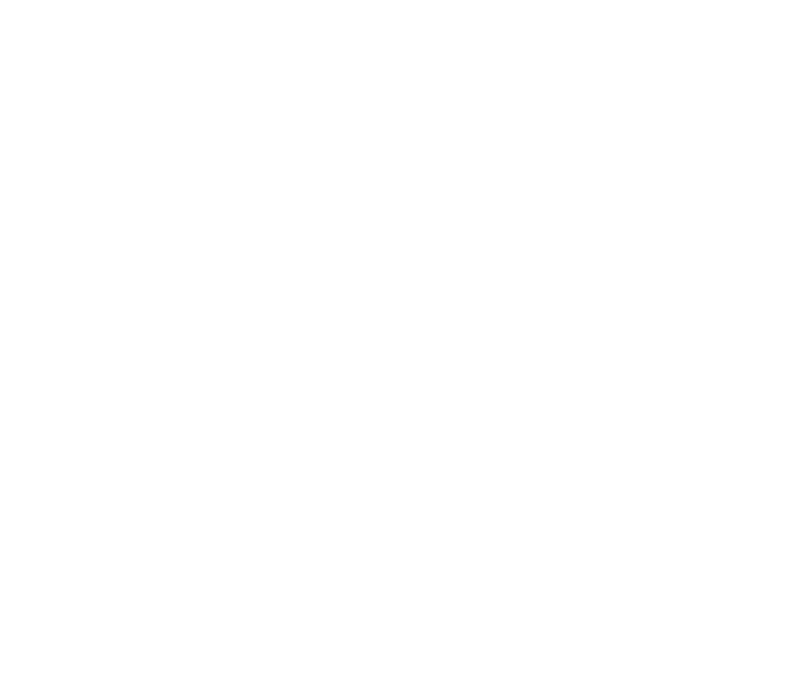 scroll, scrollTop: 0, scrollLeft: 0, axis: both 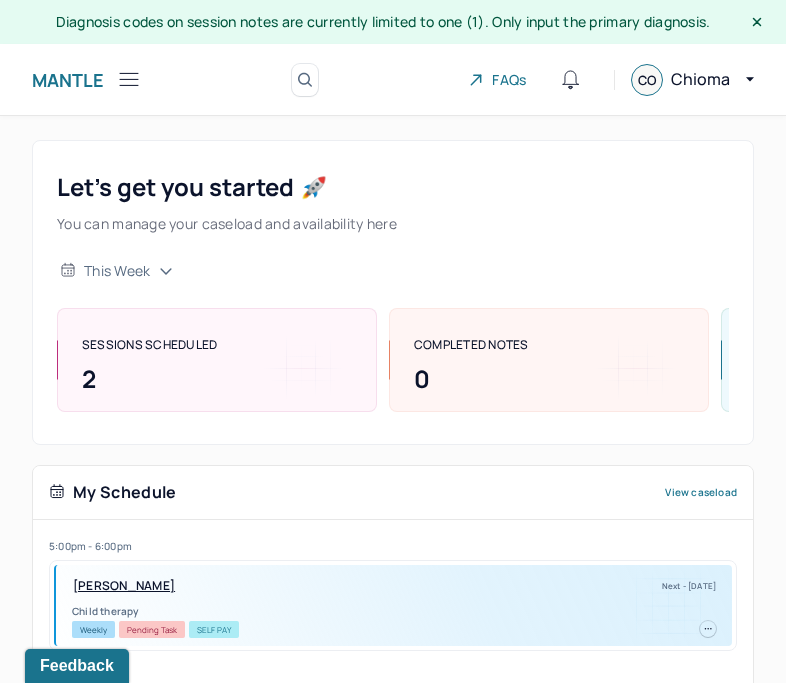 click 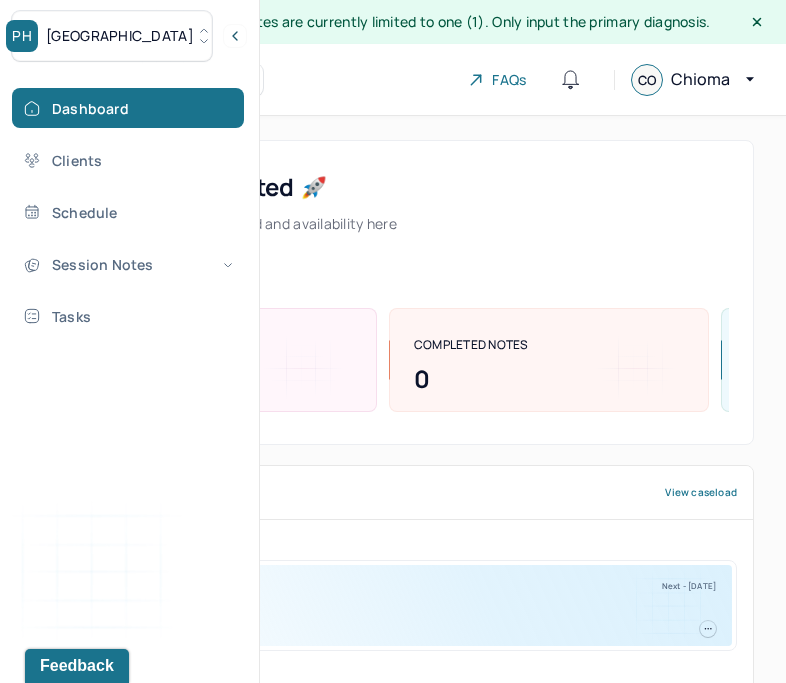 click on "[GEOGRAPHIC_DATA]" at bounding box center [112, 36] 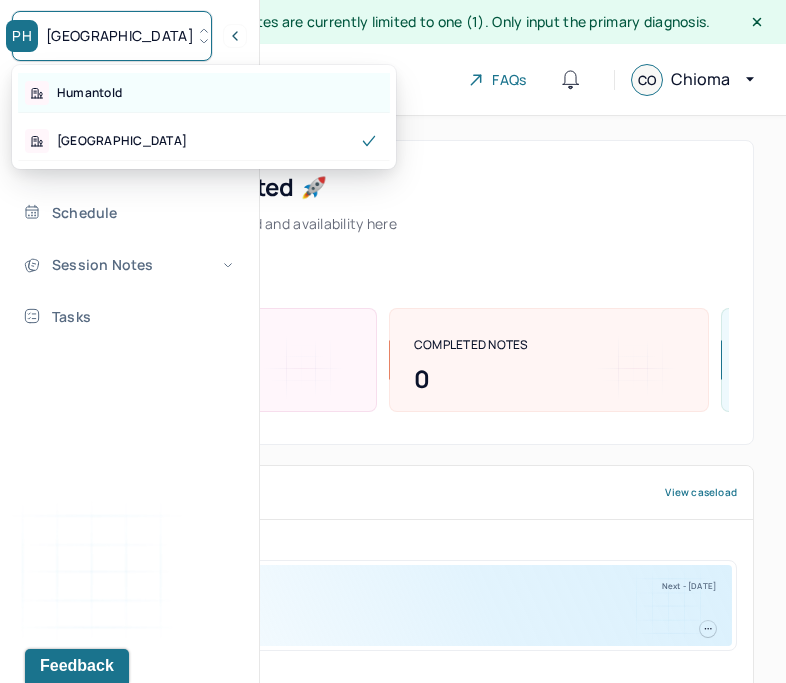 click on "Humantold" at bounding box center (204, 93) 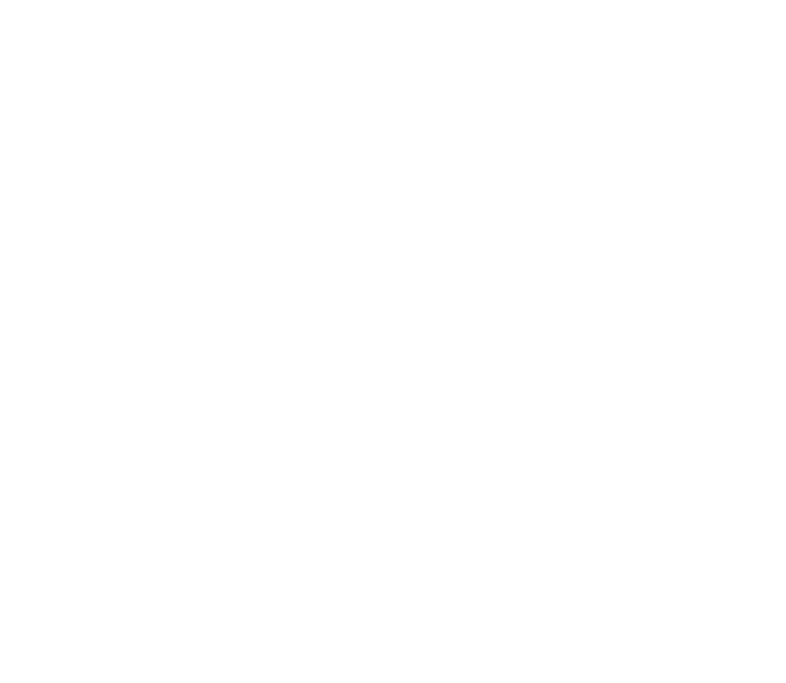 scroll, scrollTop: 0, scrollLeft: 0, axis: both 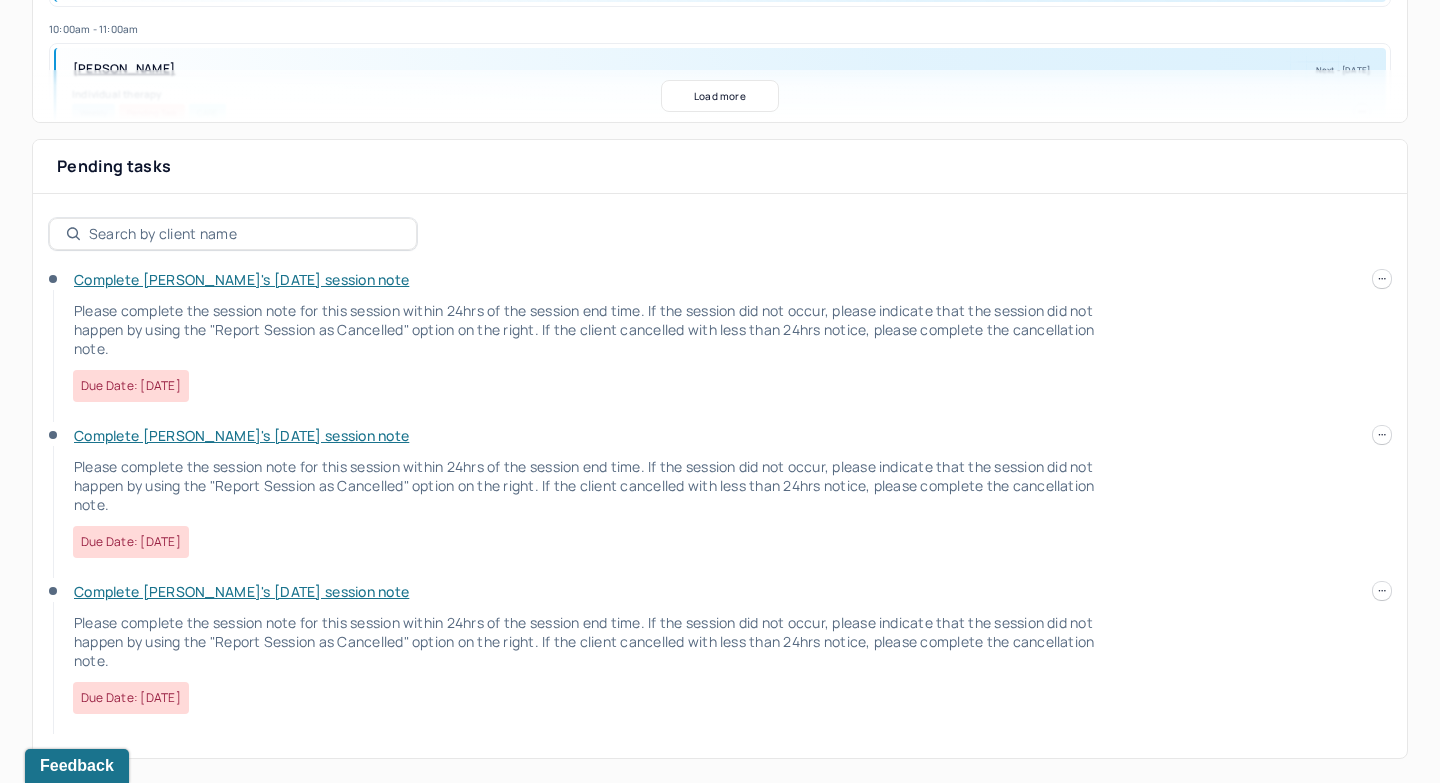 click at bounding box center (1382, 279) 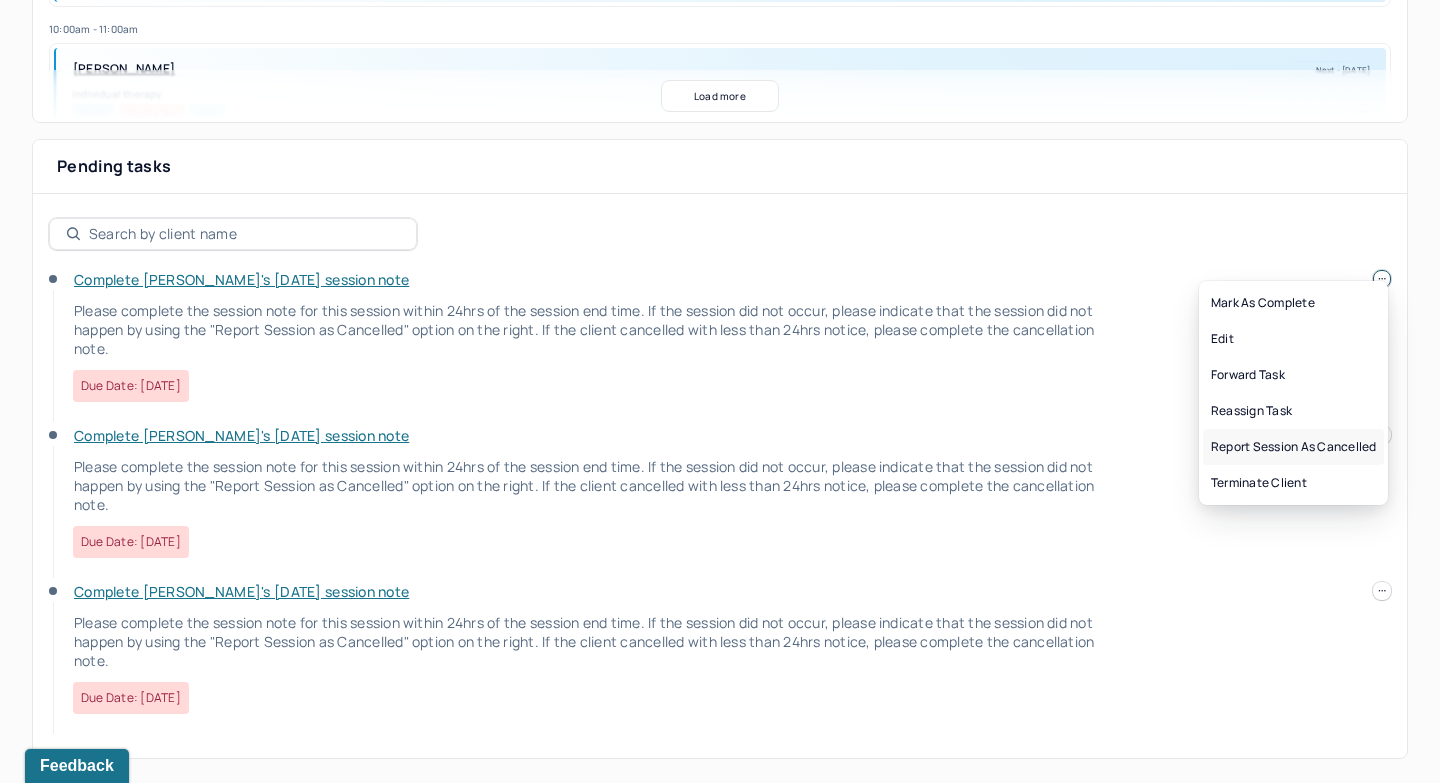 click on "Report session as cancelled" at bounding box center (1293, 447) 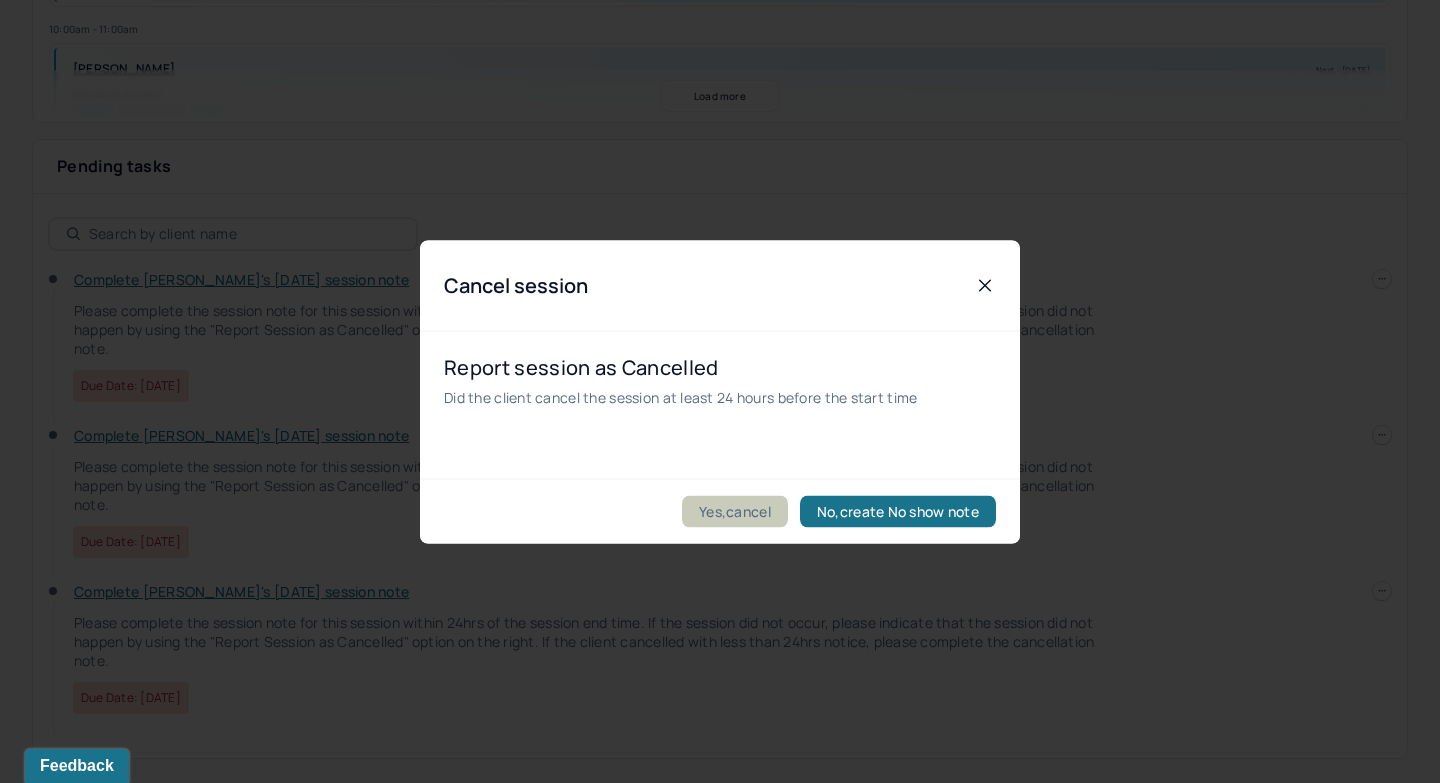 click on "Yes,cancel" at bounding box center (735, 511) 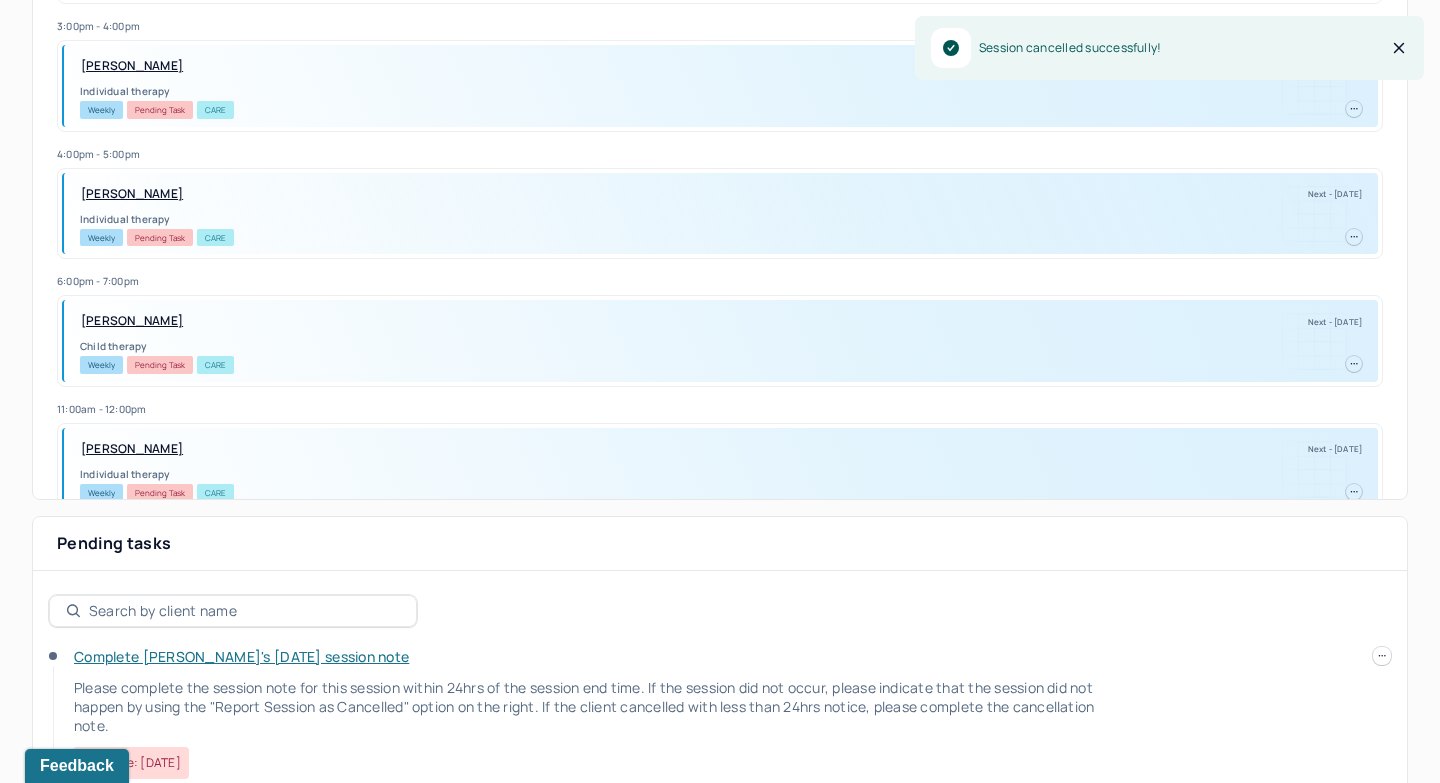 scroll, scrollTop: 432, scrollLeft: 0, axis: vertical 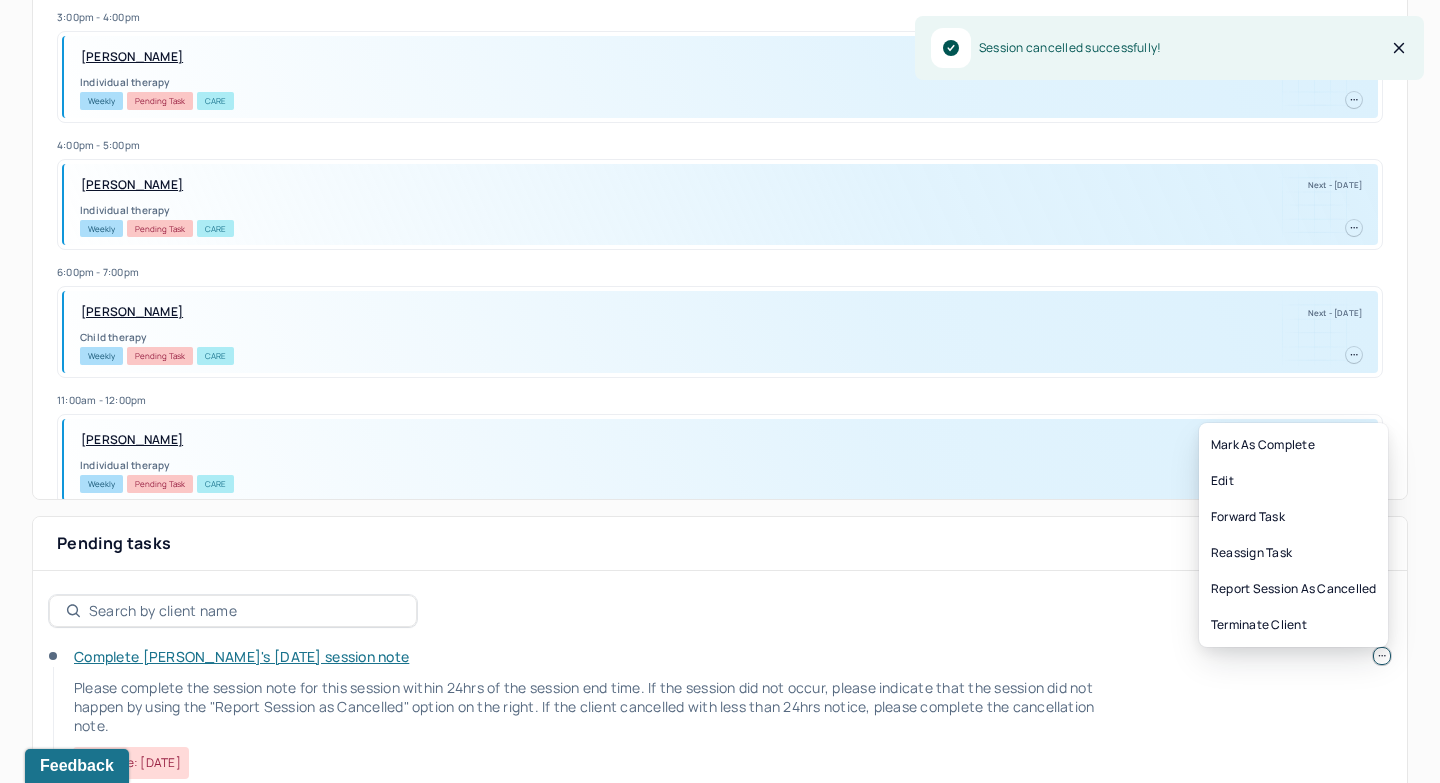 click at bounding box center [1382, 656] 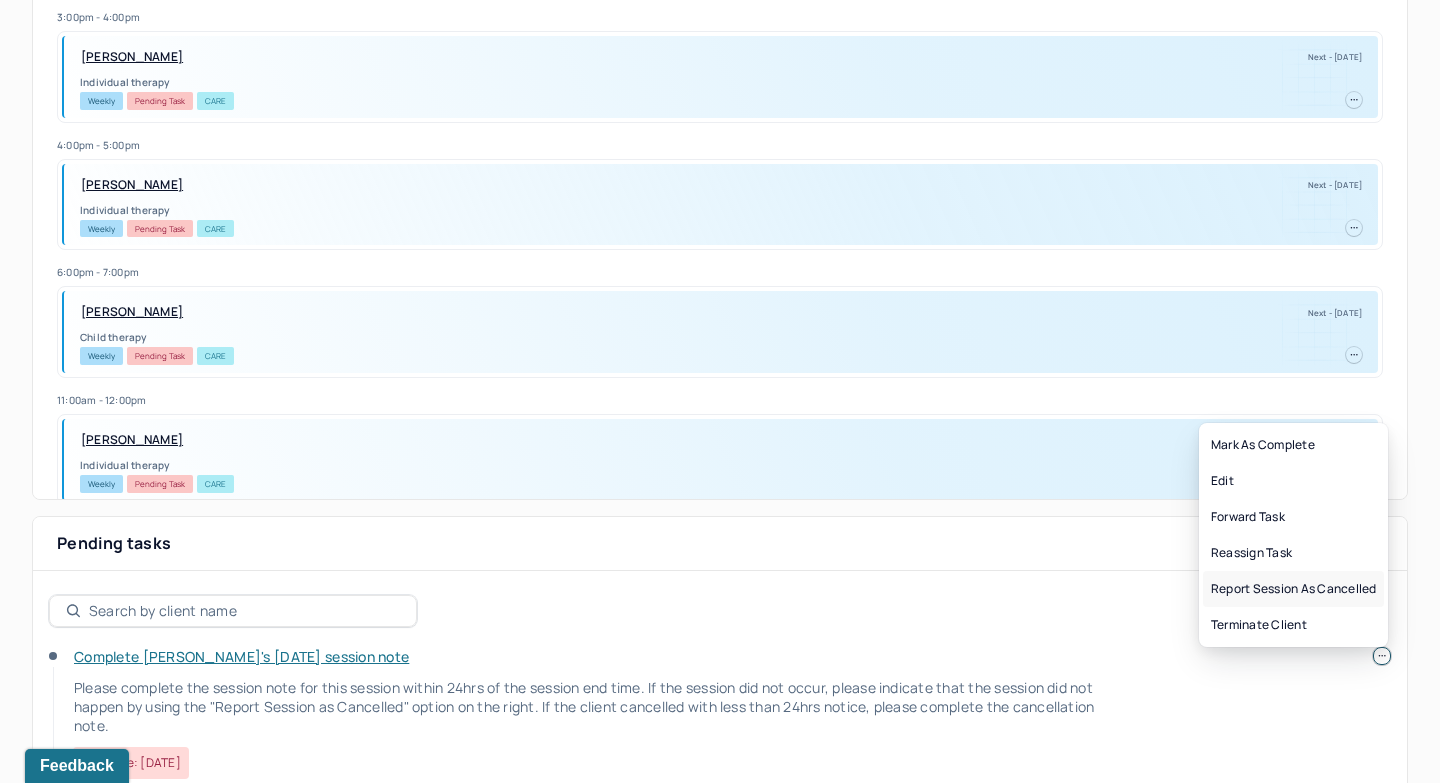 click on "Report session as cancelled" at bounding box center [1293, 589] 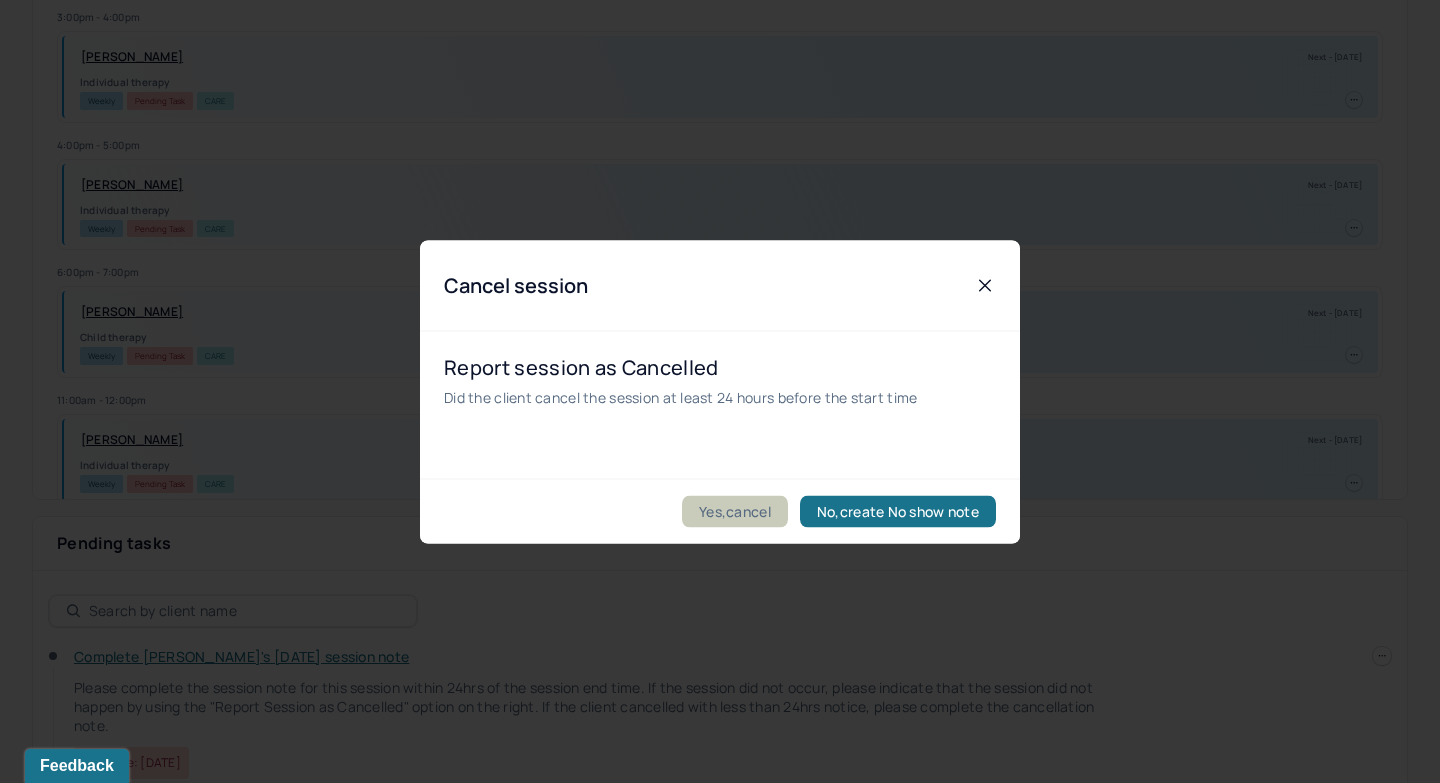 click on "Yes,cancel" at bounding box center [735, 511] 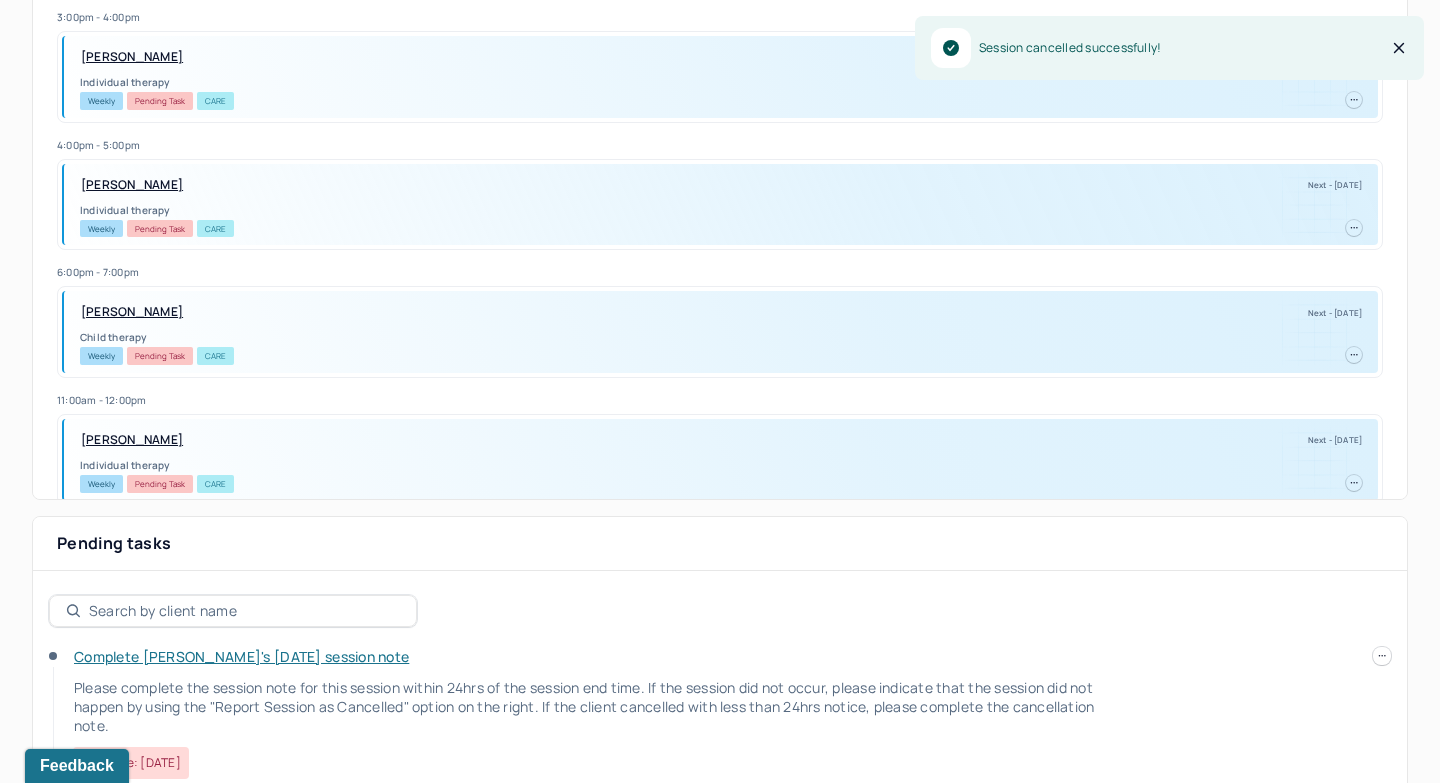 scroll, scrollTop: 665, scrollLeft: 0, axis: vertical 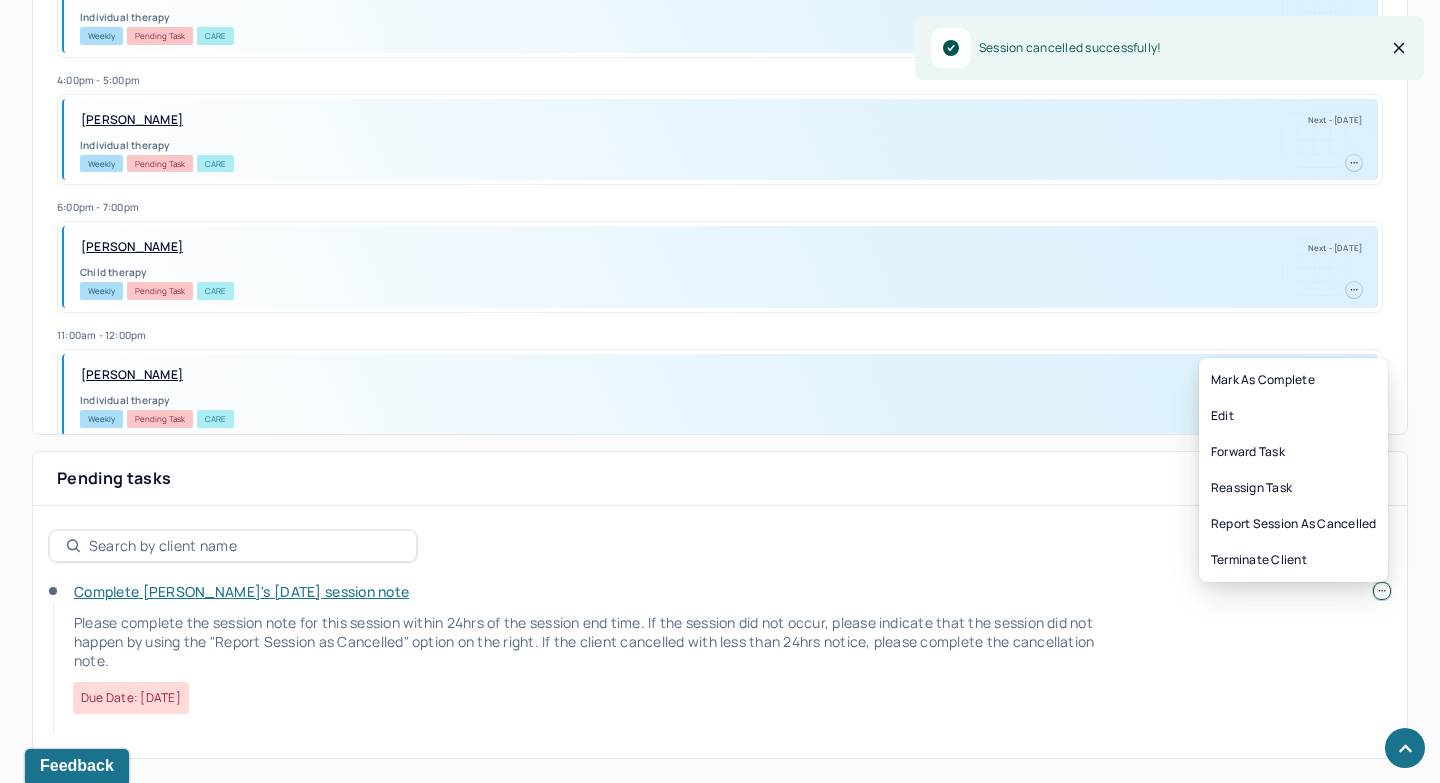 click at bounding box center (1382, 591) 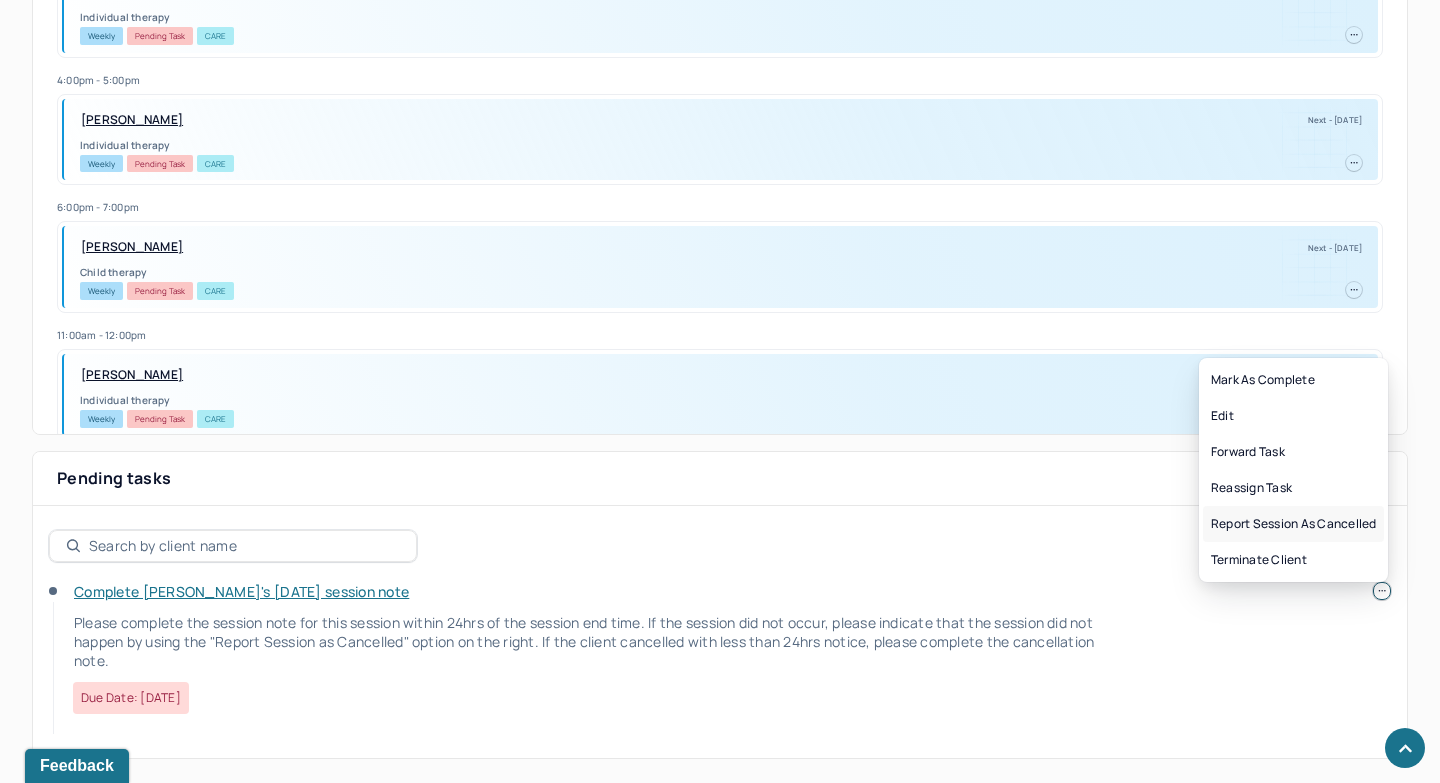 click on "Report session as cancelled" at bounding box center (1293, 524) 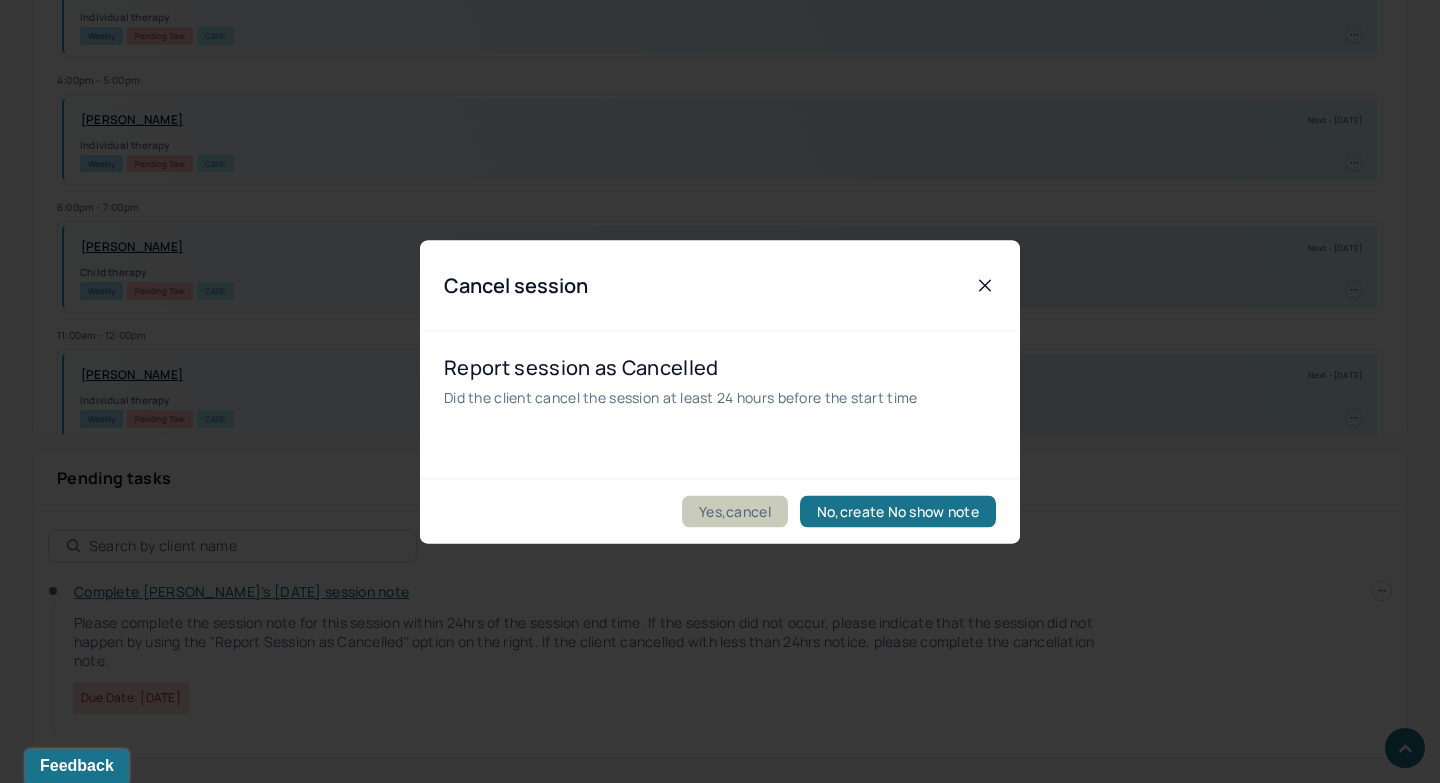 click on "Yes,cancel" at bounding box center (735, 511) 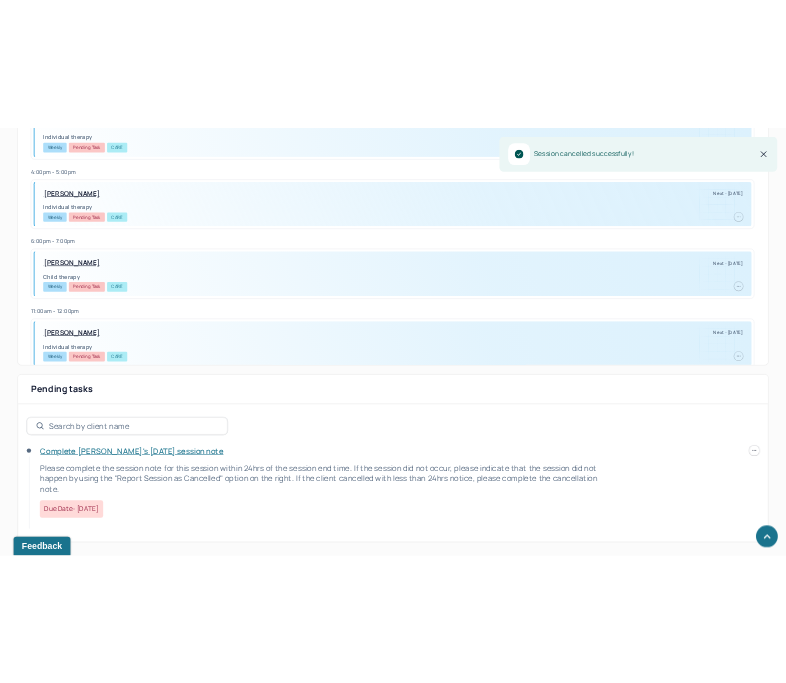 scroll, scrollTop: 597, scrollLeft: 0, axis: vertical 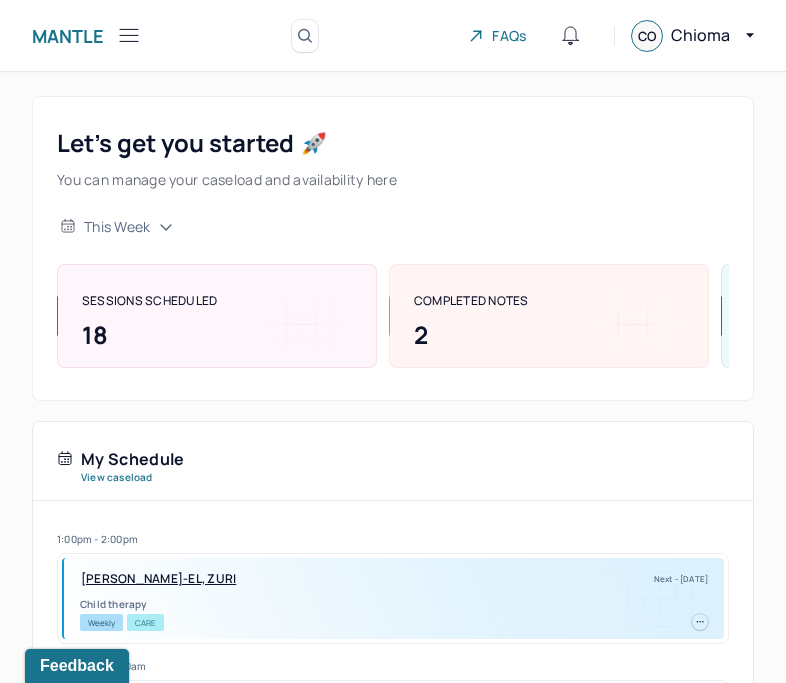 click 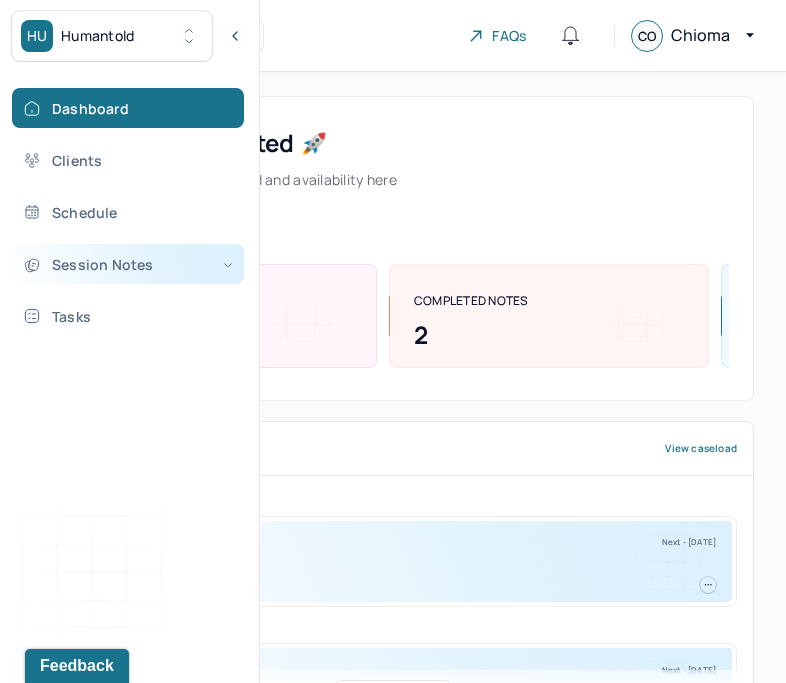 click on "Session Notes" at bounding box center (128, 264) 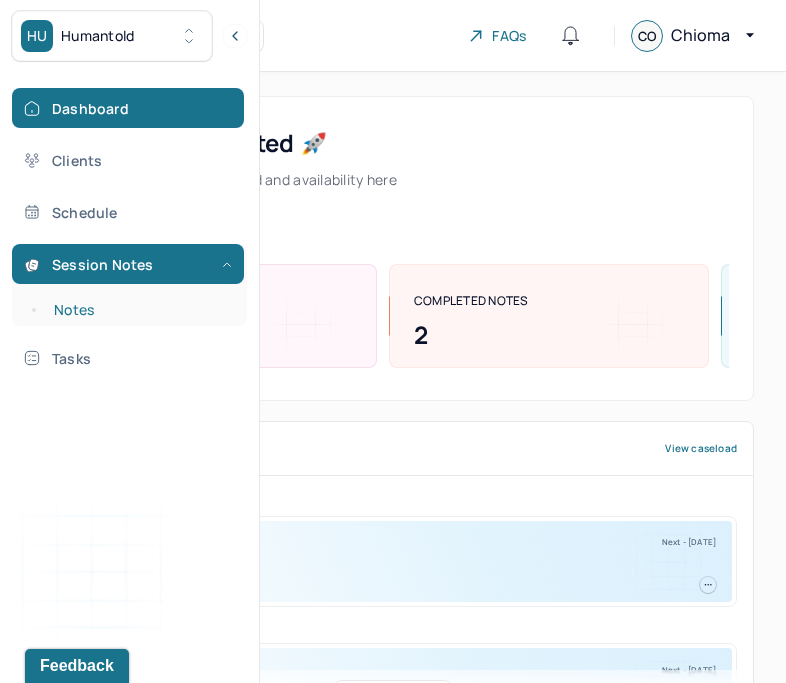 click on "Notes" at bounding box center (139, 310) 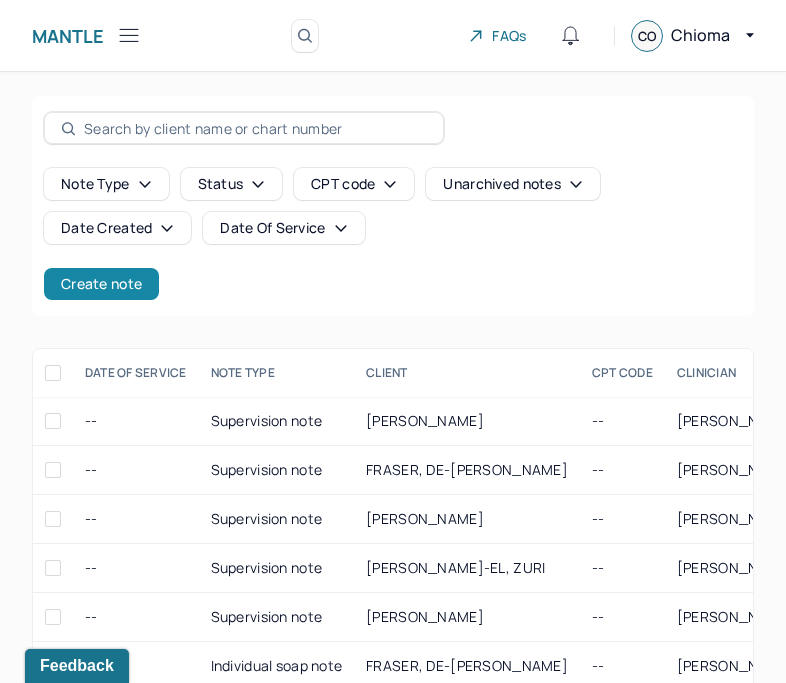 click on "Create note" at bounding box center [101, 284] 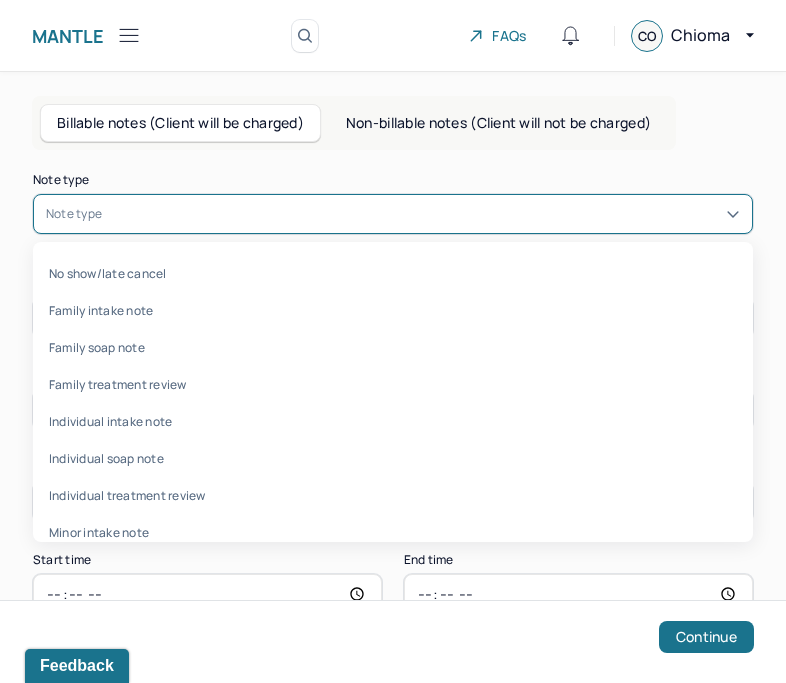 click at bounding box center (423, 214) 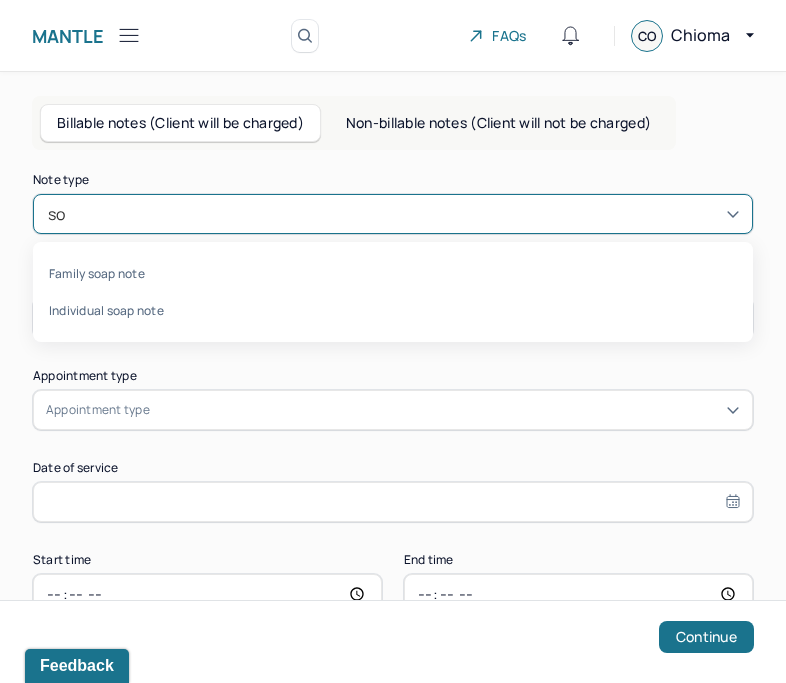 type on "soa" 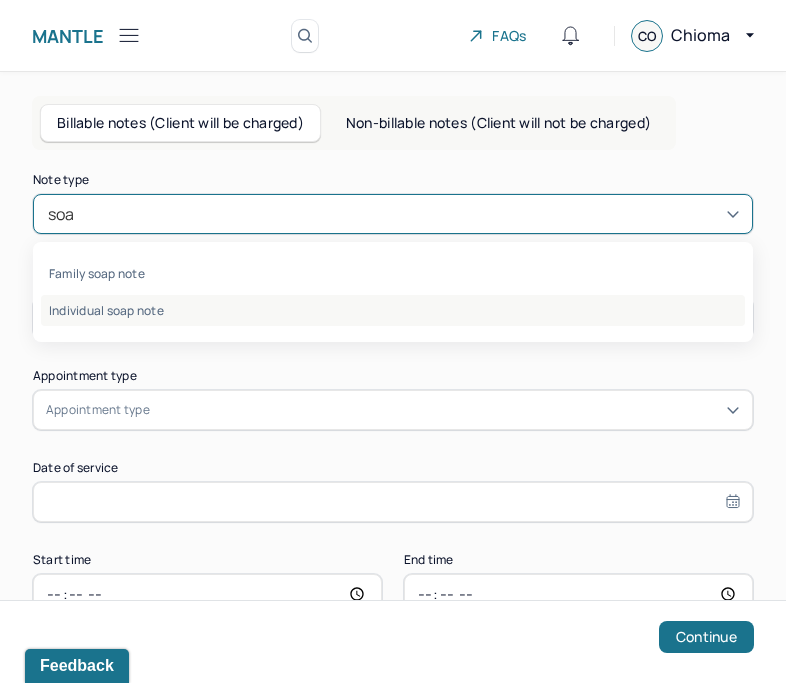 click on "Individual soap note" at bounding box center (393, 310) 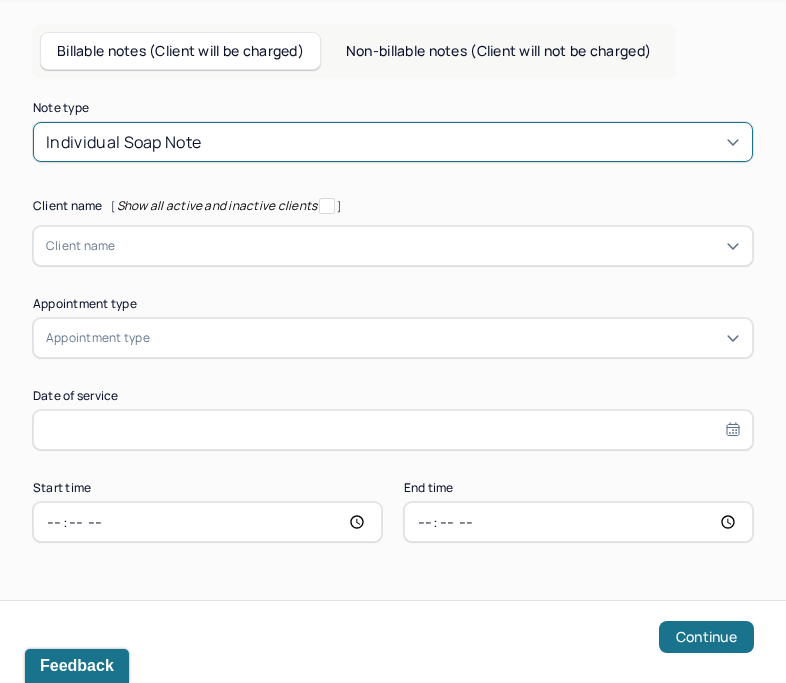 scroll, scrollTop: 73, scrollLeft: 0, axis: vertical 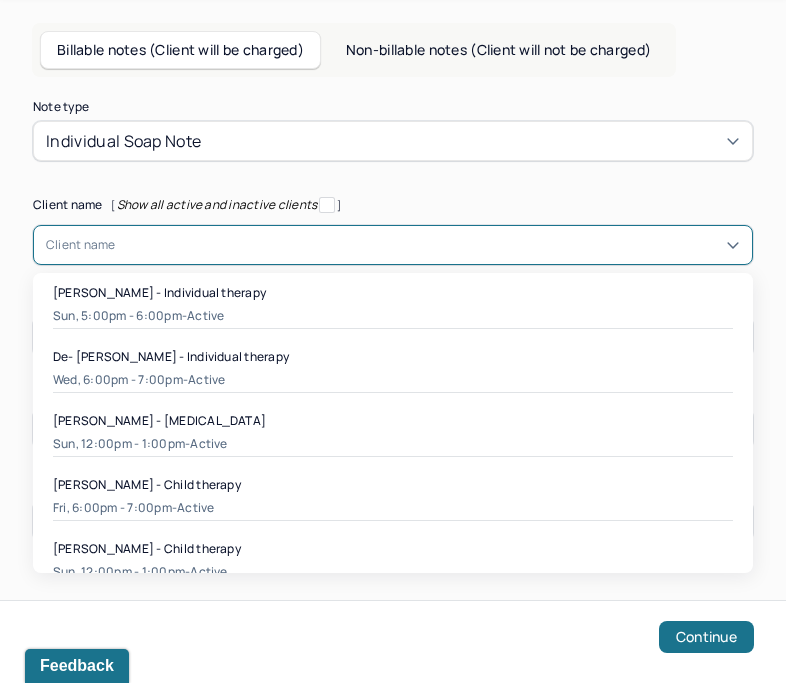click at bounding box center [428, 245] 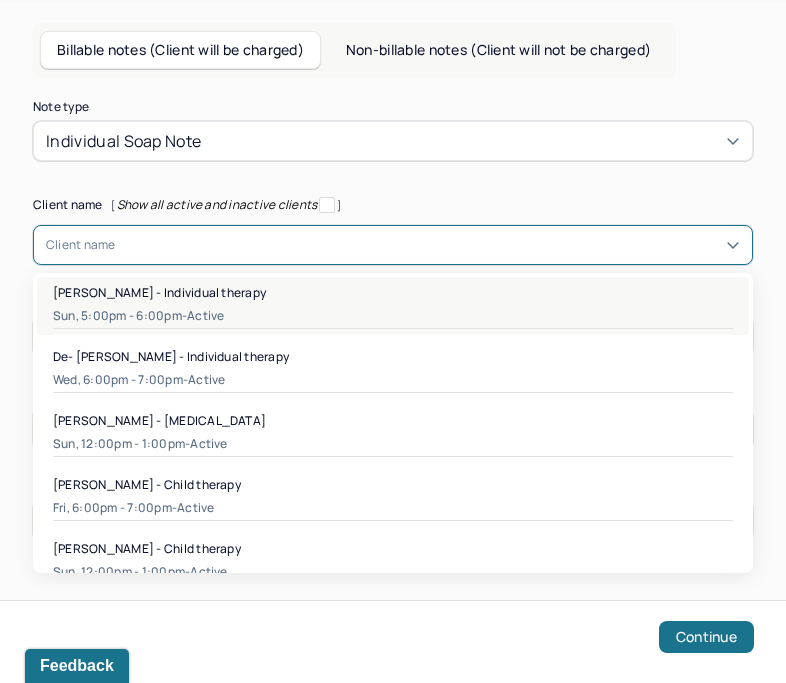 click on "Aanchal Hingorani - Individual therapy" at bounding box center [159, 292] 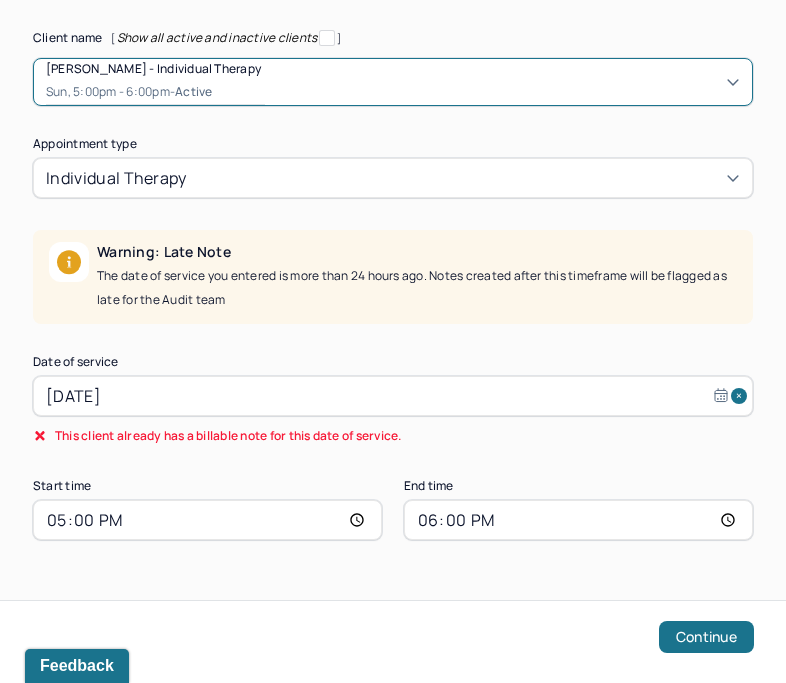scroll, scrollTop: 253, scrollLeft: 0, axis: vertical 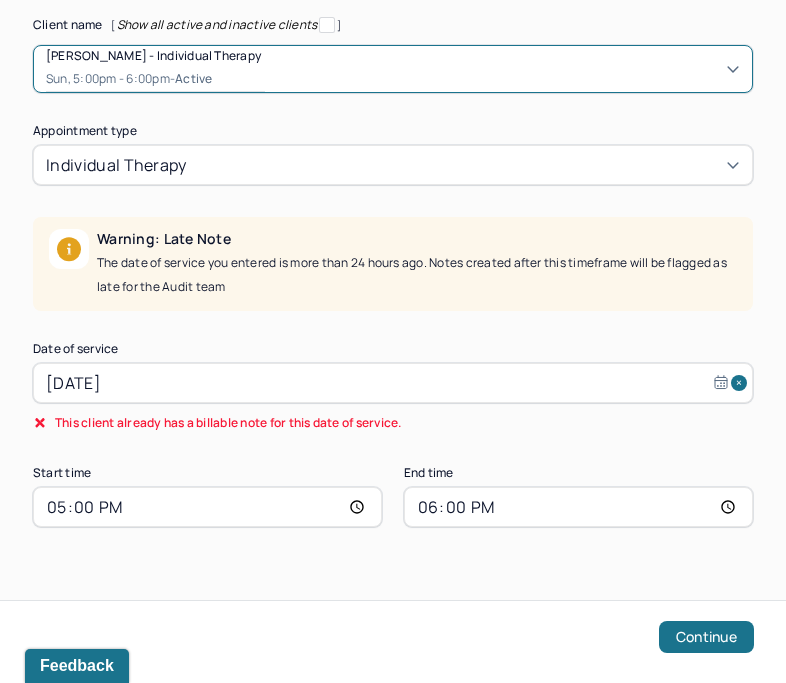 click on "Jun 16, 2025" at bounding box center (393, 383) 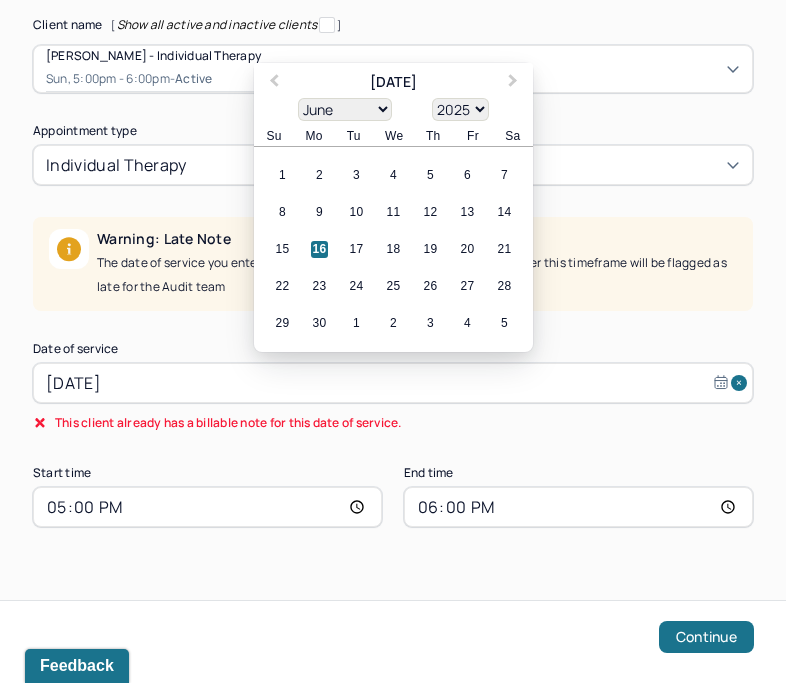 click on "January February March April May June July August September October November December" at bounding box center (345, 109) 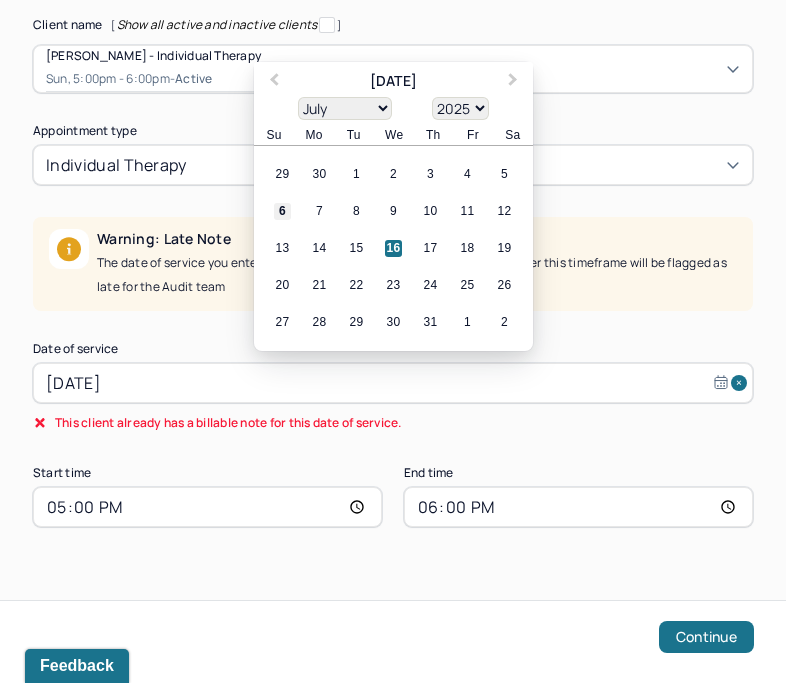 click on "6" at bounding box center [282, 211] 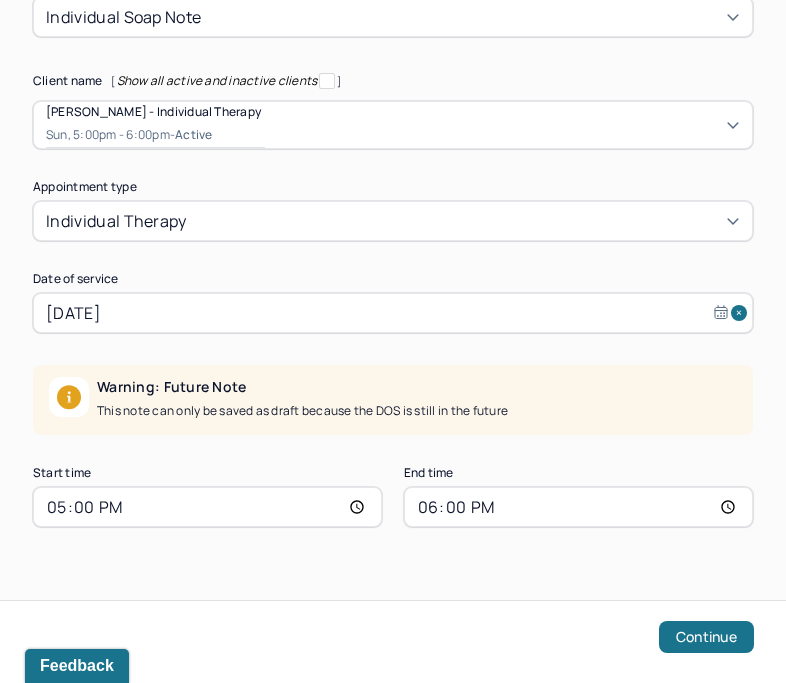 scroll, scrollTop: 197, scrollLeft: 0, axis: vertical 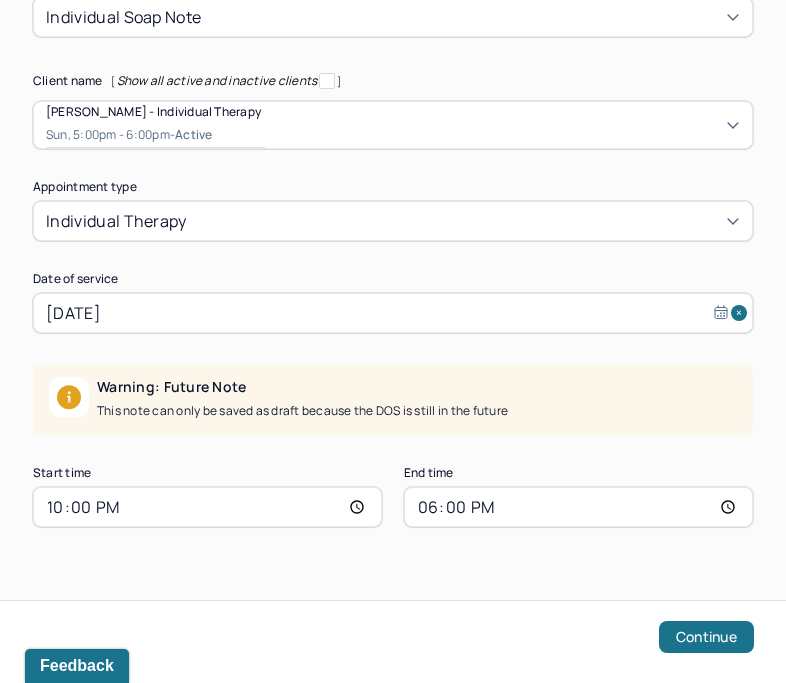 click on "22:00" at bounding box center (207, 507) 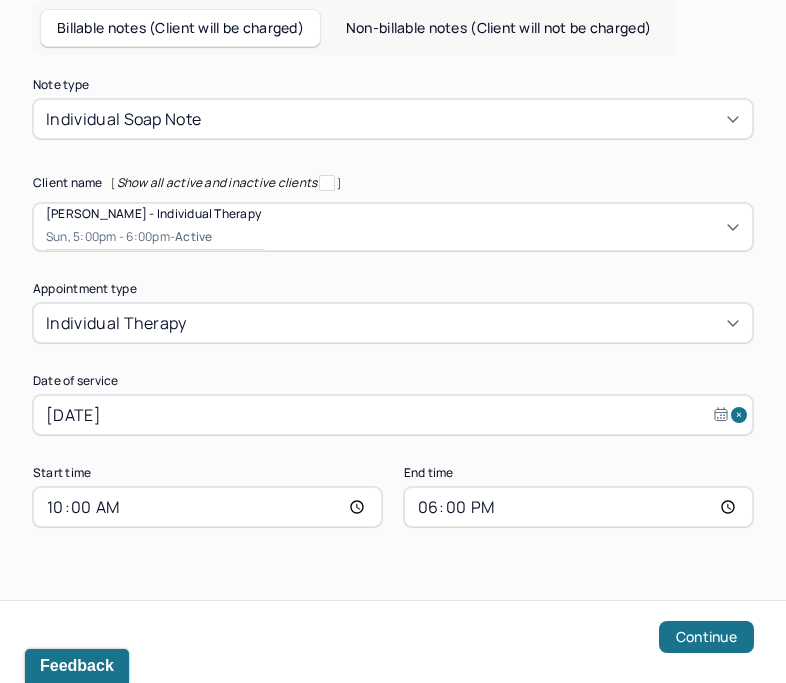 scroll, scrollTop: 95, scrollLeft: 0, axis: vertical 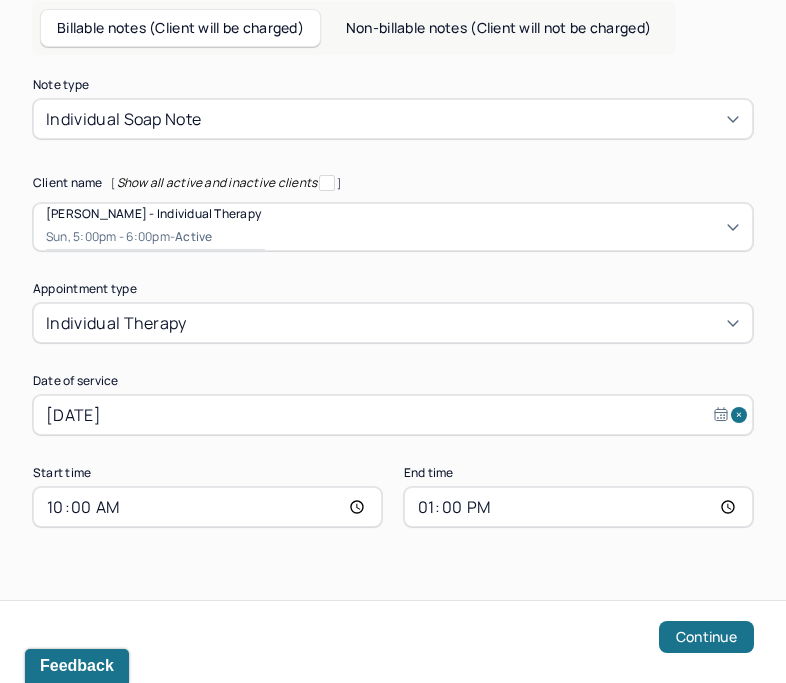 click on "13:00" at bounding box center [578, 507] 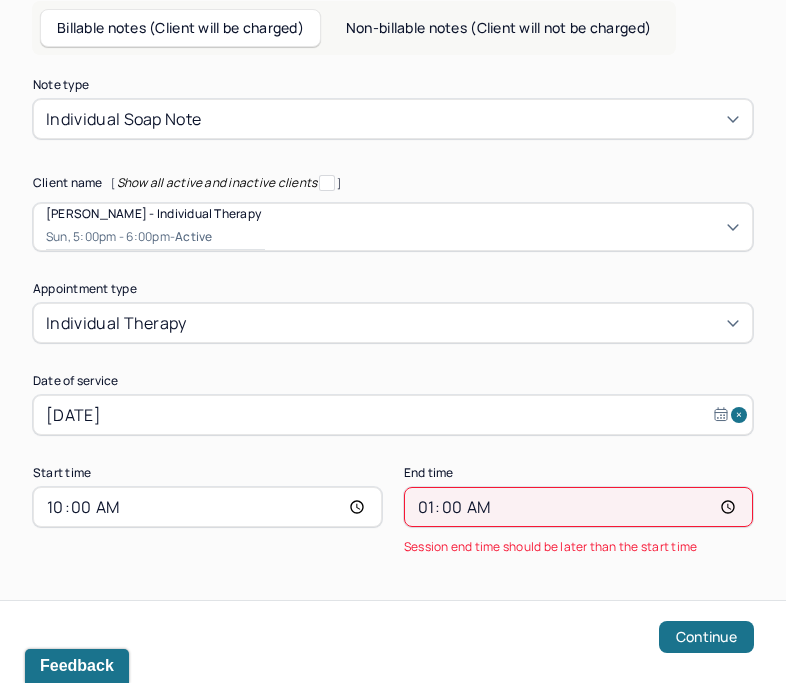 click on "01:00" at bounding box center (578, 507) 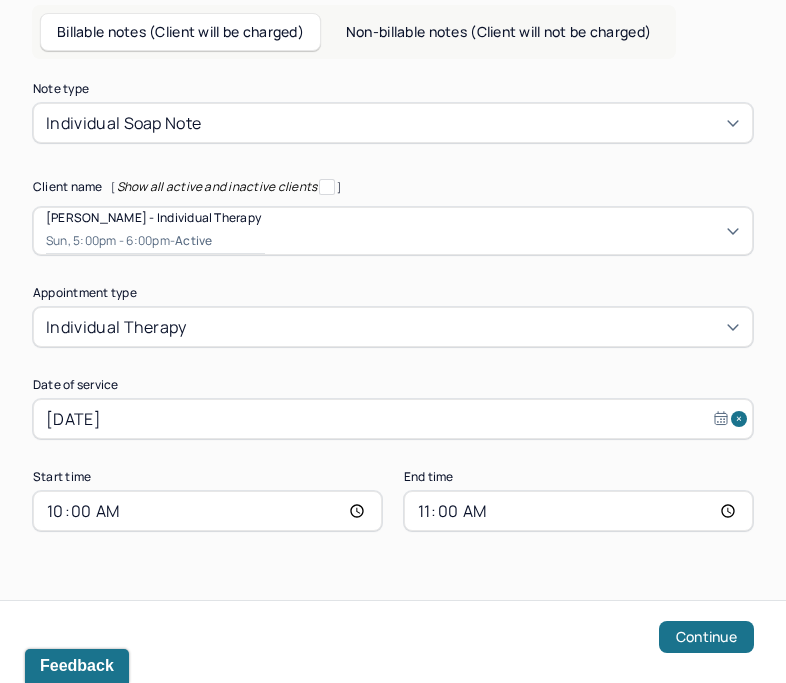 scroll, scrollTop: 94, scrollLeft: 0, axis: vertical 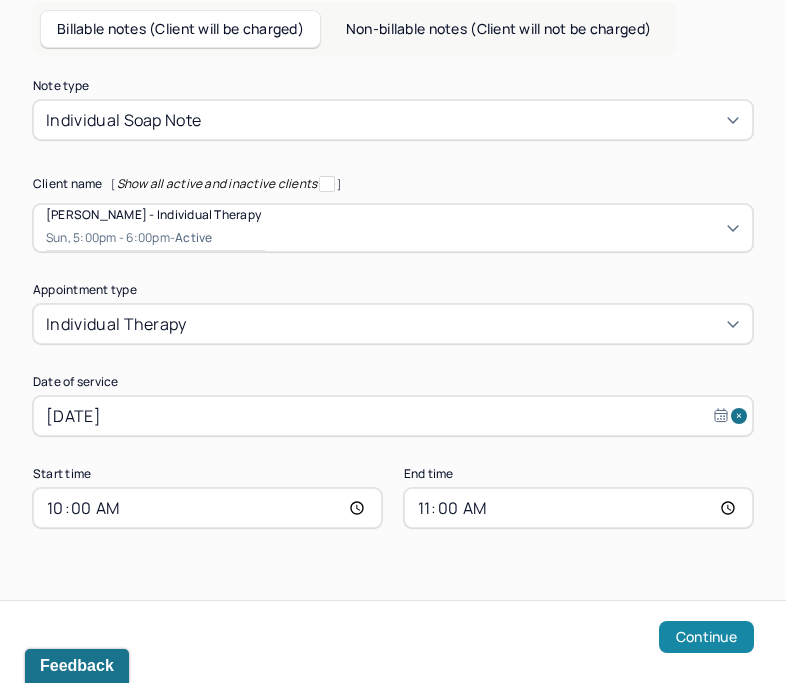 click on "Continue" at bounding box center (706, 637) 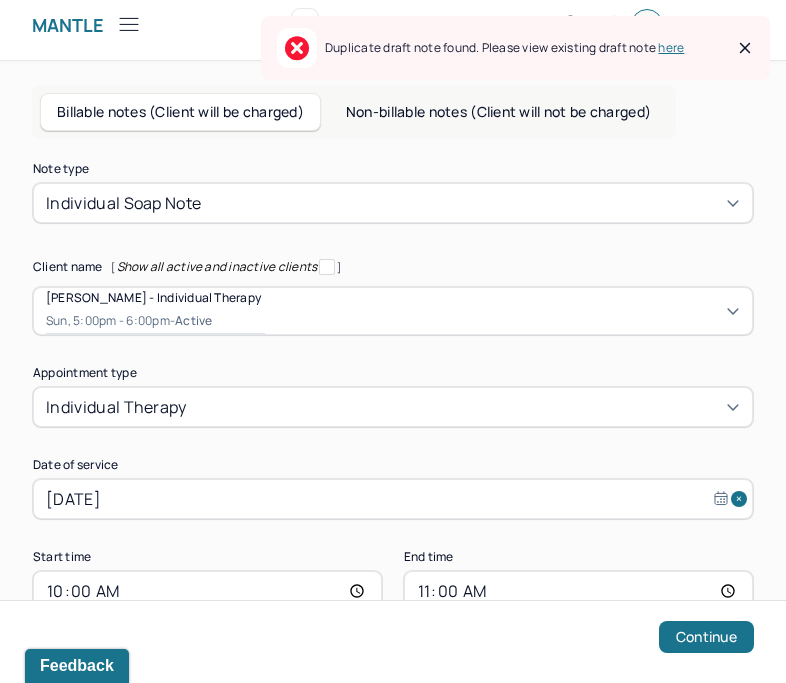 scroll, scrollTop: 4, scrollLeft: 0, axis: vertical 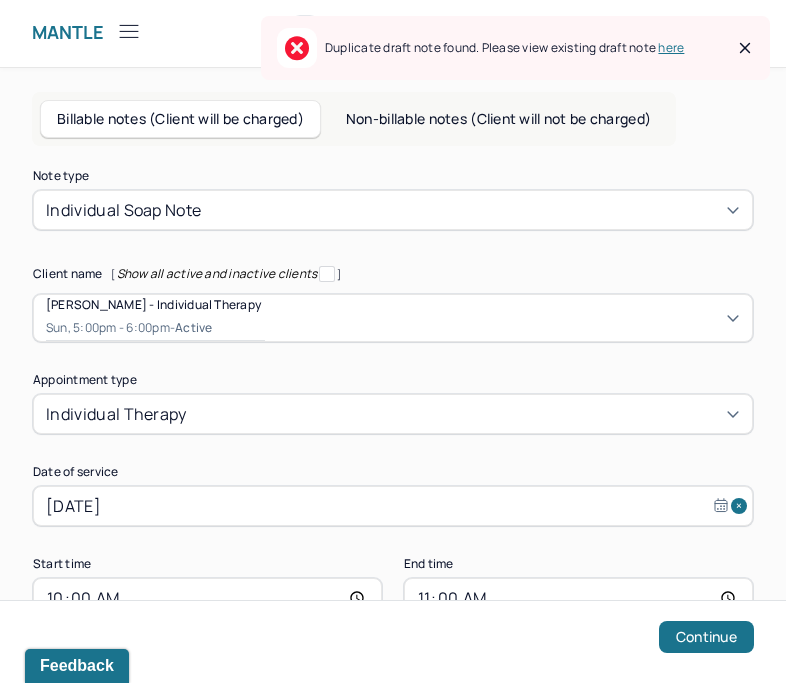 click on "here" at bounding box center [671, 47] 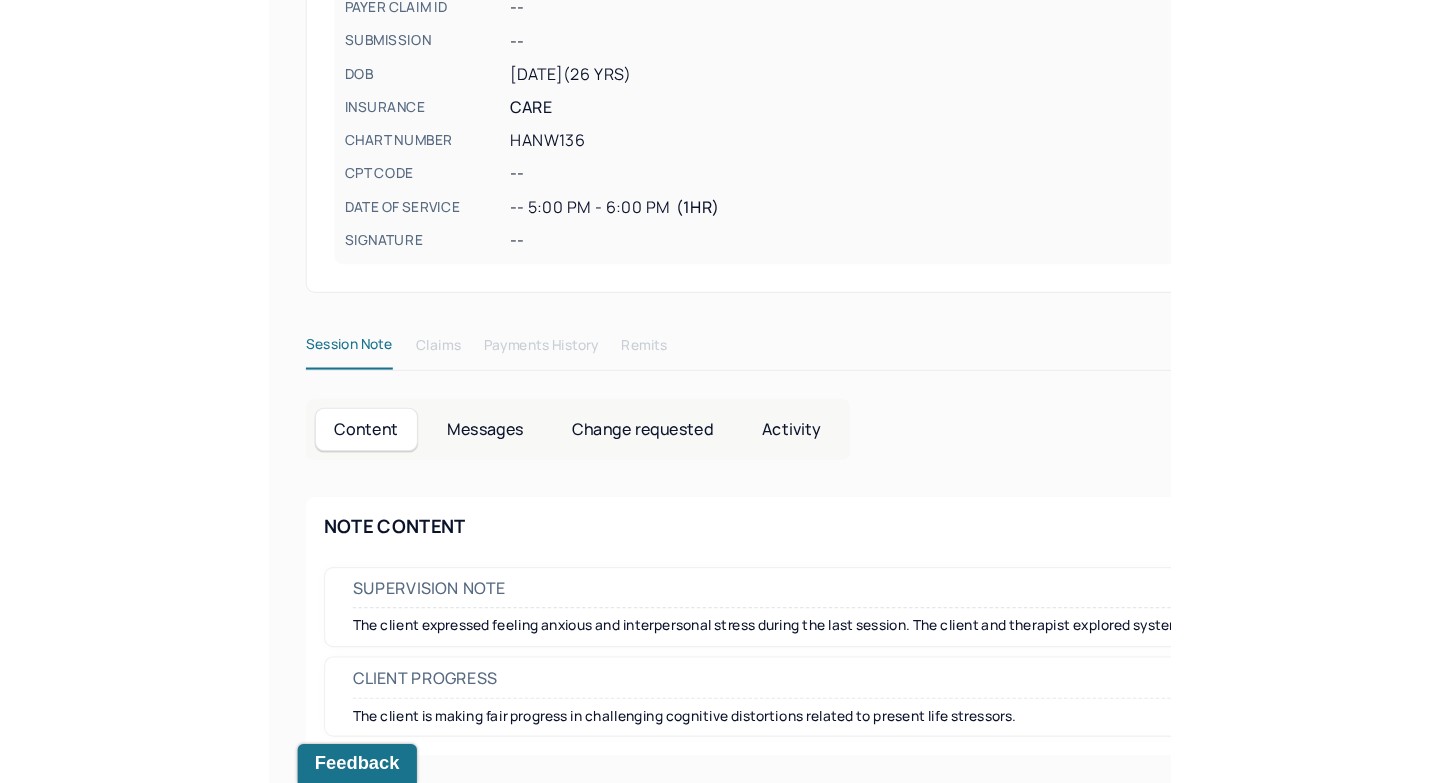 scroll, scrollTop: 59, scrollLeft: 0, axis: vertical 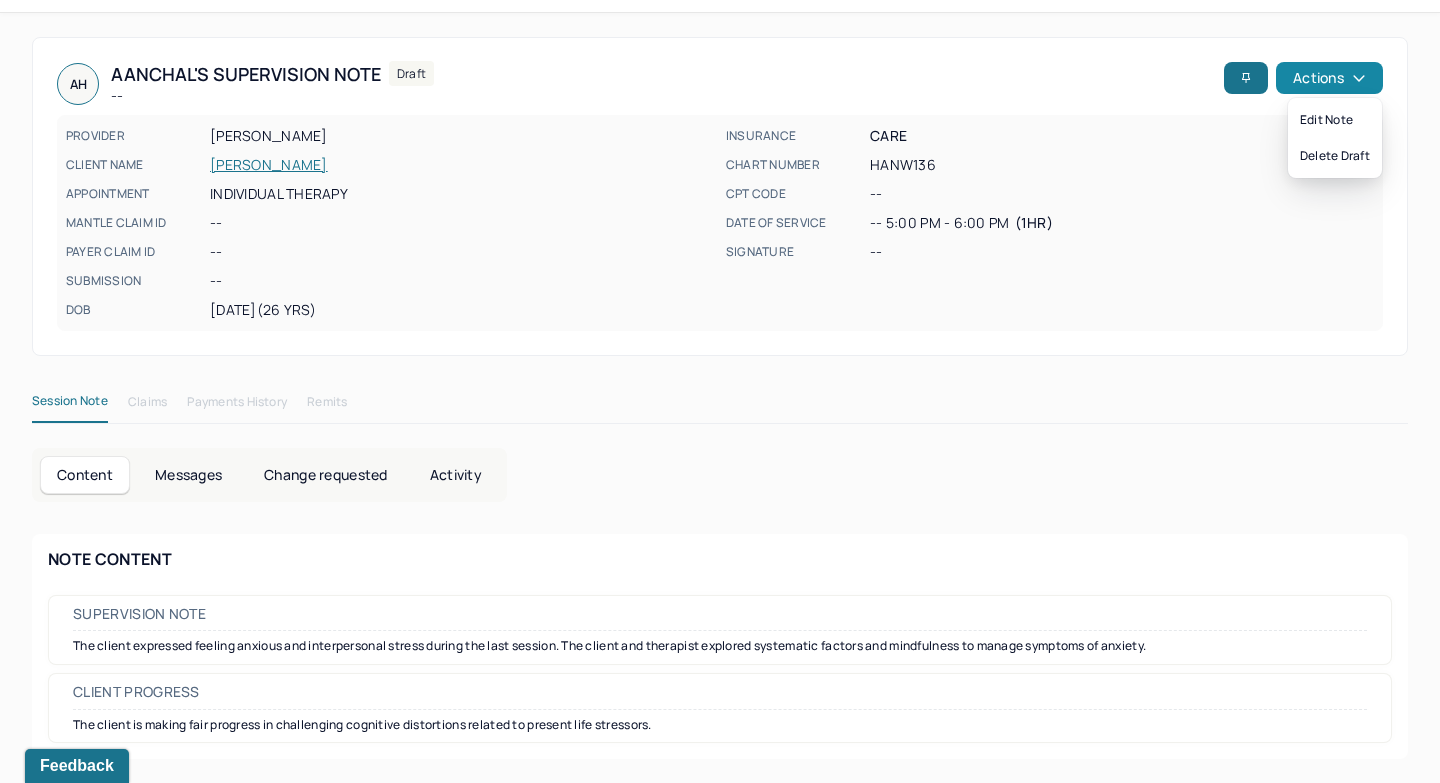 click on "Actions" at bounding box center [1329, 78] 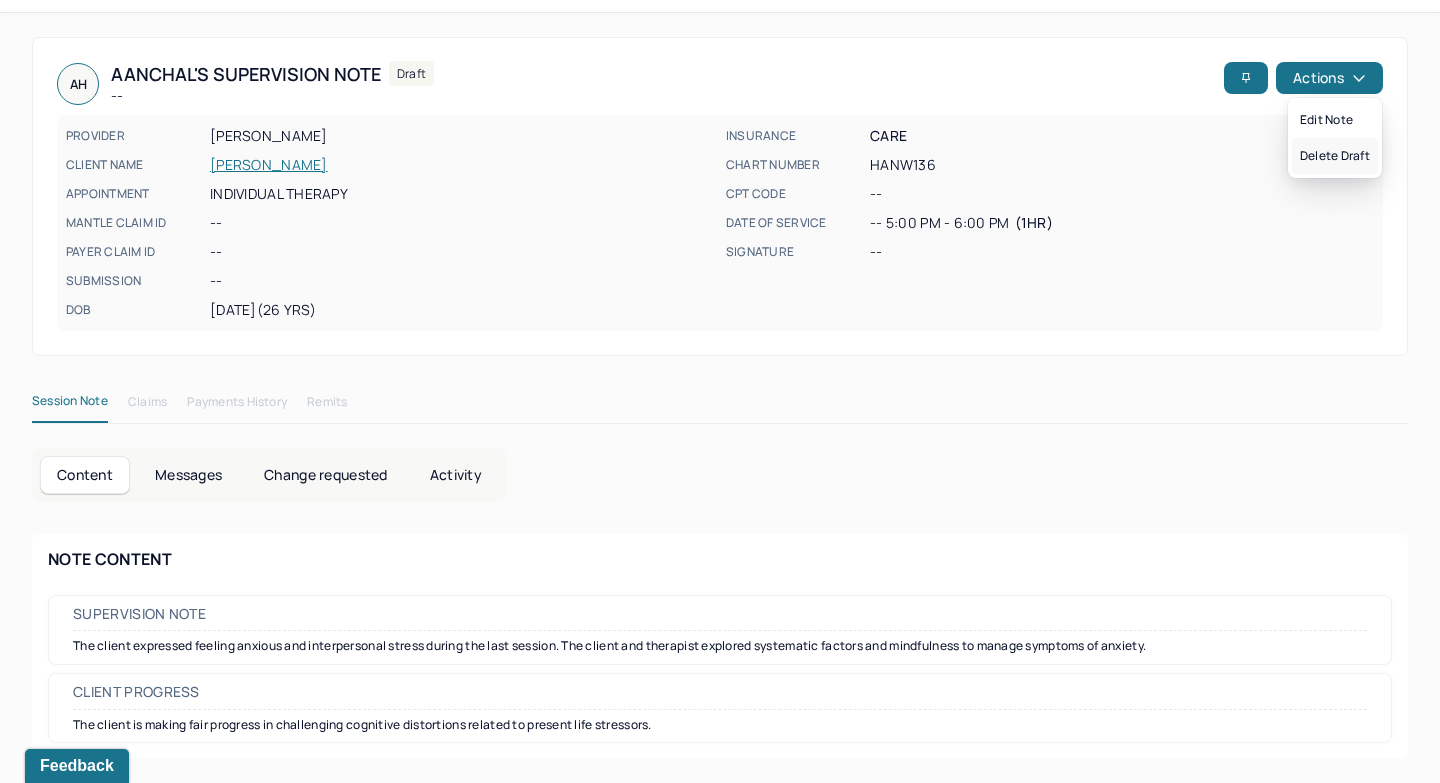click on "Delete draft" at bounding box center (1335, 156) 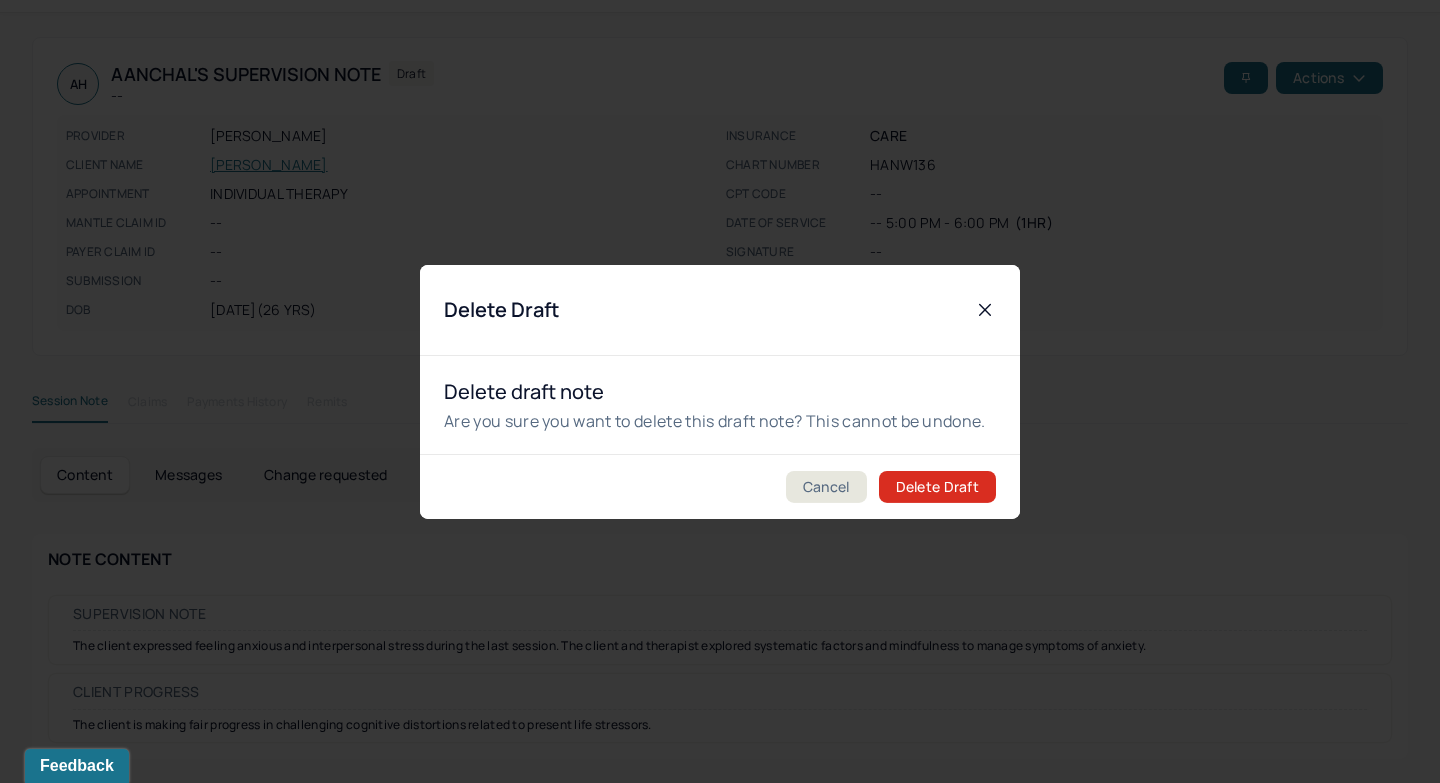 click on "Delete Draft" at bounding box center [937, 487] 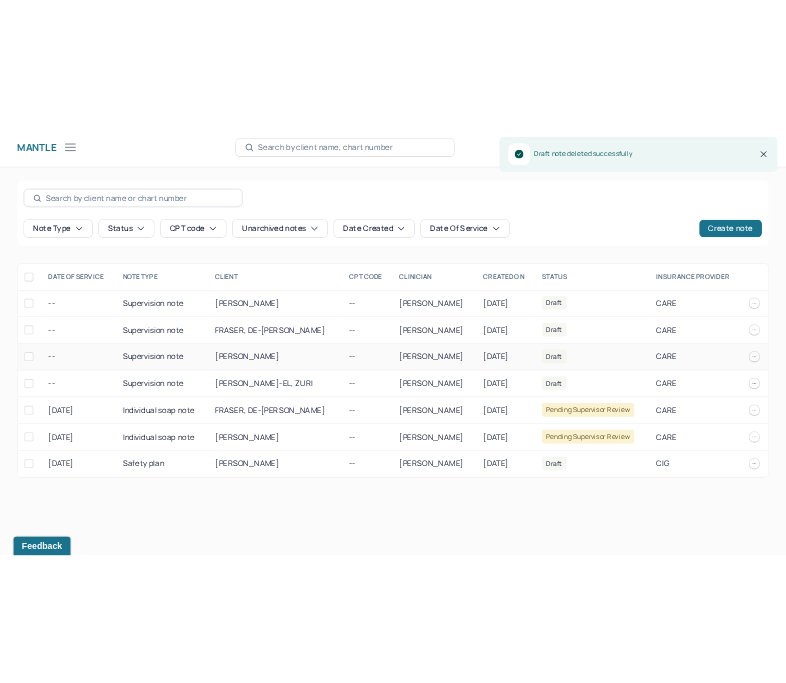 scroll, scrollTop: 0, scrollLeft: 0, axis: both 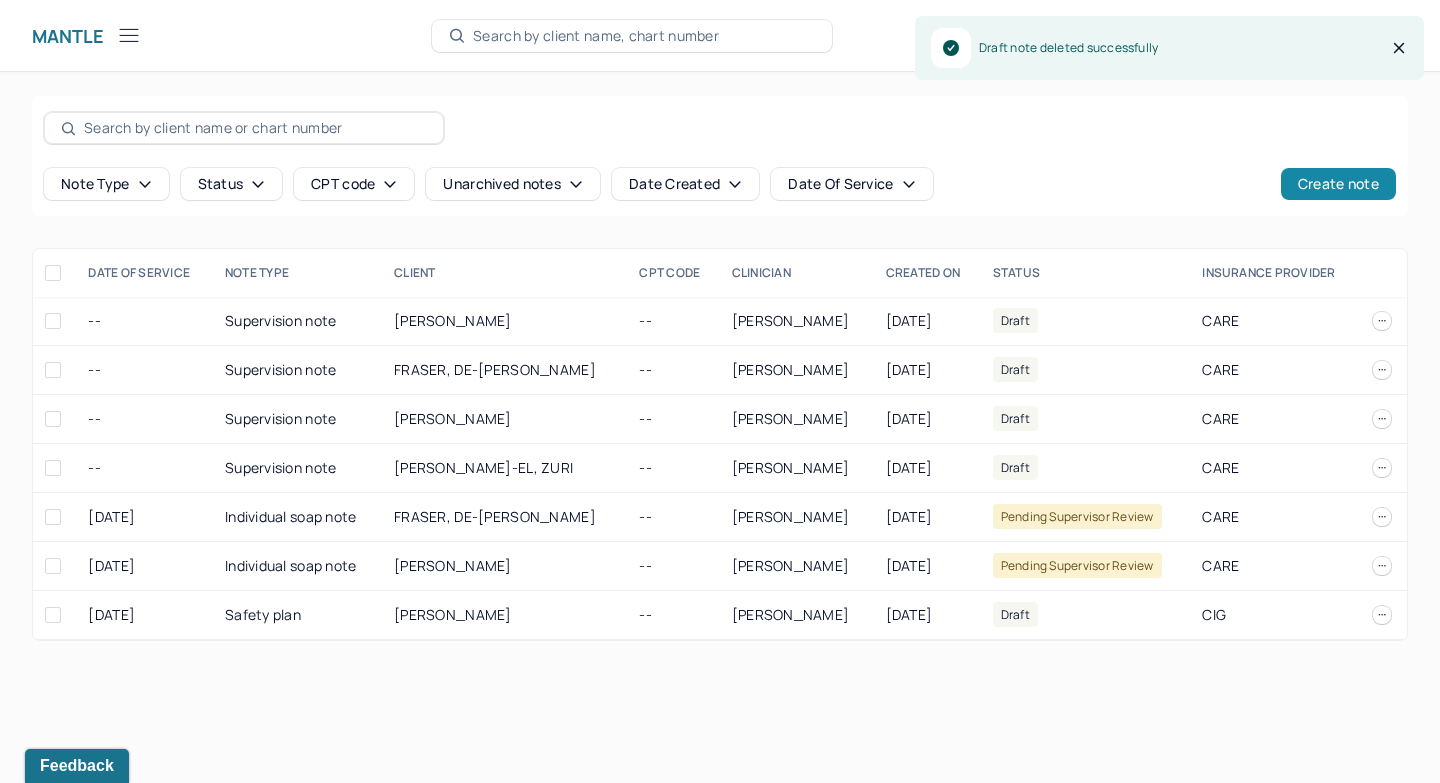click on "Create note" at bounding box center [1338, 184] 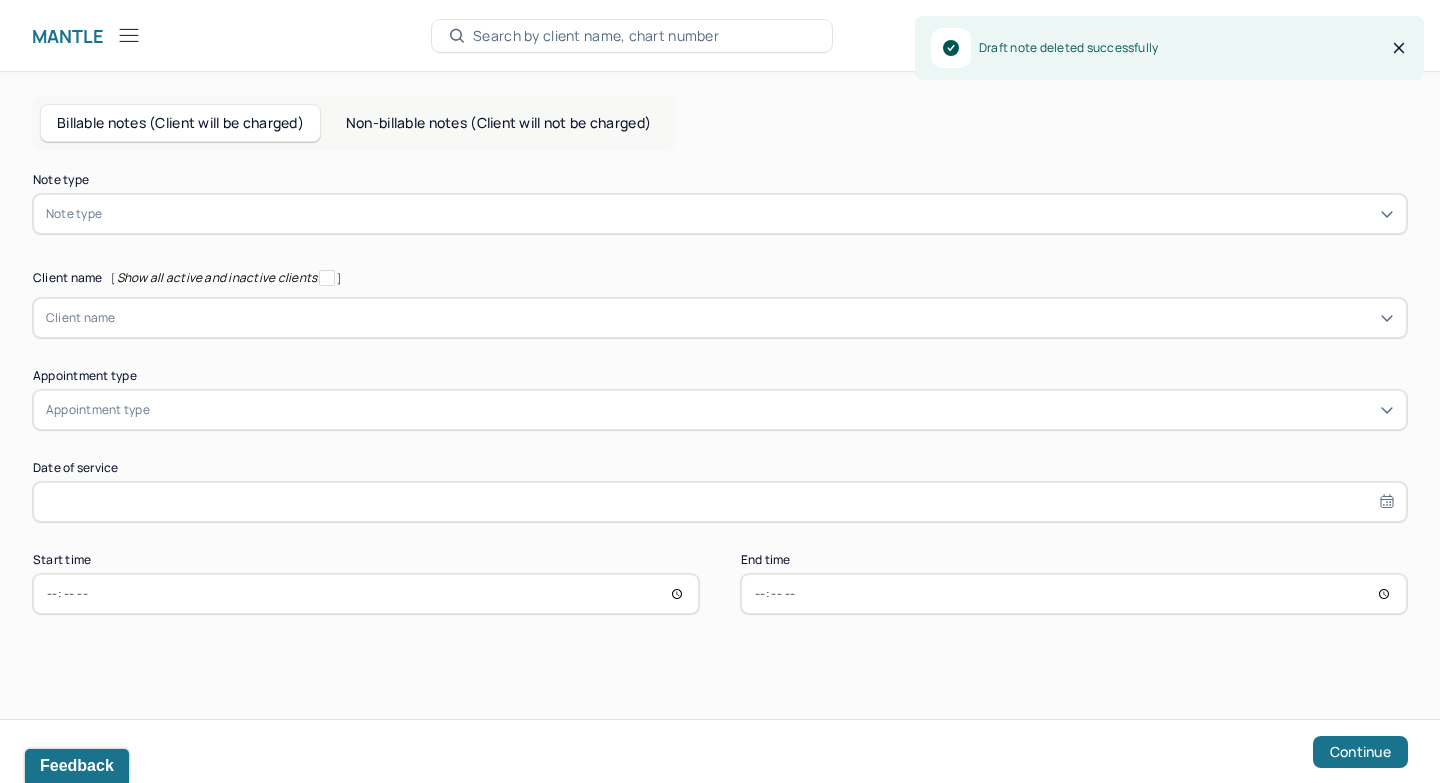 click at bounding box center (750, 214) 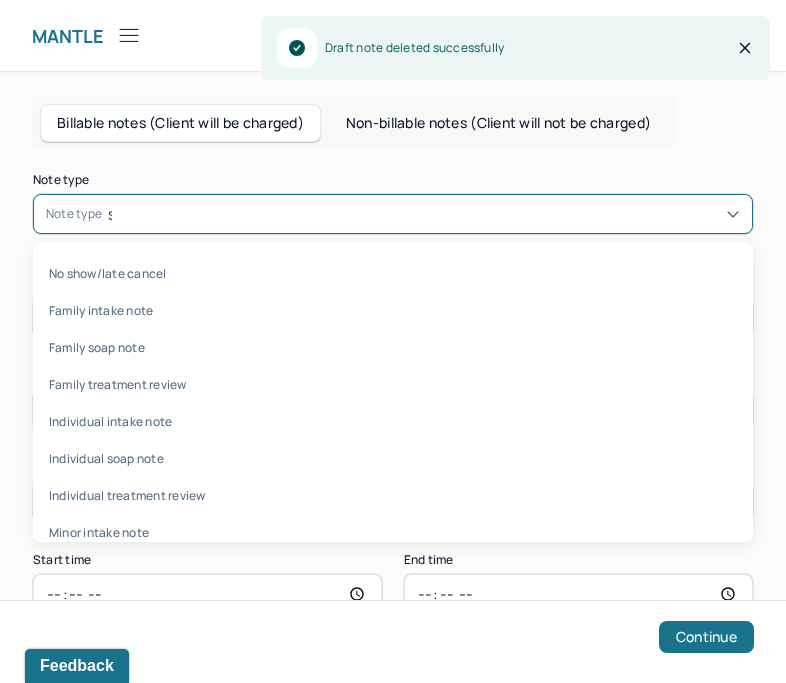 type on "so" 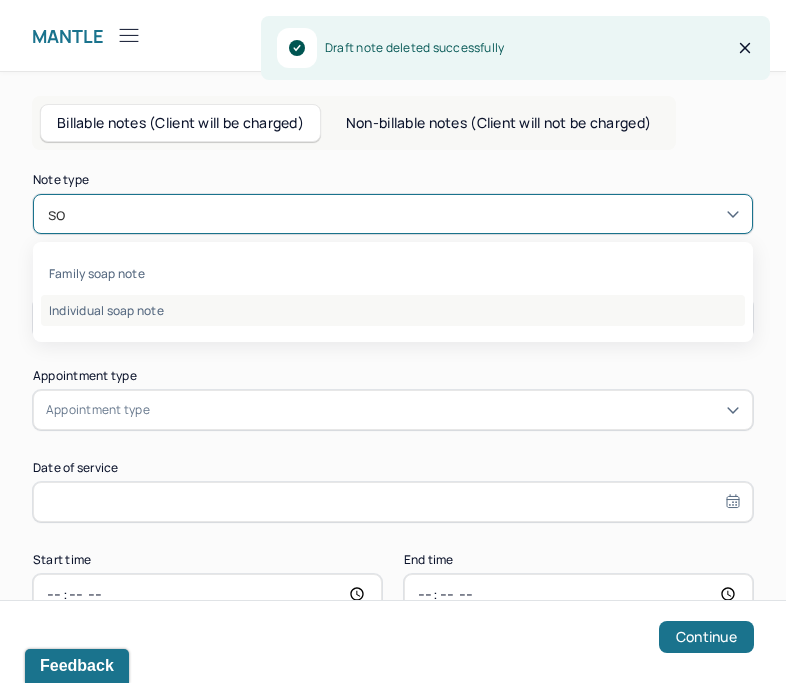 click on "Individual soap note" at bounding box center [393, 310] 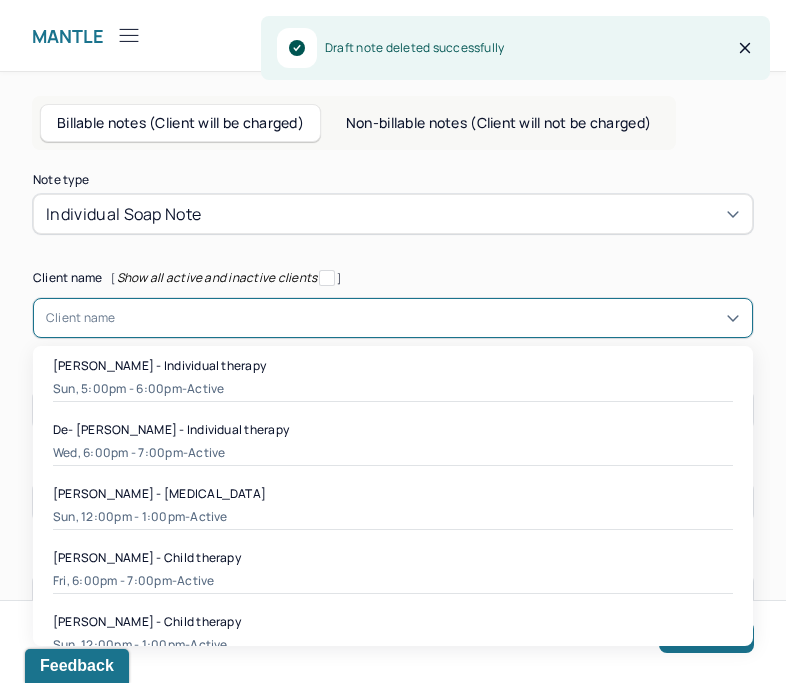 click at bounding box center [428, 318] 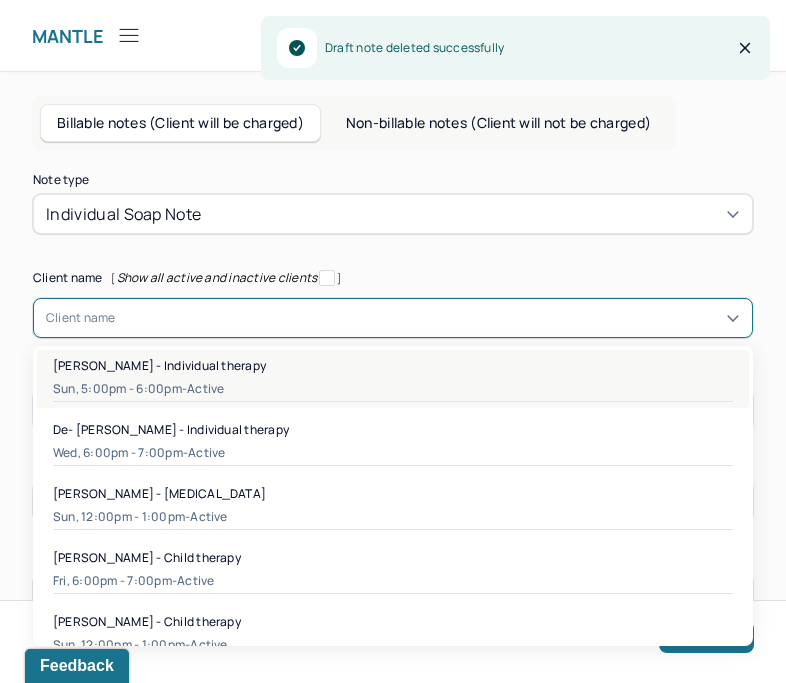click on "Aanchal Hingorani - Individual therapy" at bounding box center [159, 365] 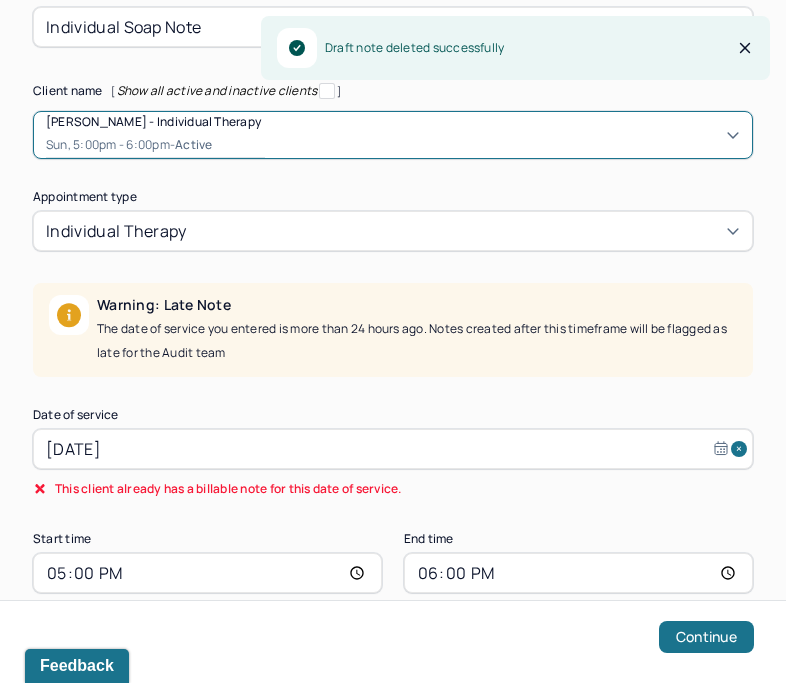 scroll, scrollTop: 206, scrollLeft: 0, axis: vertical 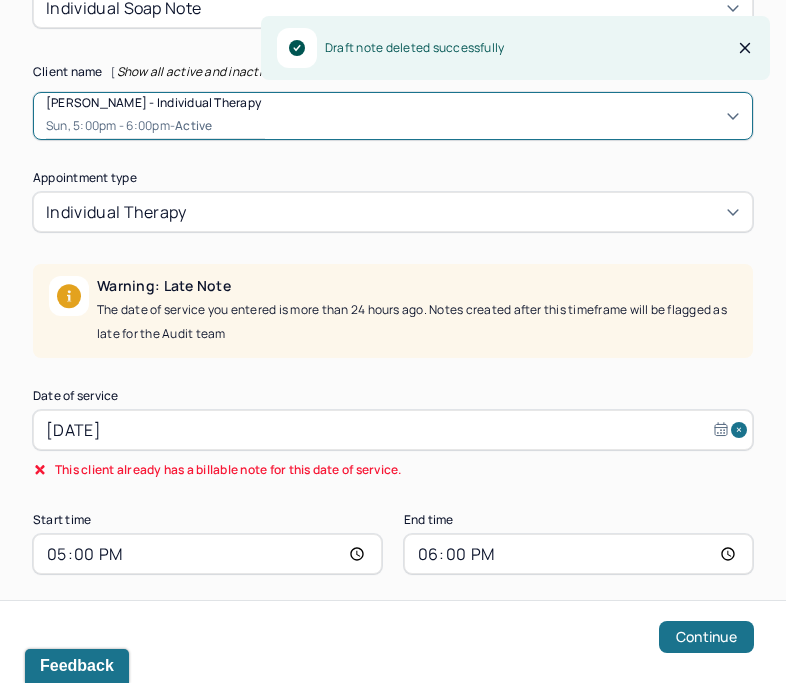 click on "Jun 16, 2025" at bounding box center (393, 430) 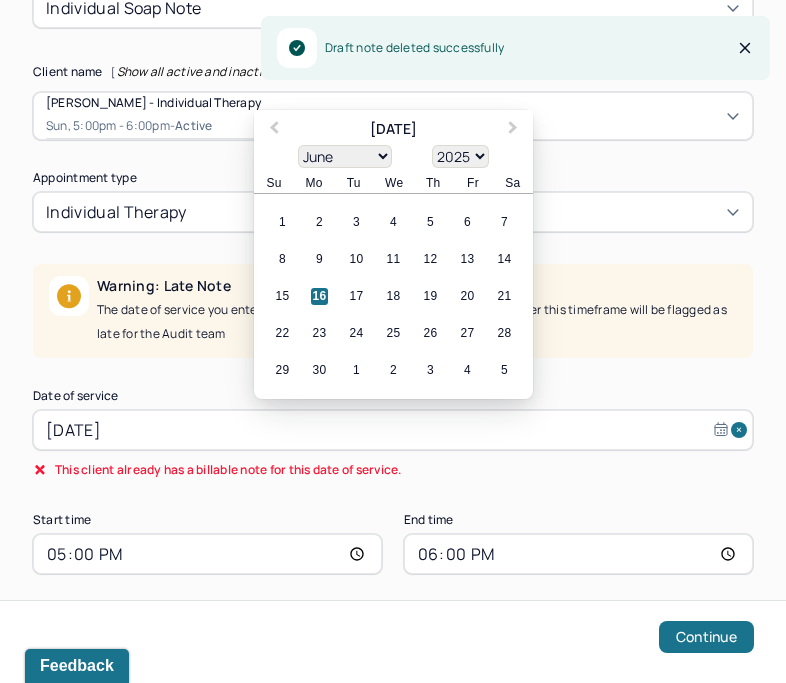 click on "January February March April May June July August September October November December" at bounding box center [345, 156] 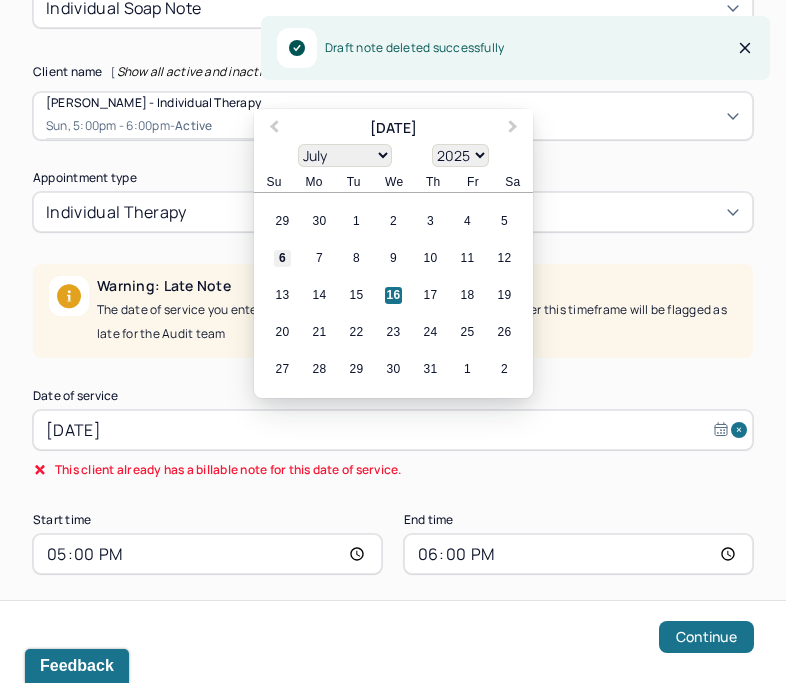 click on "6" at bounding box center (282, 258) 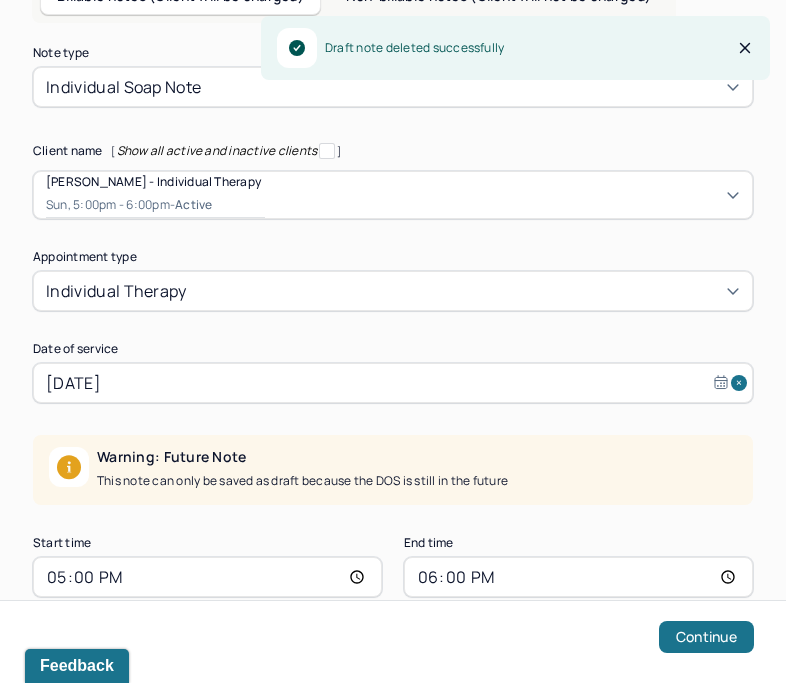 scroll, scrollTop: 197, scrollLeft: 0, axis: vertical 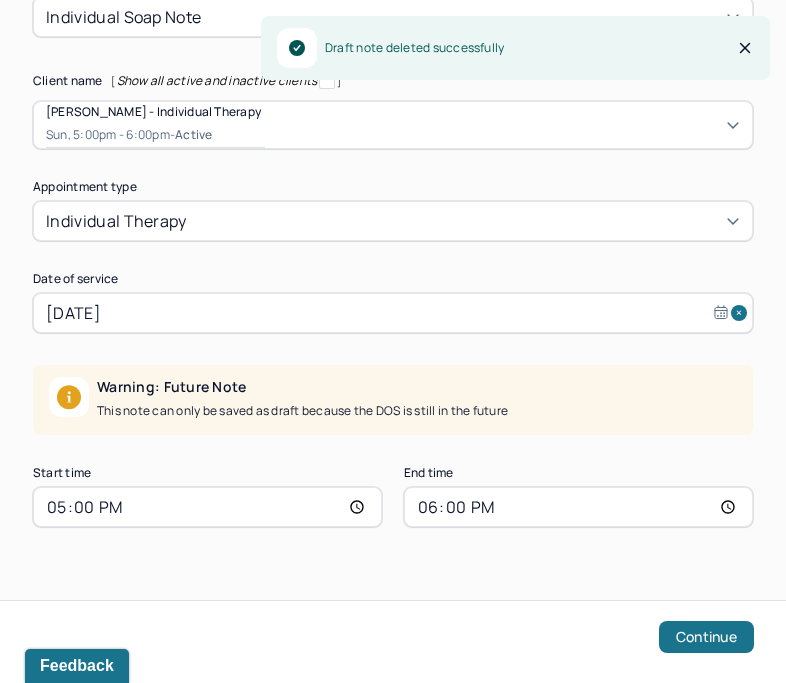 click on "17:00" at bounding box center (207, 507) 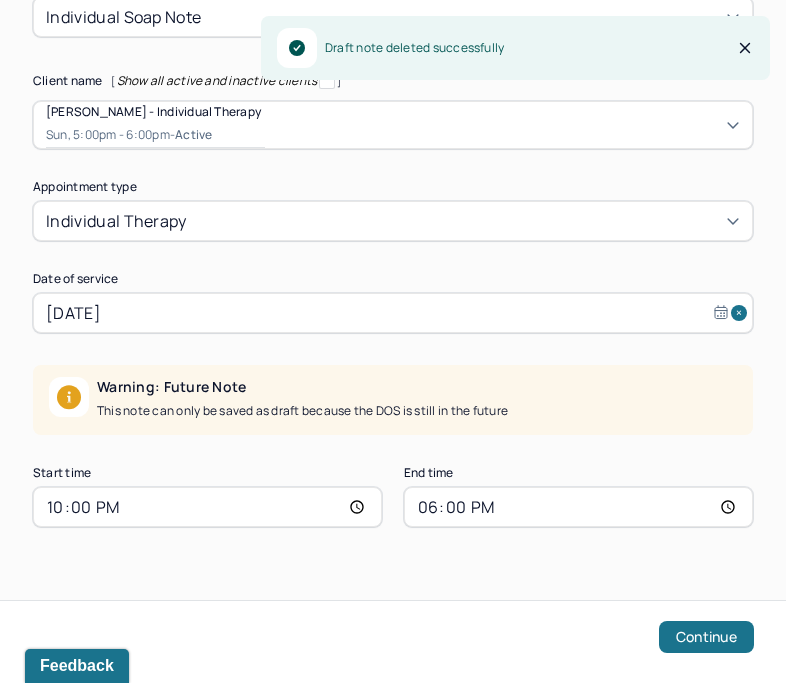 click on "22:00" at bounding box center [207, 507] 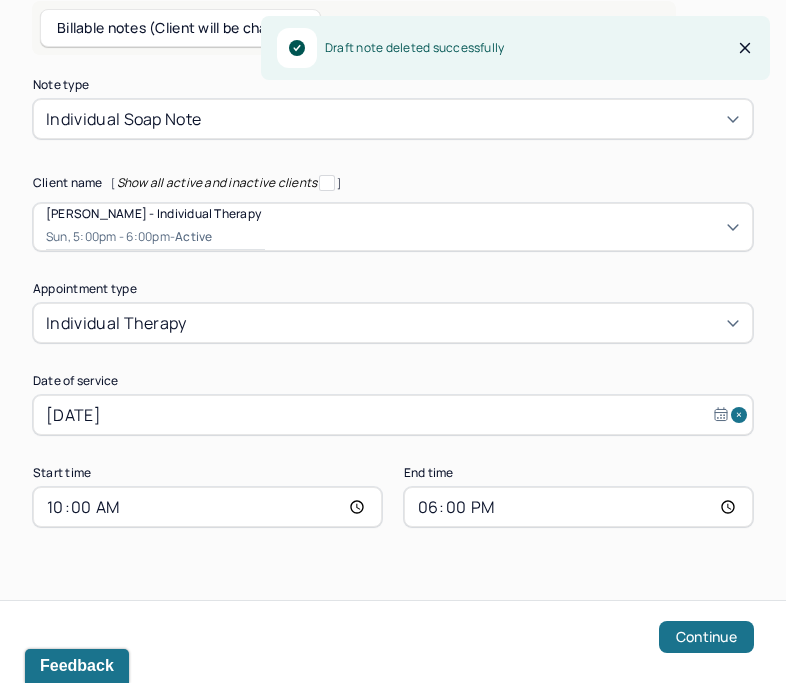 scroll, scrollTop: 95, scrollLeft: 0, axis: vertical 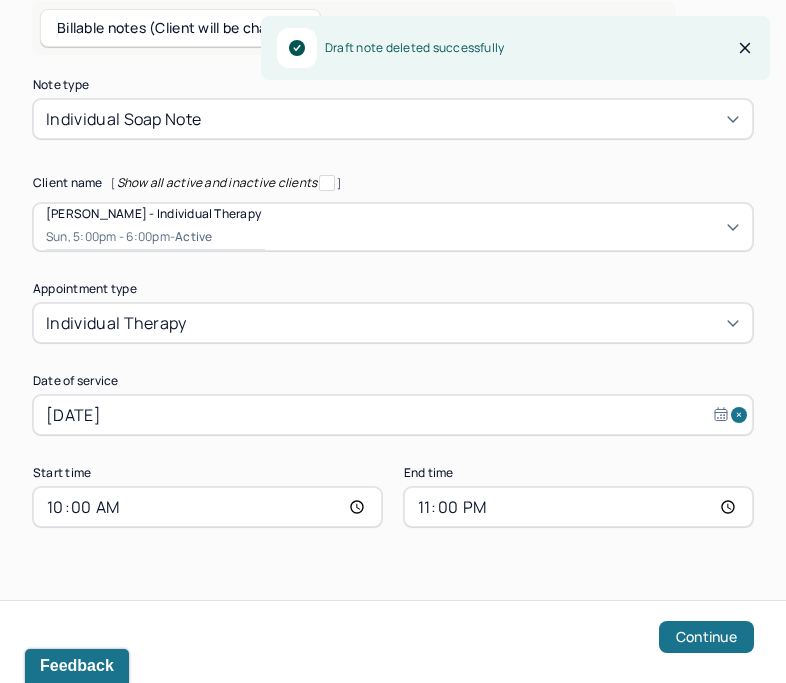 click on "23:00" at bounding box center (578, 507) 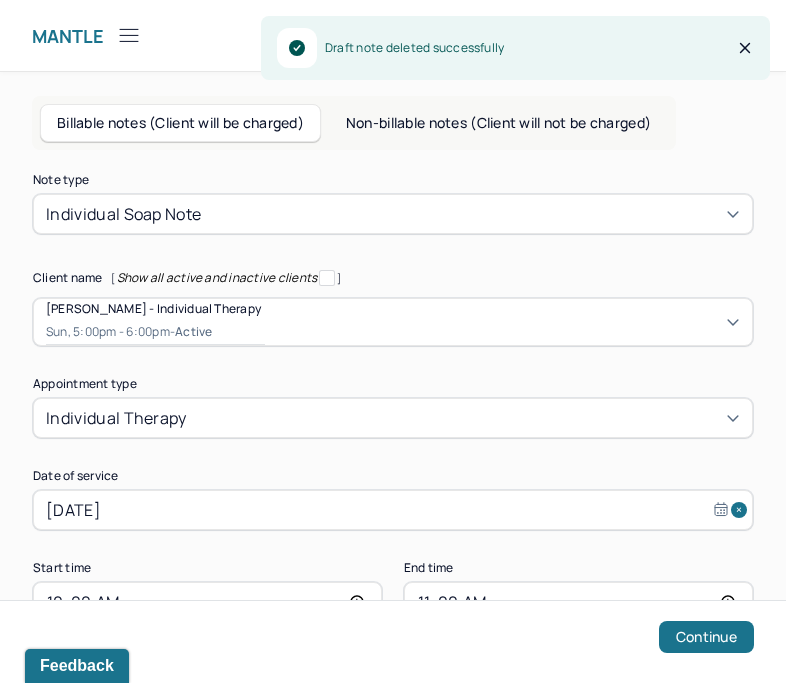 scroll, scrollTop: 95, scrollLeft: 0, axis: vertical 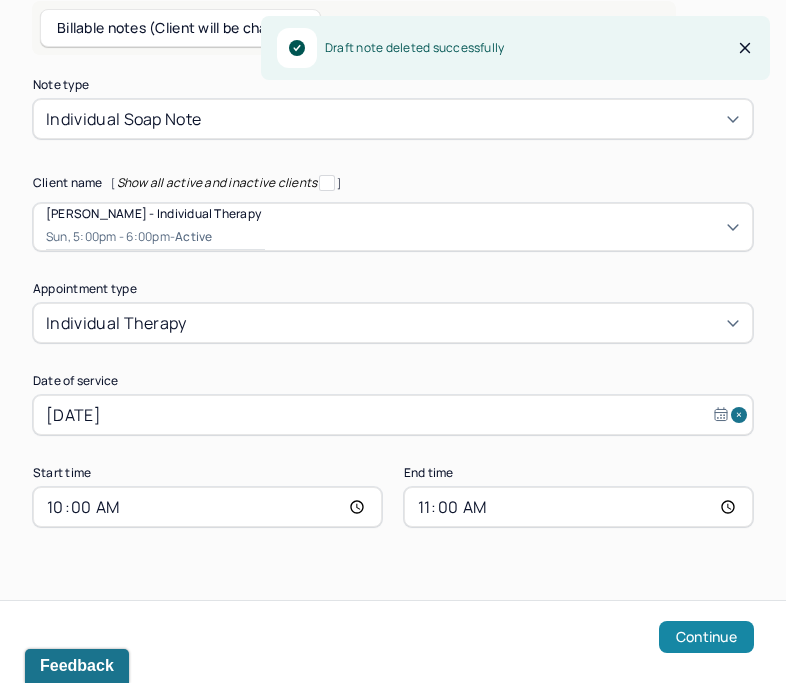 click on "Continue" at bounding box center [706, 637] 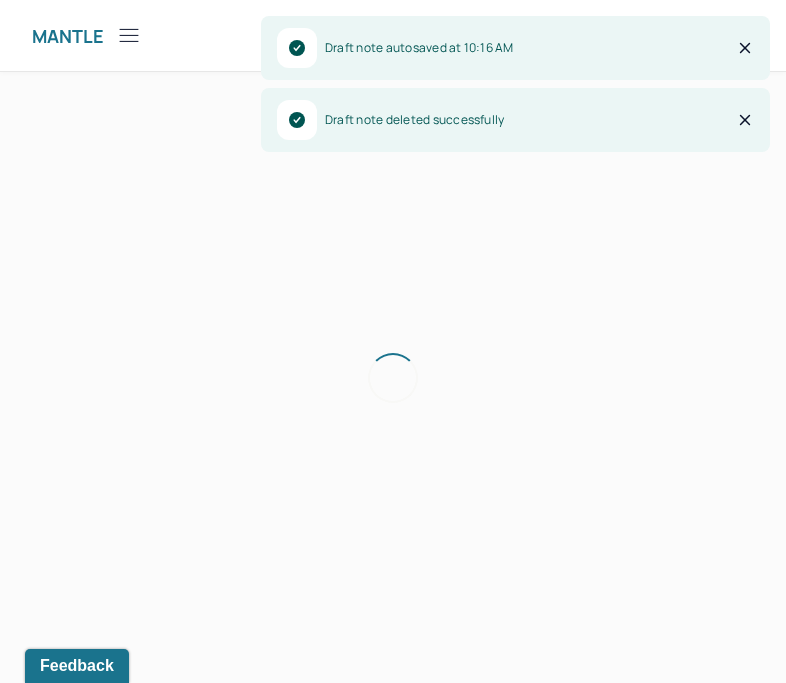 scroll, scrollTop: 0, scrollLeft: 0, axis: both 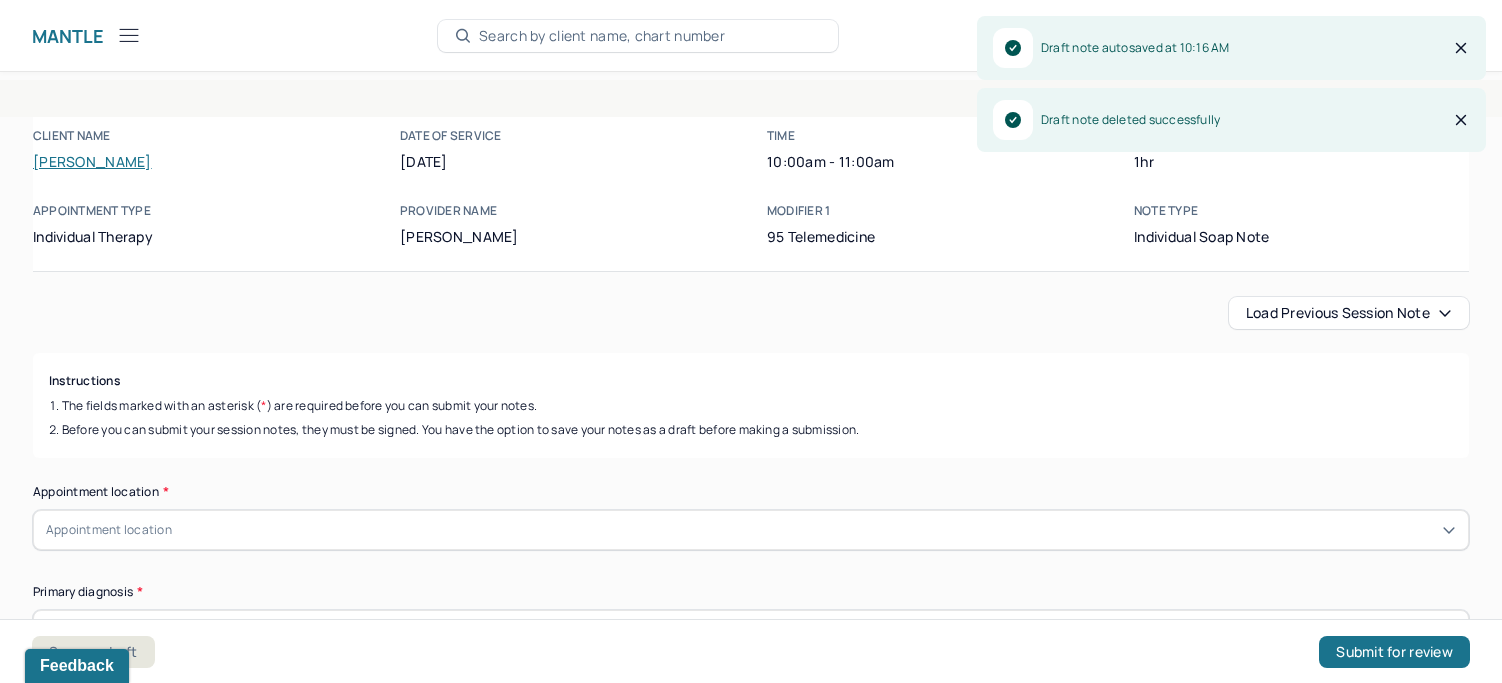 click on "Load previous session note" at bounding box center [1349, 313] 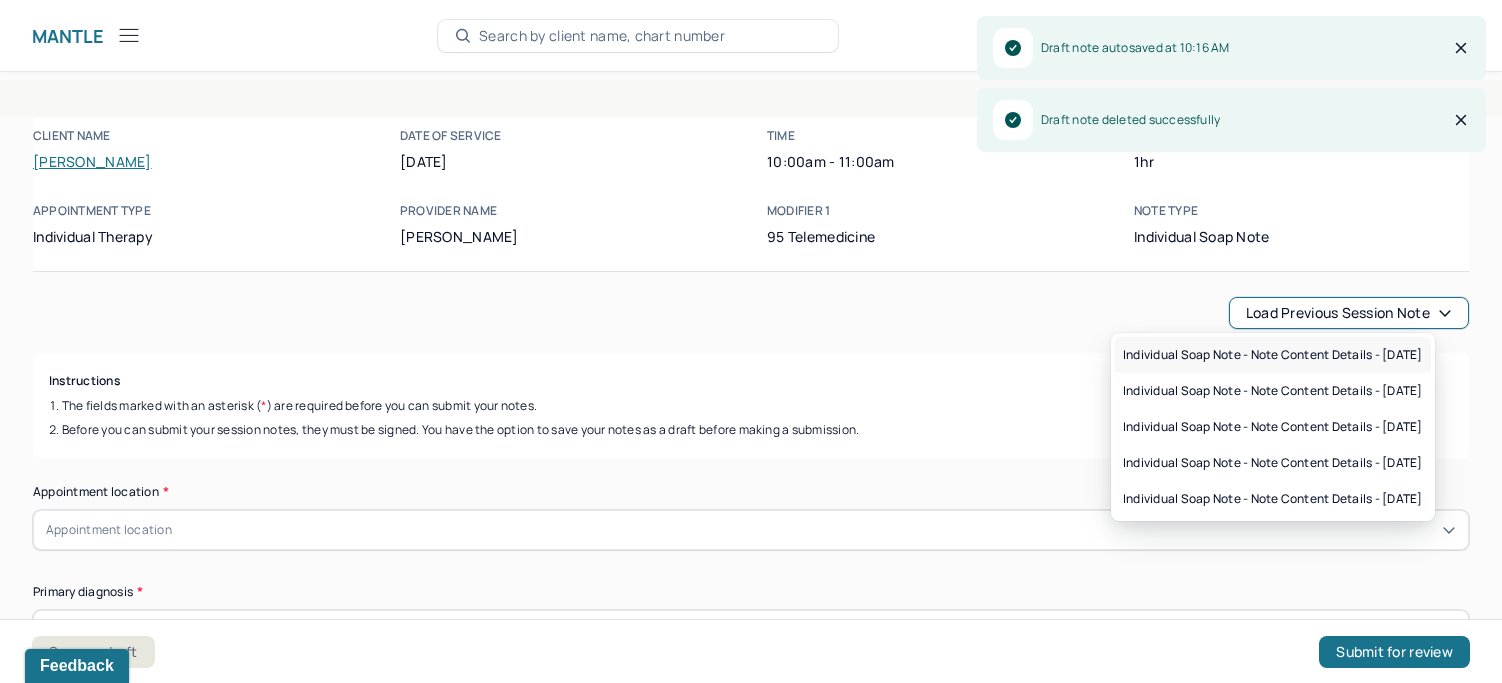click on "Individual soap note   - Note content Details -   06/16/2025" at bounding box center (1273, 355) 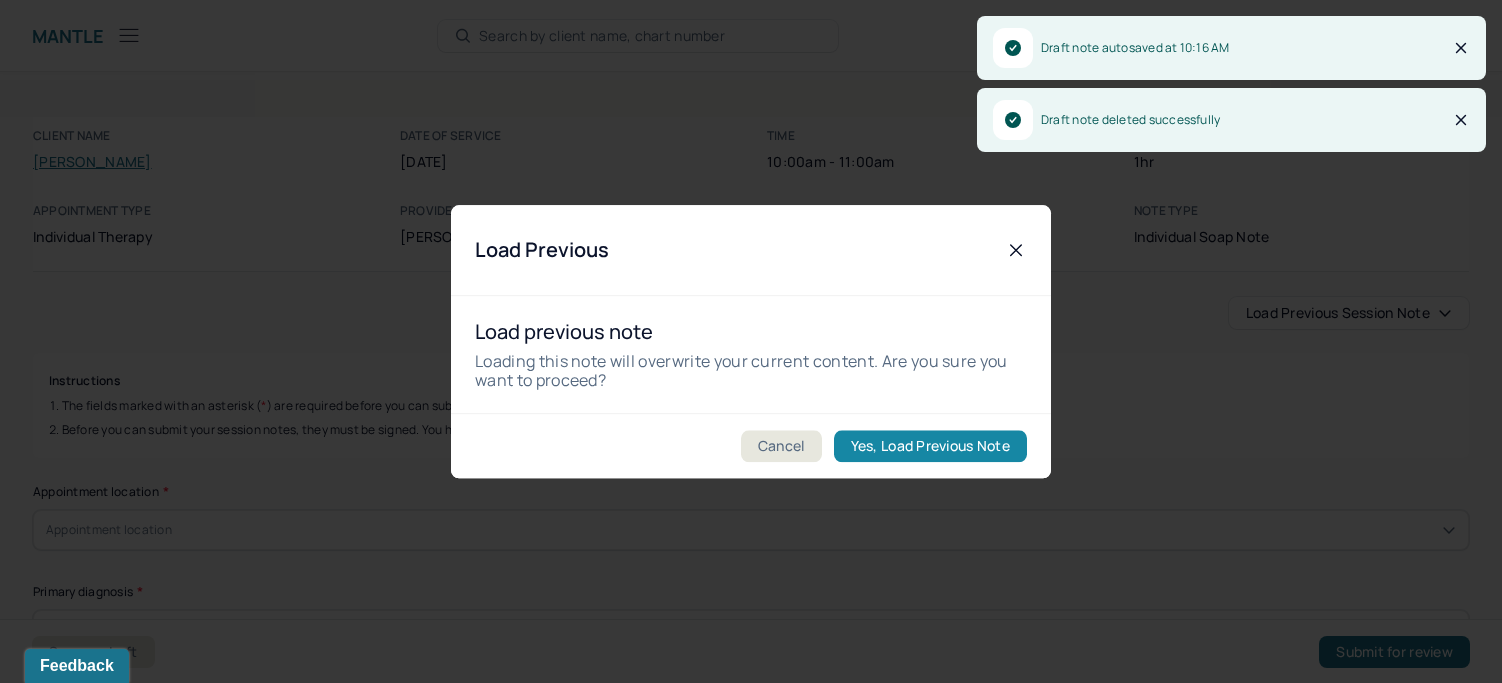 click on "Yes, Load Previous Note" at bounding box center (930, 446) 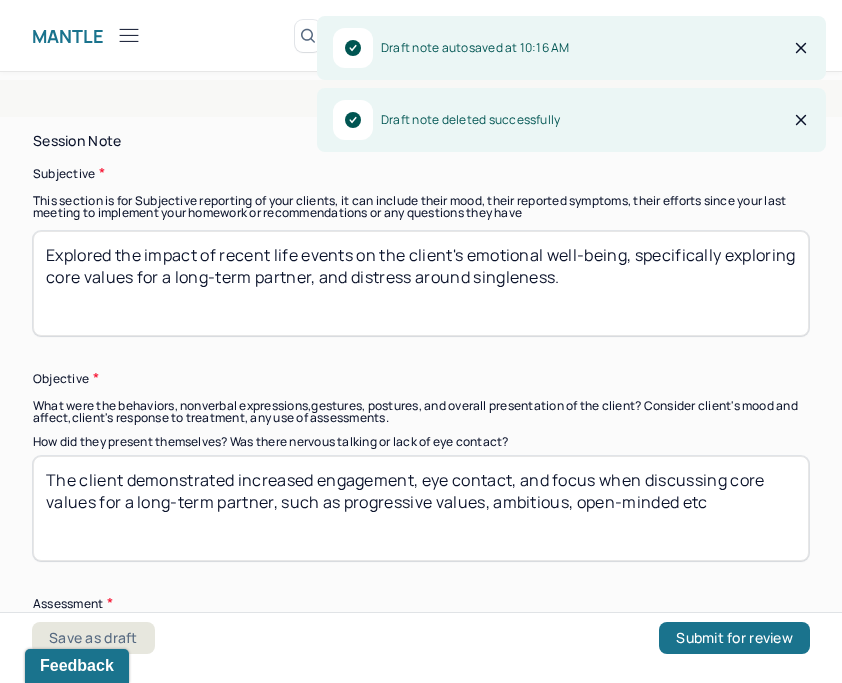 scroll, scrollTop: 1113, scrollLeft: 0, axis: vertical 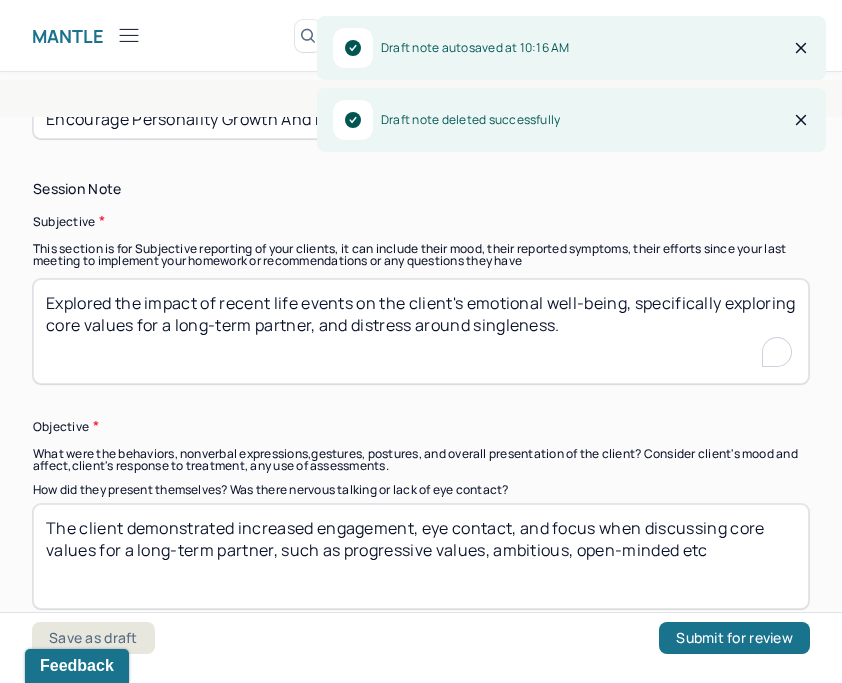 drag, startPoint x: 149, startPoint y: 339, endPoint x: 144, endPoint y: 325, distance: 14.866069 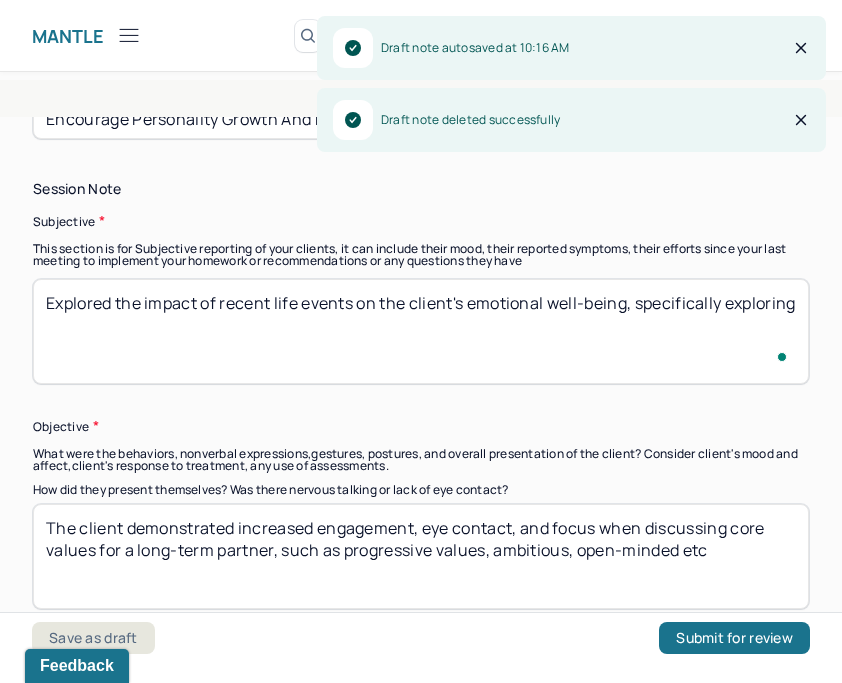 scroll, scrollTop: 1113, scrollLeft: 0, axis: vertical 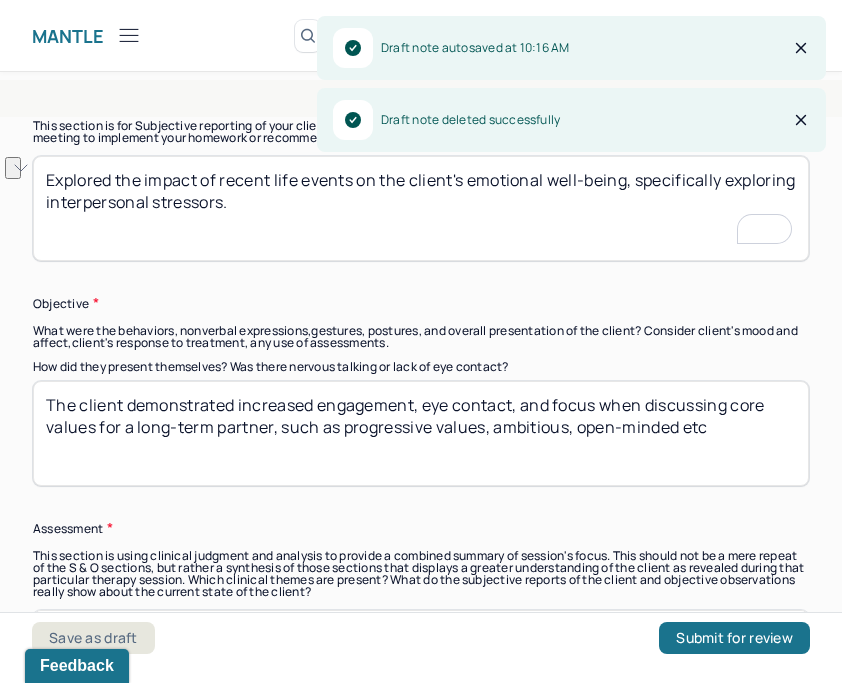 drag, startPoint x: 333, startPoint y: 204, endPoint x: 115, endPoint y: 198, distance: 218.08255 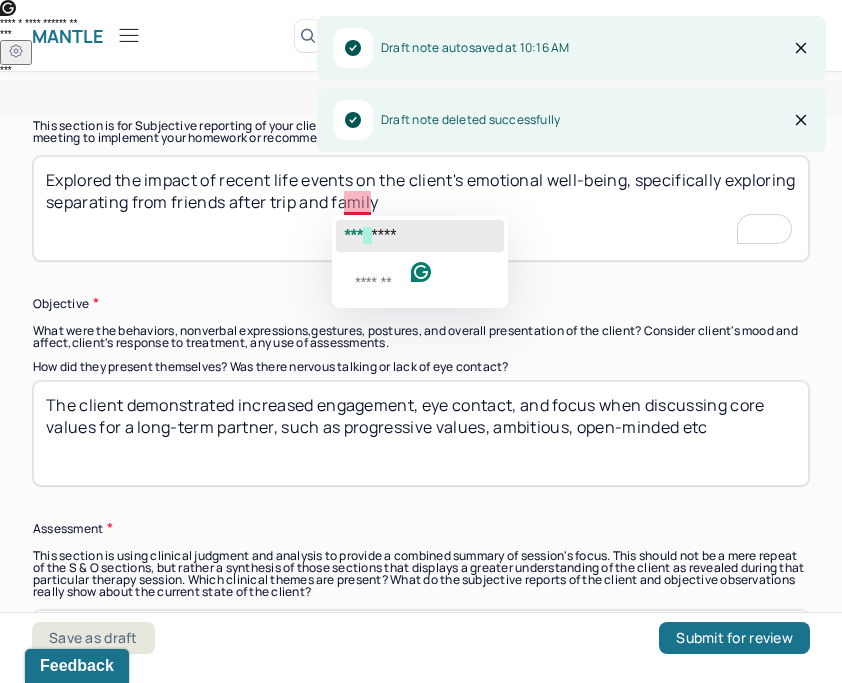click on "***" 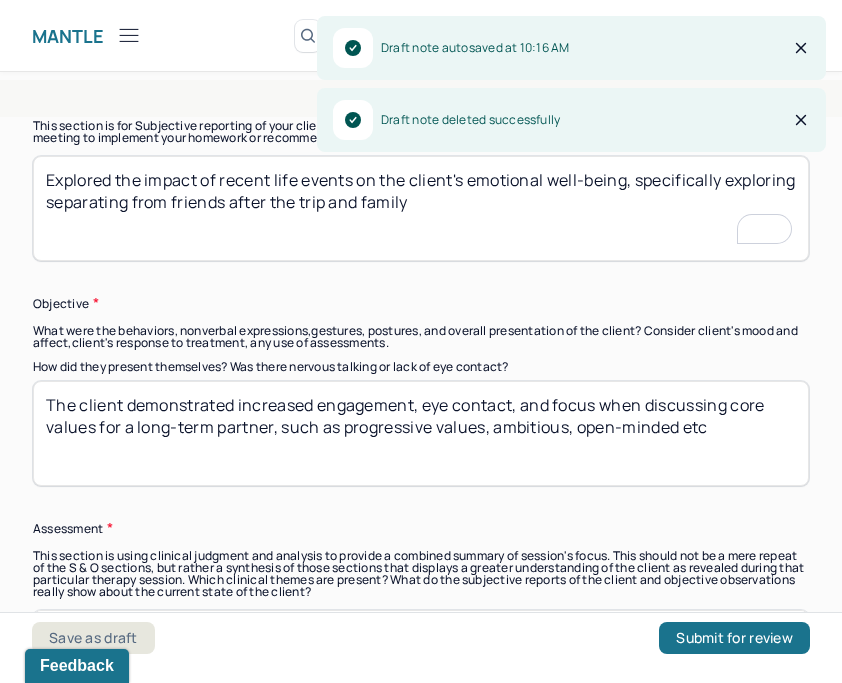 click on "Explored the impact of recent life events on the client's emotional well-being, specifically exploring separating from friends after the trip and family" at bounding box center [421, 208] 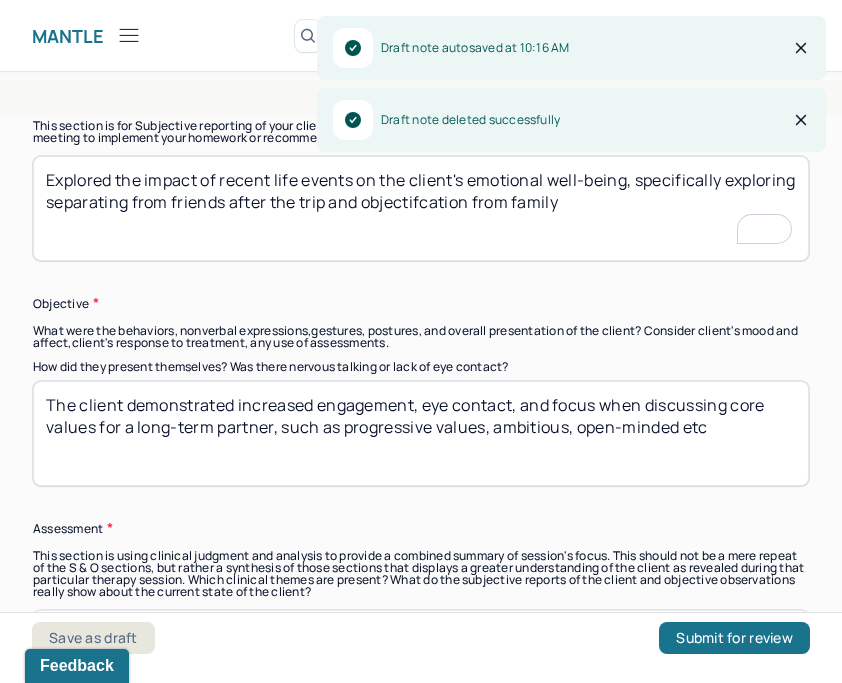 click on "Explored the impact of recent life events on the client's emotional well-being, specifically exploring separating from friends after the trip and [recfamily" at bounding box center [421, 208] 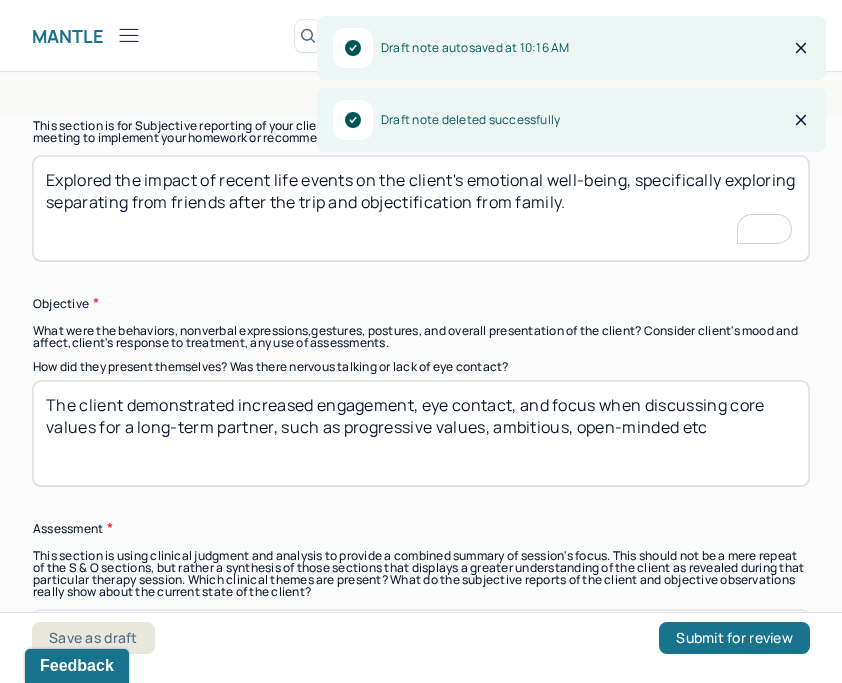 scroll, scrollTop: 1335, scrollLeft: 0, axis: vertical 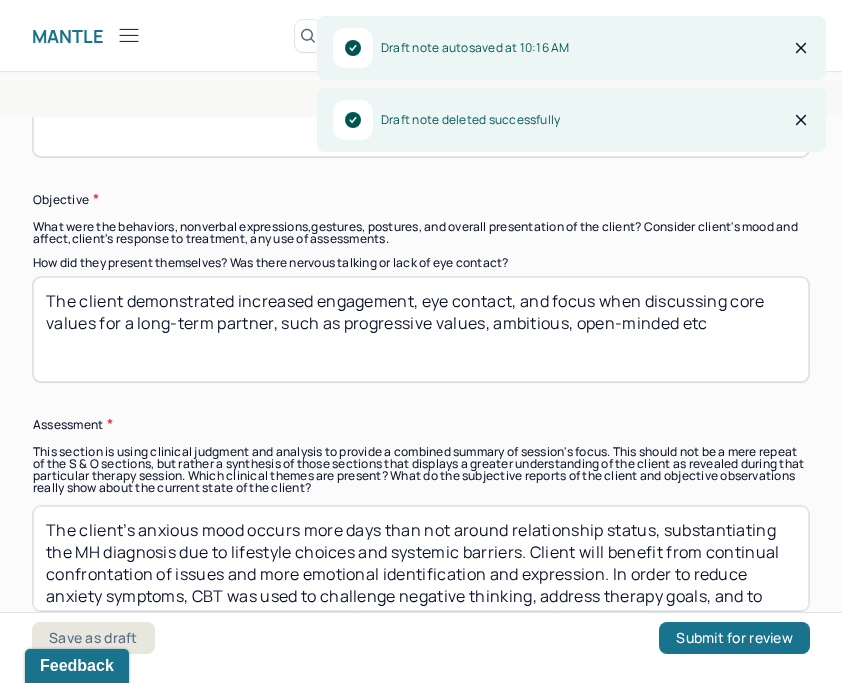 type on "Explored the impact of recent life events on the client's emotional well-being, specifically exploring separating from friends after the trip and objectification from family." 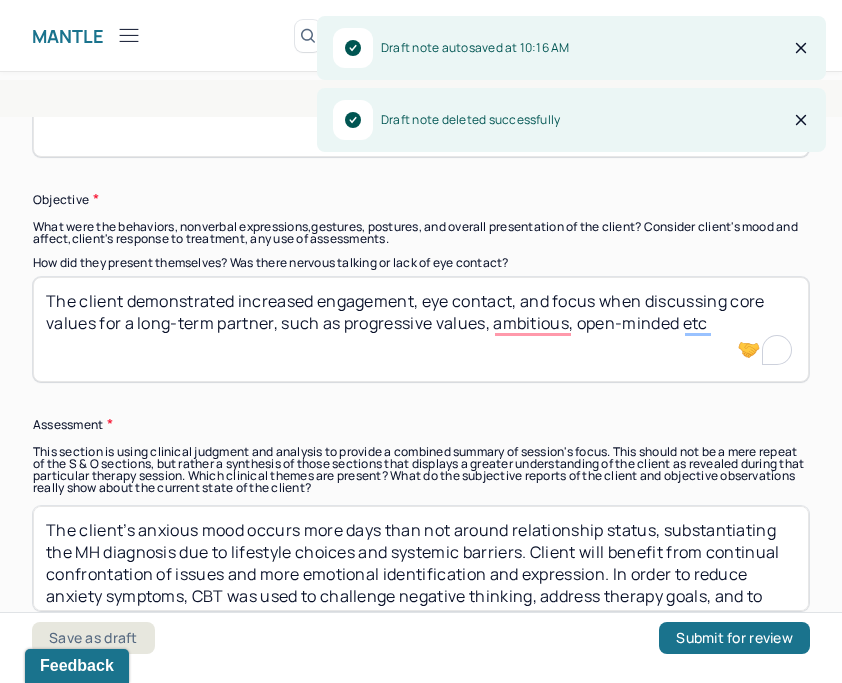 drag, startPoint x: 625, startPoint y: 323, endPoint x: 47, endPoint y: 317, distance: 578.0311 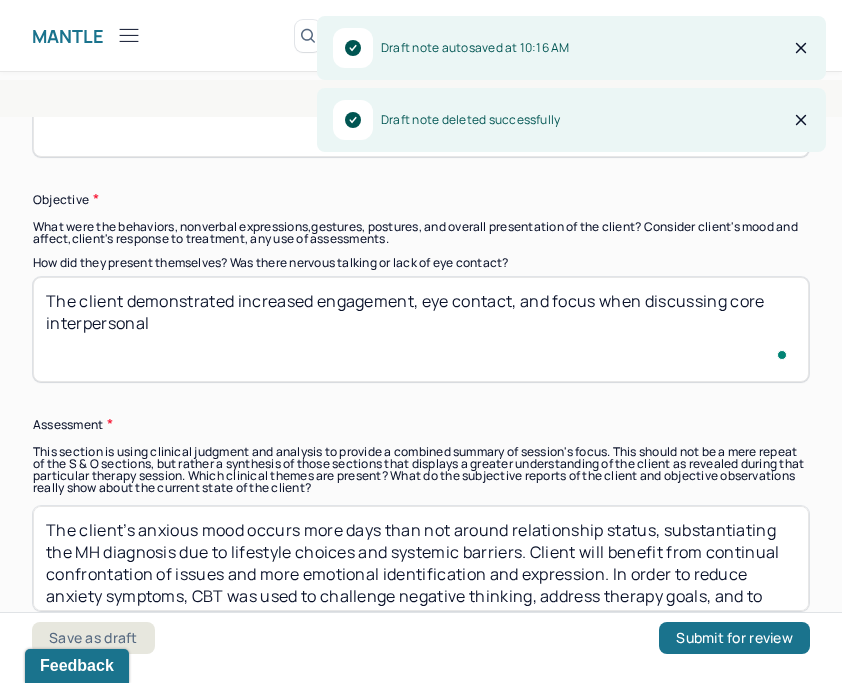 scroll, scrollTop: 1017, scrollLeft: 0, axis: vertical 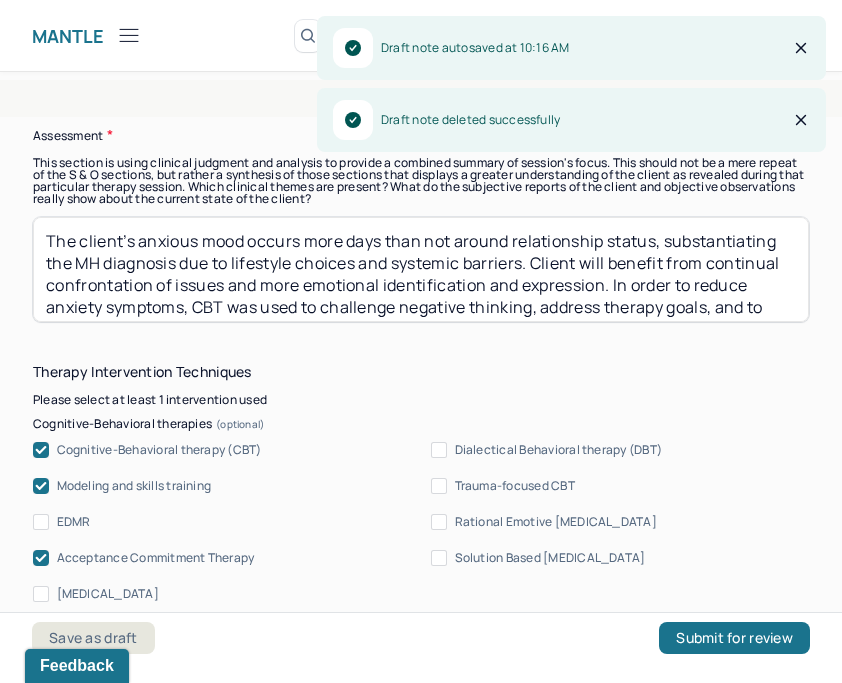 type on "The client demonstrated increased engagement, eye contact, and focus when discussing core interpersonal stressors." 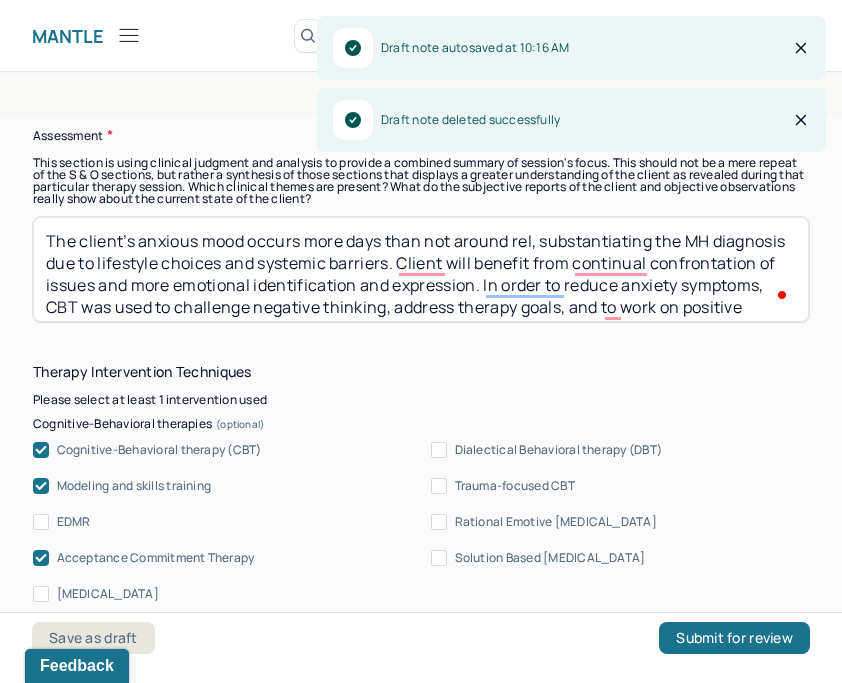 scroll, scrollTop: 1629, scrollLeft: 0, axis: vertical 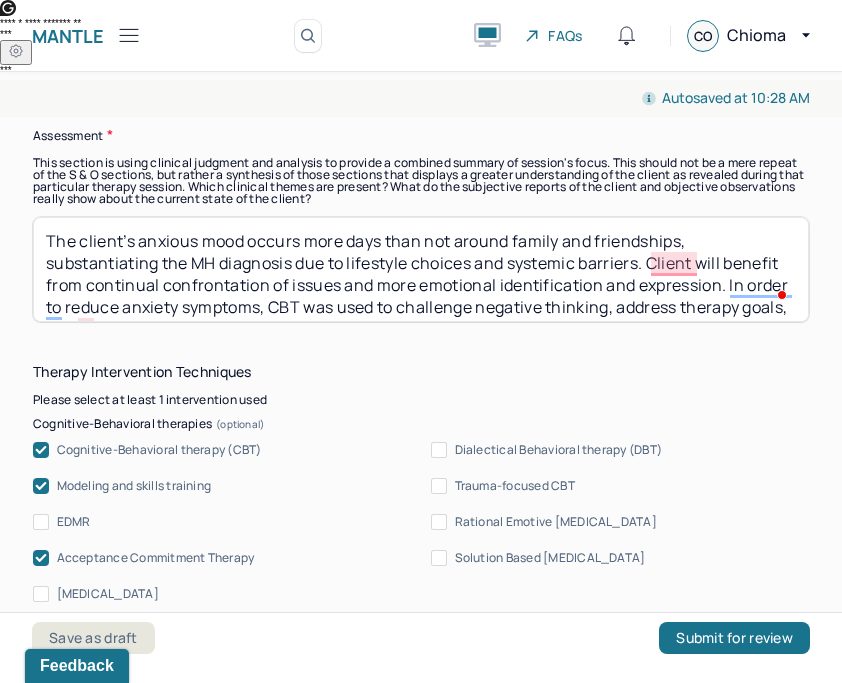 type on "The client’s anxious mood occurs more days than not around family and friendships, substantiating the MH diagnosis due to lifestyle choices and systemic barriers. Client will benefit from continual confrontation of issues and more emotional identification and expression. In order to reduce anxiety symptoms, CBT was used to challenge negative thinking, address therapy goals, and to work on positive coping strategies." 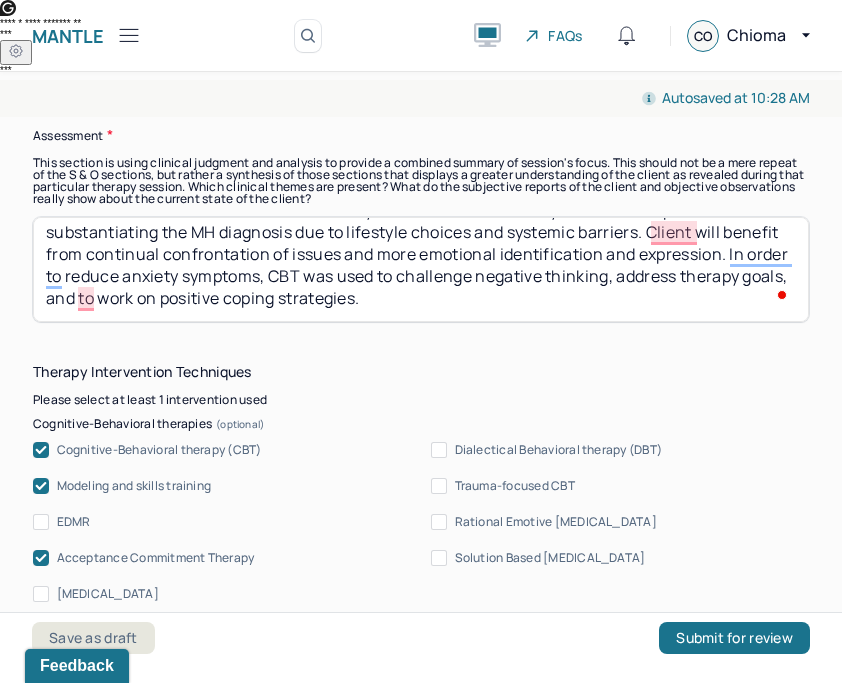 scroll, scrollTop: 31, scrollLeft: 0, axis: vertical 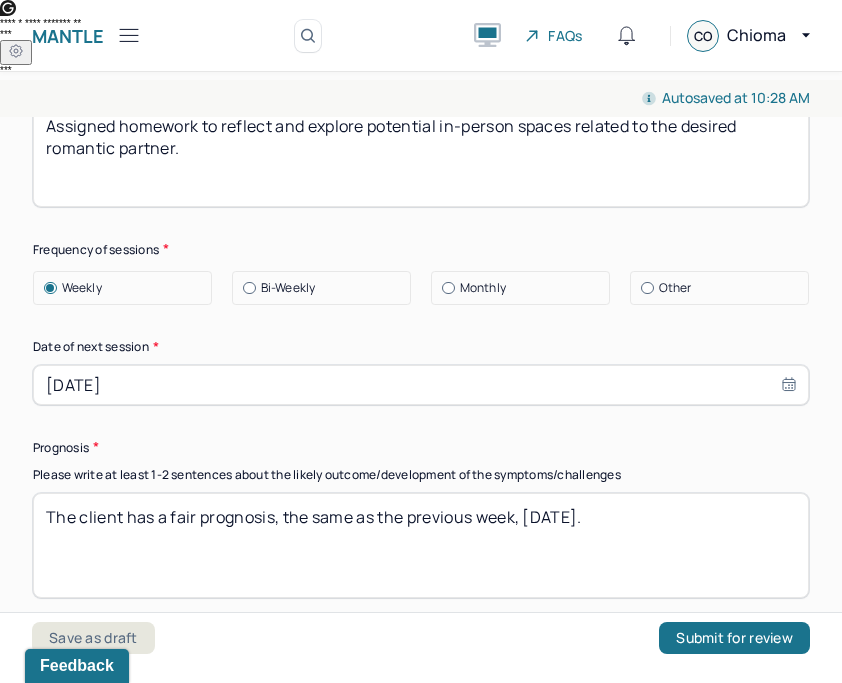 click on "[DATE]" at bounding box center [421, 385] 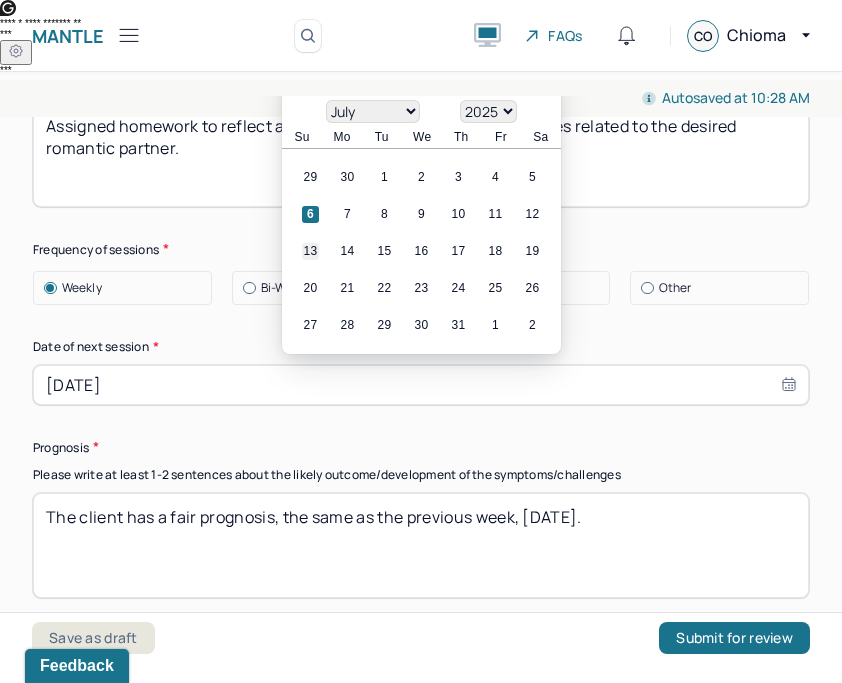 click on "13" at bounding box center (310, 251) 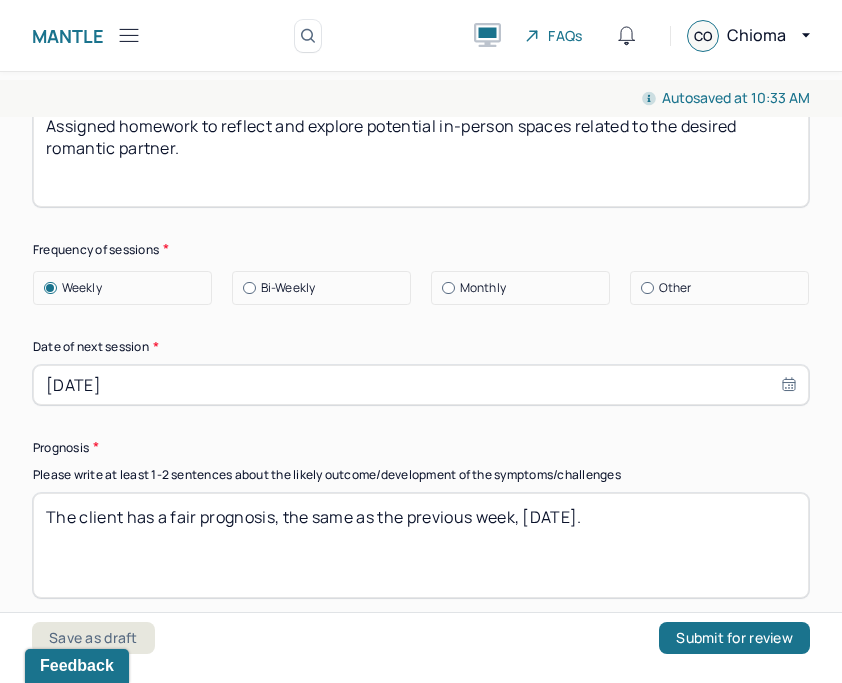 scroll, scrollTop: 2550, scrollLeft: 0, axis: vertical 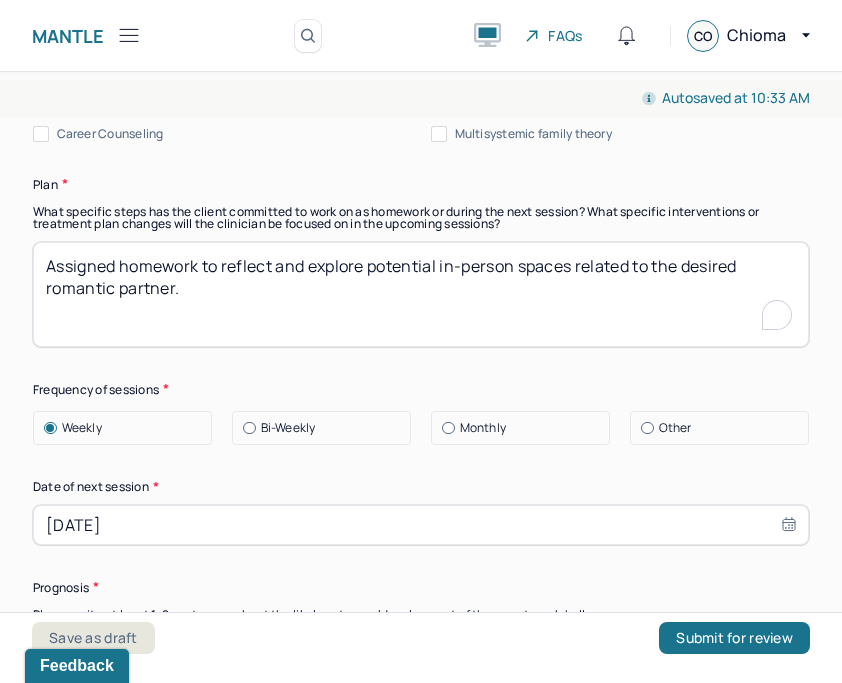 click on "Assigned homework to reflect and explore potential in-person spaces related to the desired romantic partner." at bounding box center (421, 294) 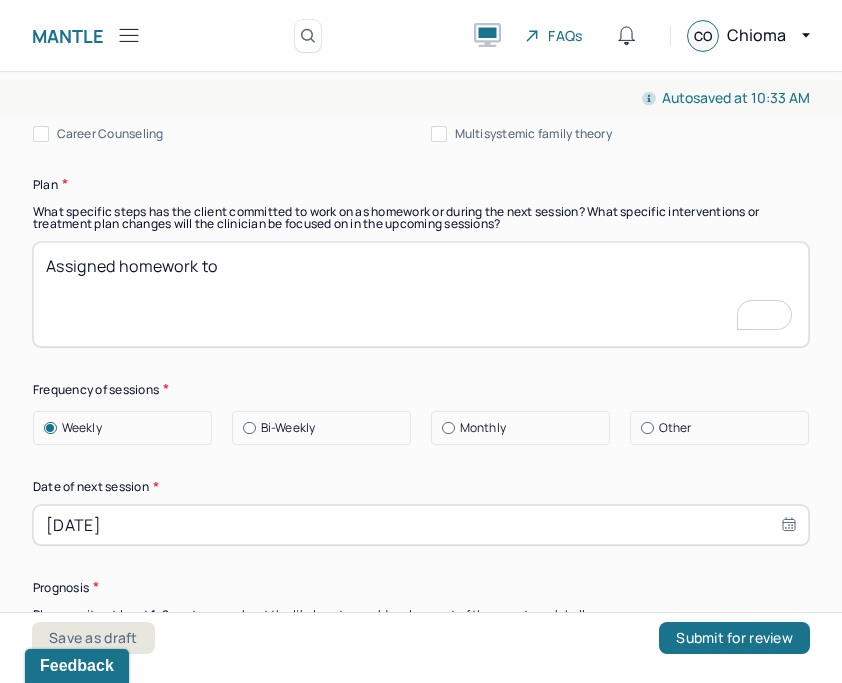 type on "Assigned homework to" 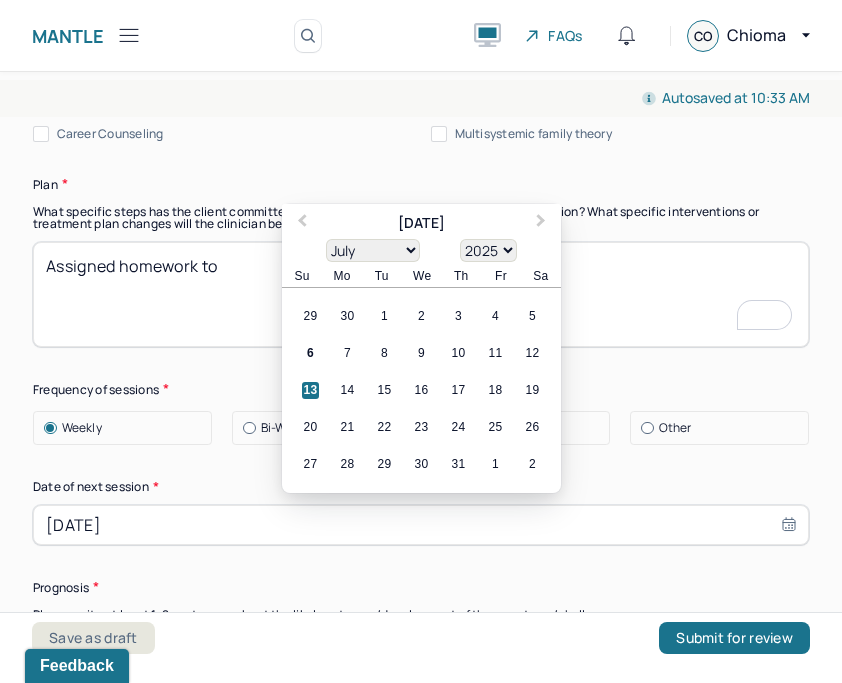 click on "13" at bounding box center [310, 390] 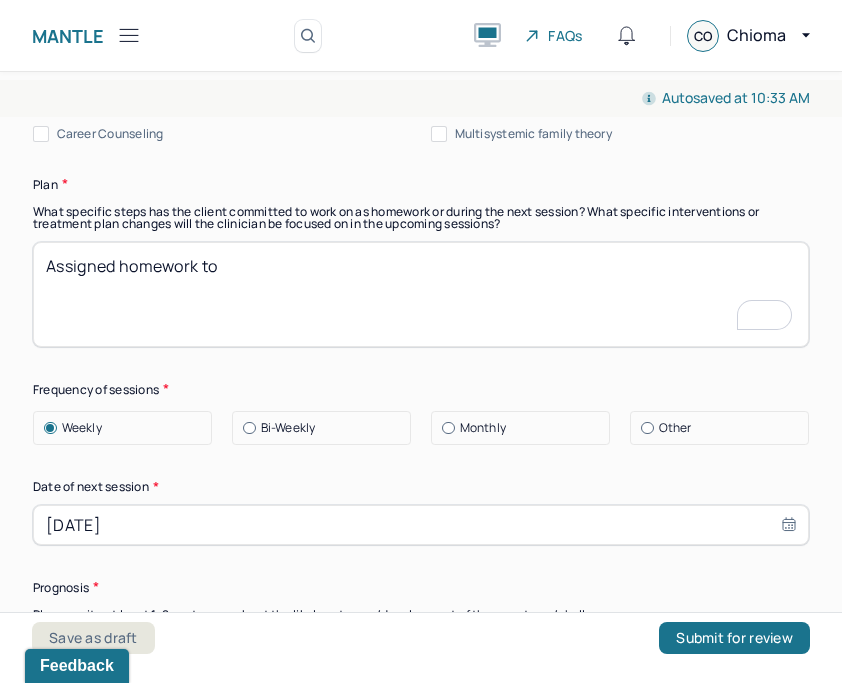 click on "Assigned homework to" at bounding box center [421, 294] 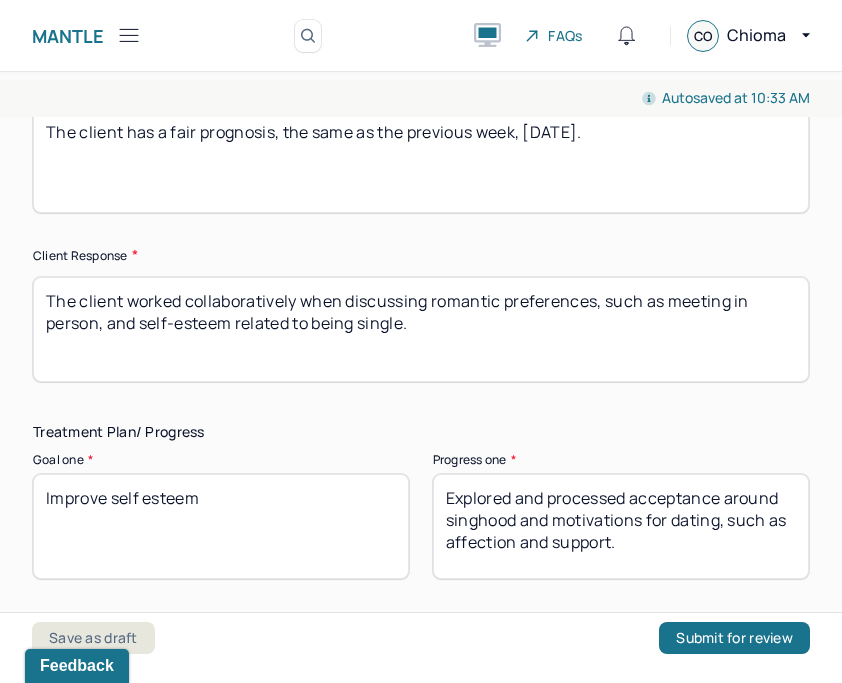 click on "The client has a fair prognosis, the same as the previous week, 6/08/2025." at bounding box center (421, 160) 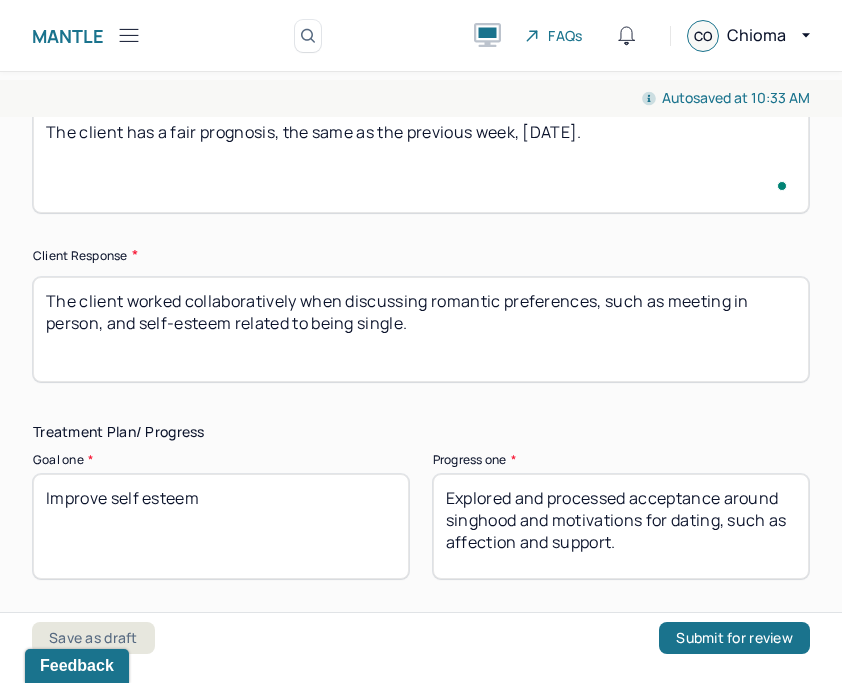 type on "The client has a fair prognosis, the same as the previous week, 6/16/2025." 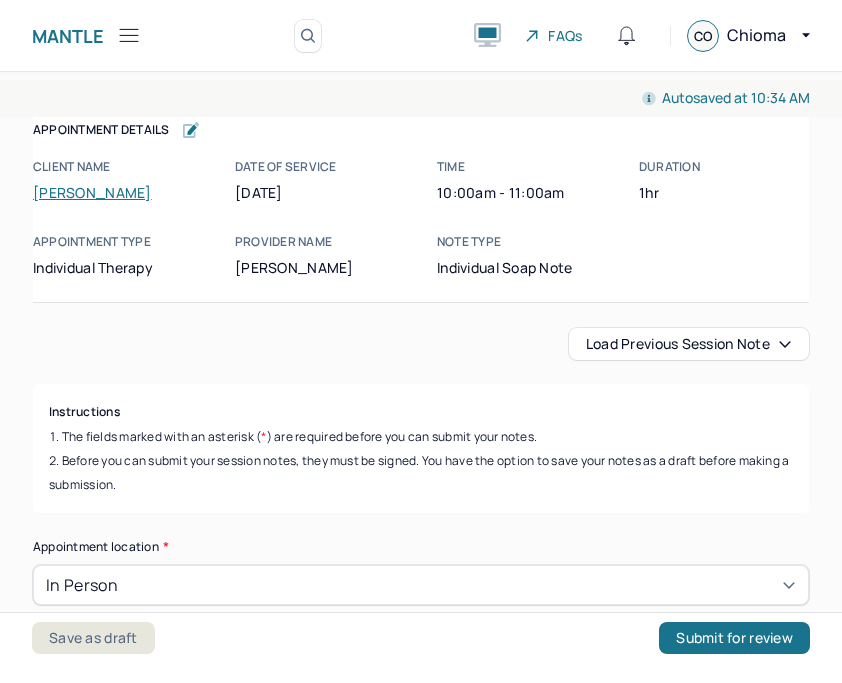 scroll, scrollTop: 0, scrollLeft: 0, axis: both 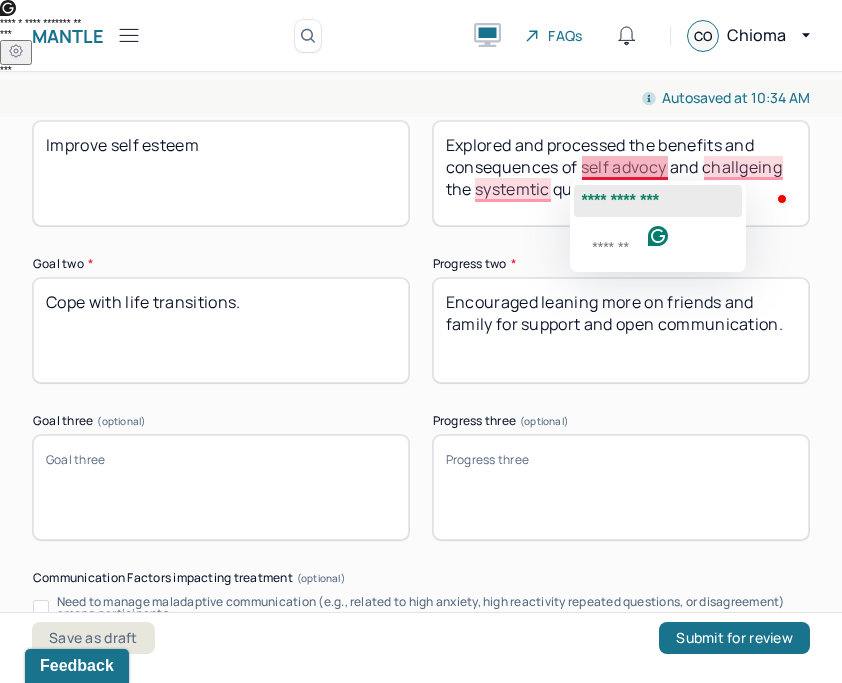 click on "**********" 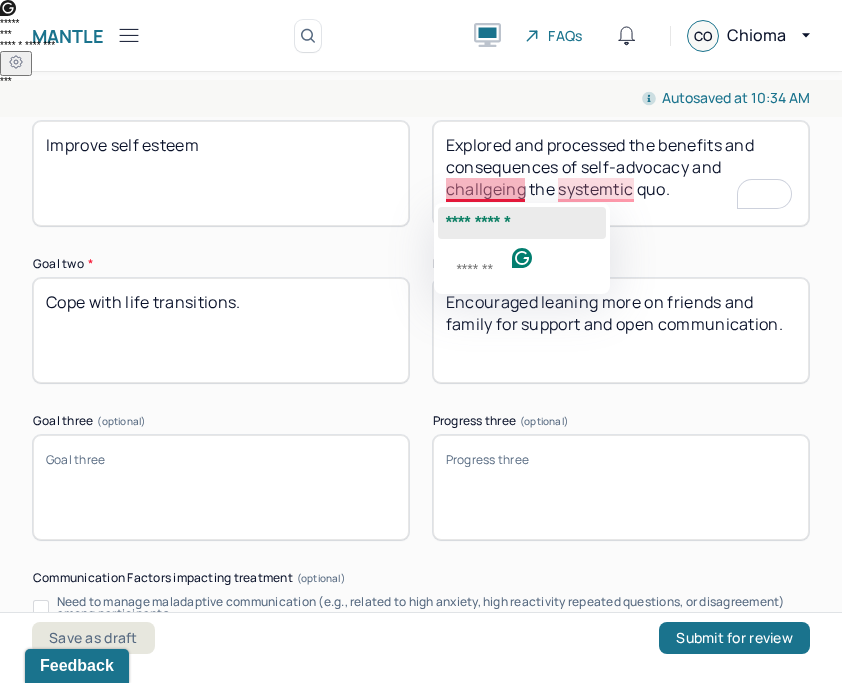 click on "**********" 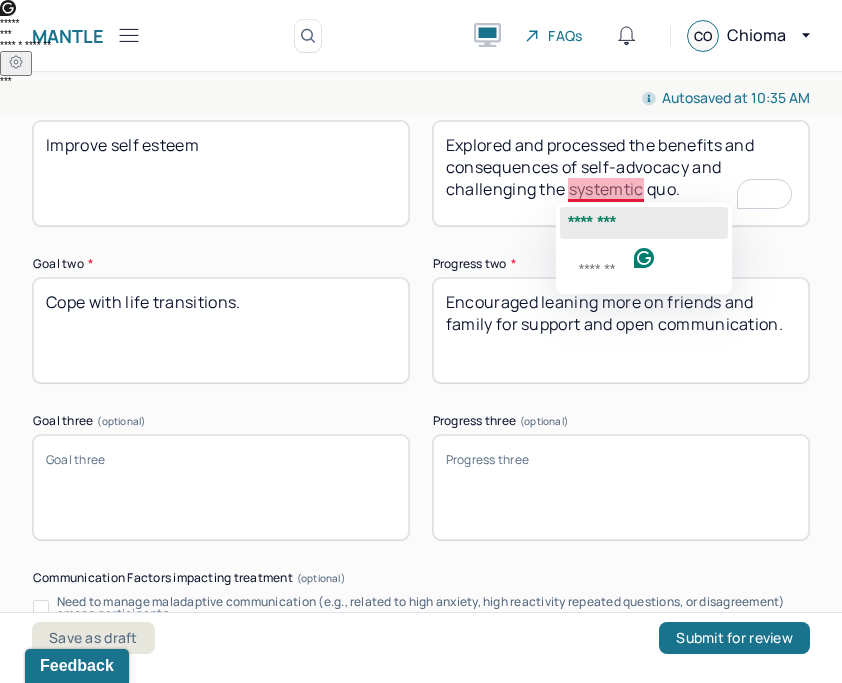 click on "********" 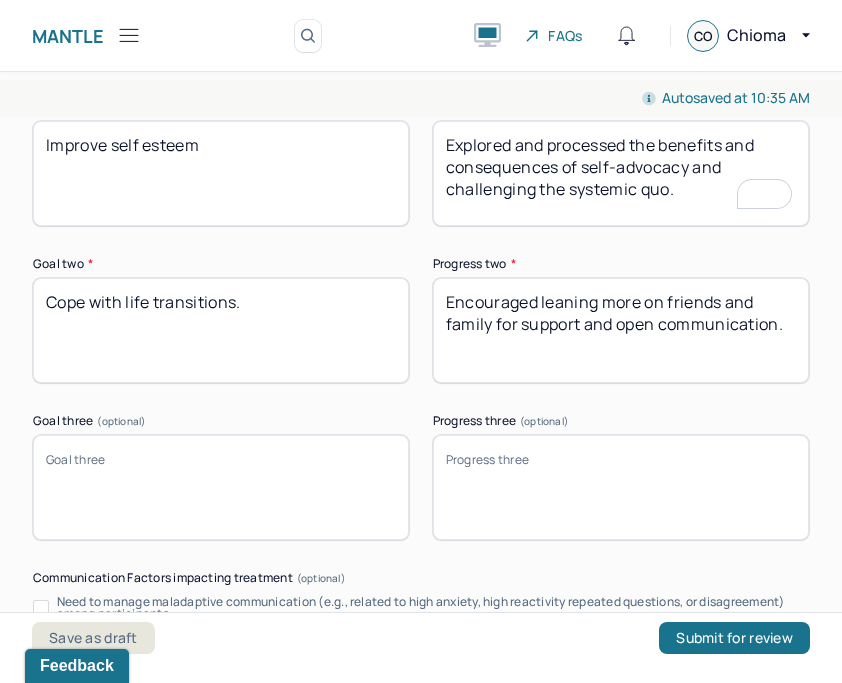 type on "Explored and processed the benefits and consequences of self-advocacy and challenging the systemic quo." 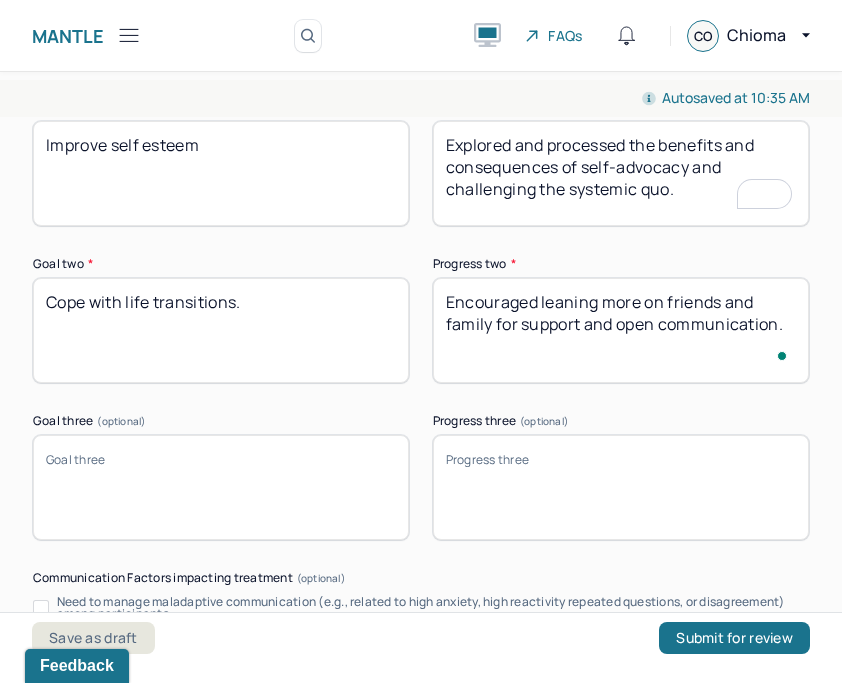 drag, startPoint x: 599, startPoint y: 302, endPoint x: 776, endPoint y: 346, distance: 182.38695 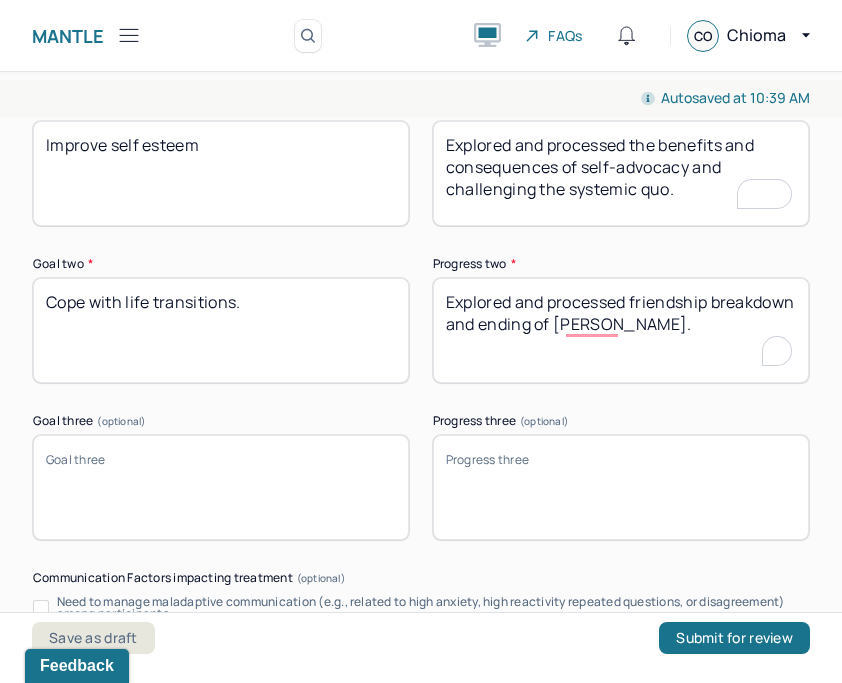 type on "Explored and processed friendship breakdown and ending of DJ class." 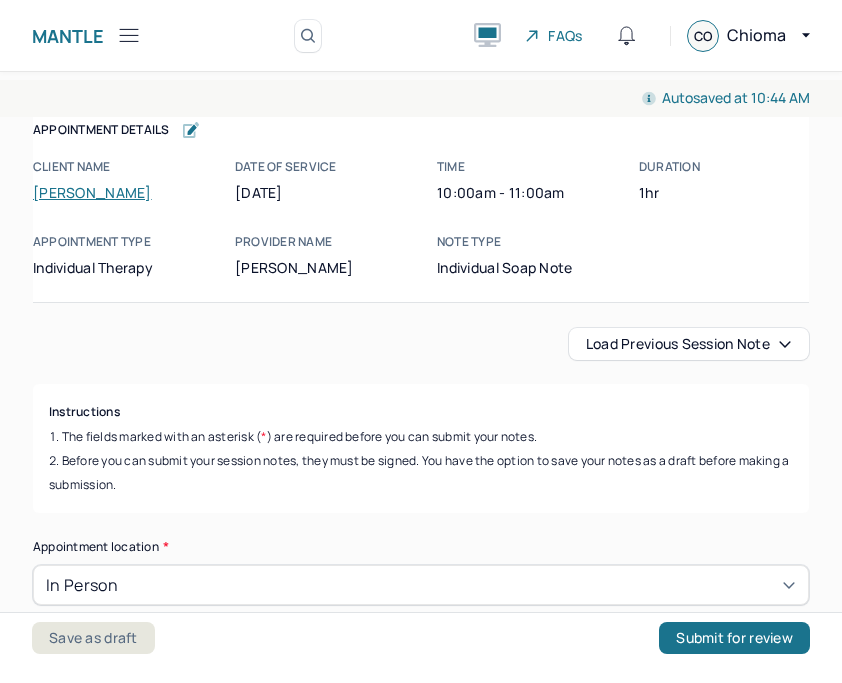 scroll, scrollTop: 0, scrollLeft: 0, axis: both 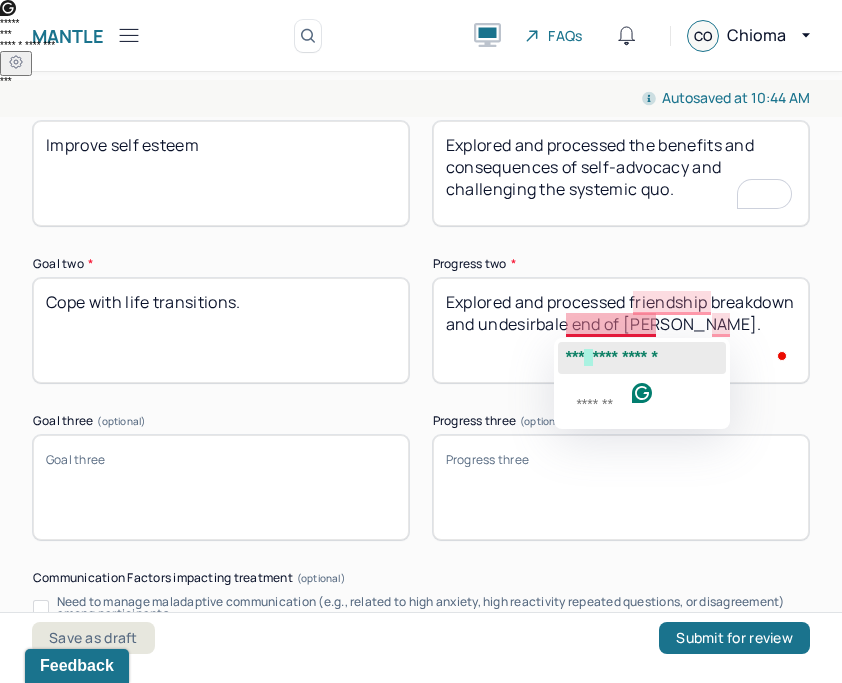 click on "**********" 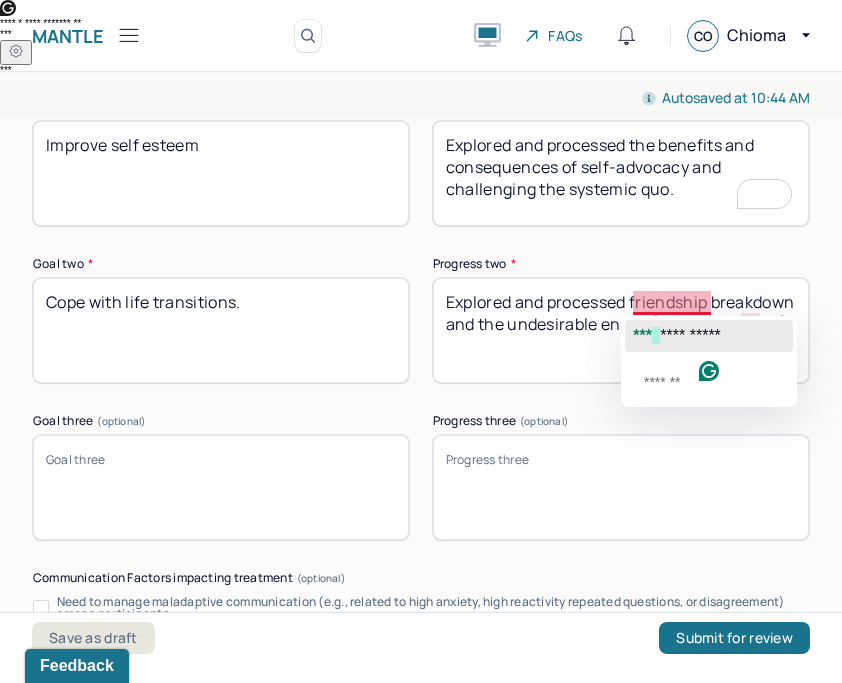 click on "**********" 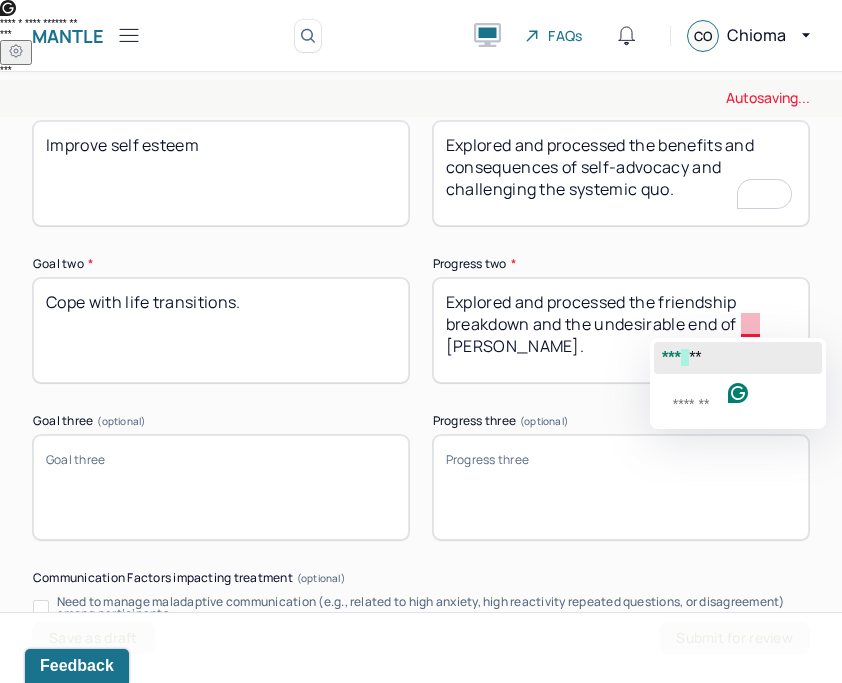 click on "***   **" 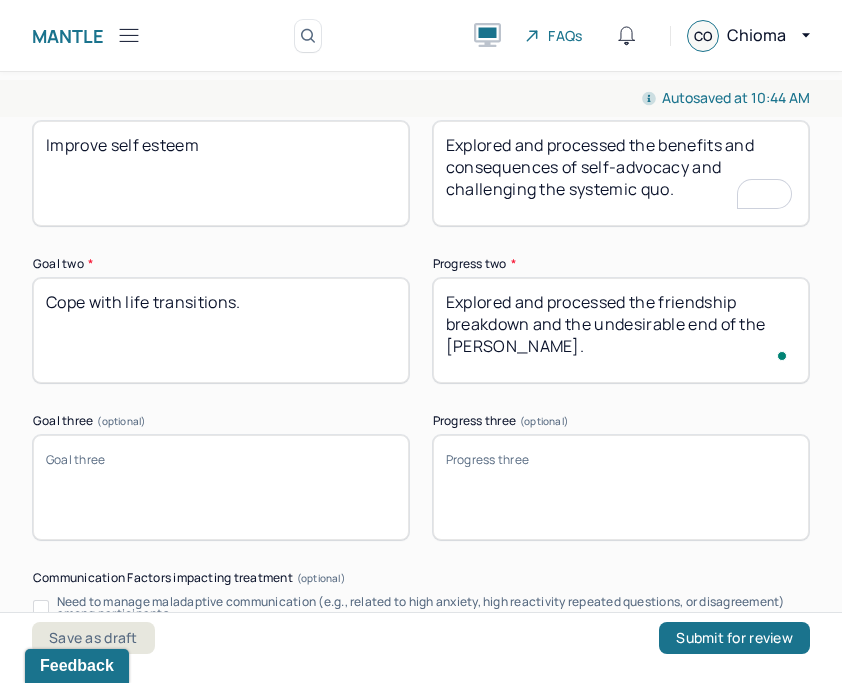 click on "Explored and processed the friendship breakdown and the undesirable end of DJ class." at bounding box center [621, 330] 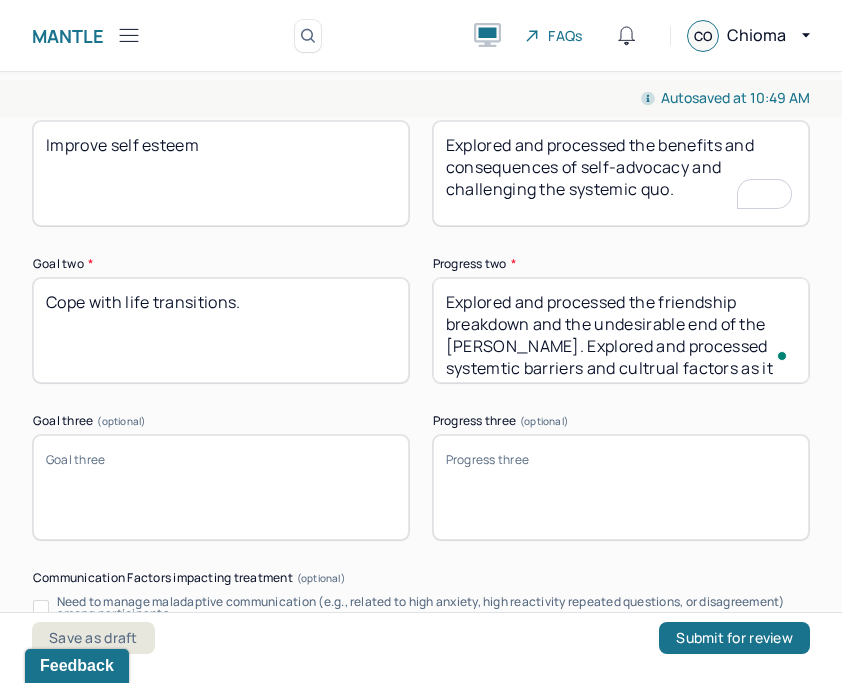 scroll, scrollTop: 20, scrollLeft: 0, axis: vertical 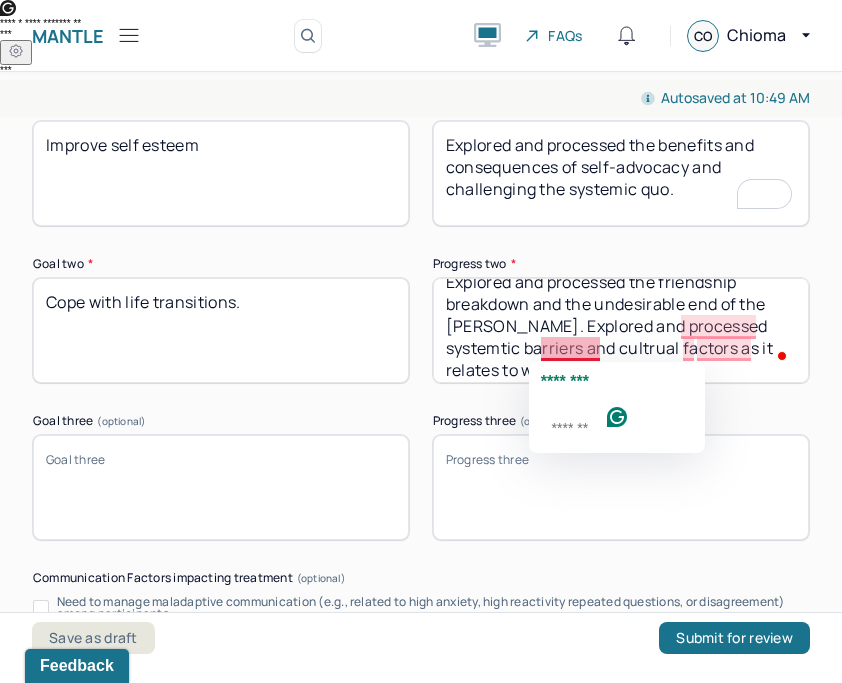 click on "Explored and processed the friendship breakdown and the undesirable end of the DJ class. Explo" at bounding box center [621, 330] 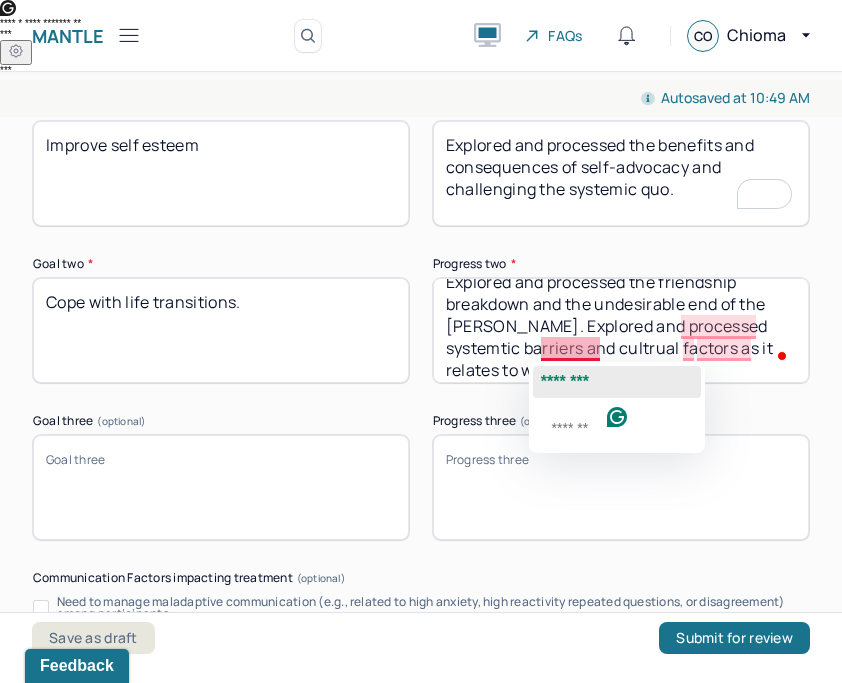 click on "********" 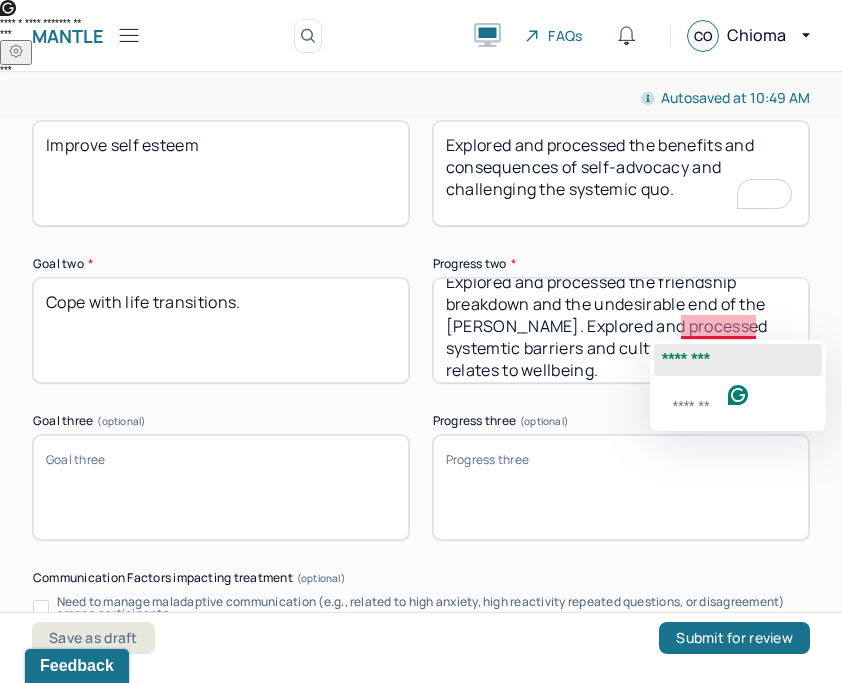 click on "********" 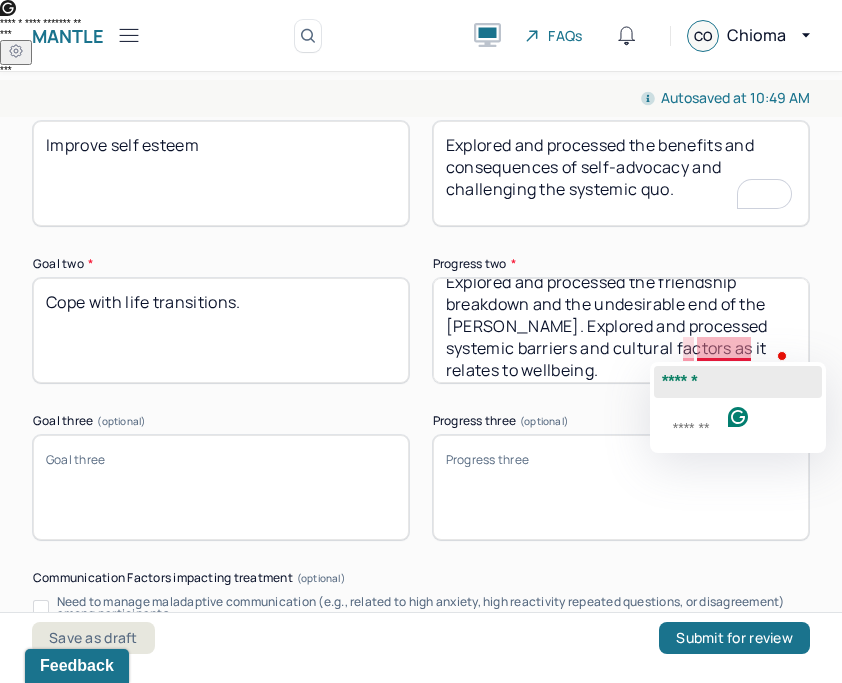 click on "******" 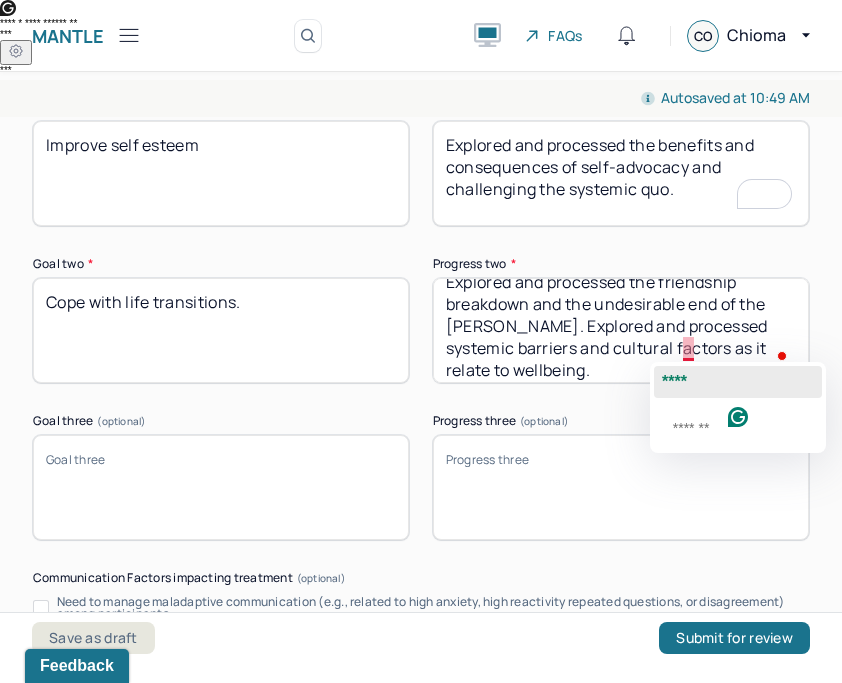 click on "****" 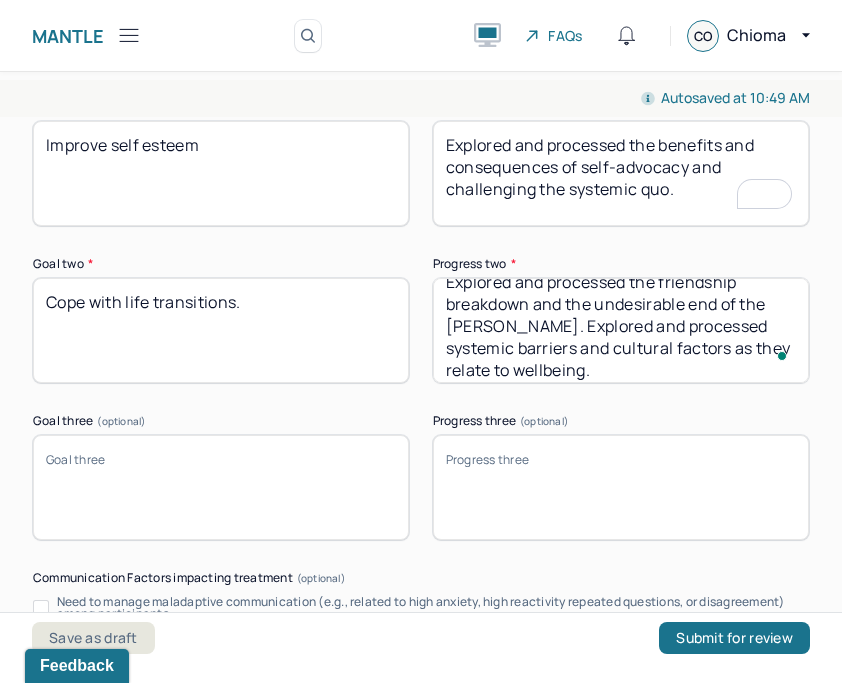 type on "Explored and processed the friendship breakdown and the undesirable end of the DJ class. Explored and processed systemic barriers and cultural factors as they relate to wellbeing." 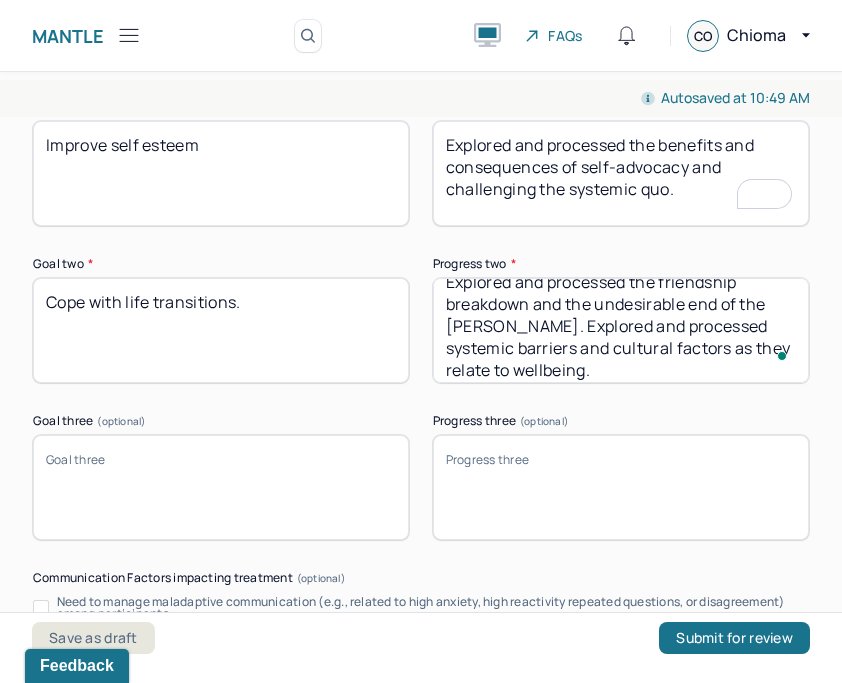 scroll, scrollTop: 2883, scrollLeft: 0, axis: vertical 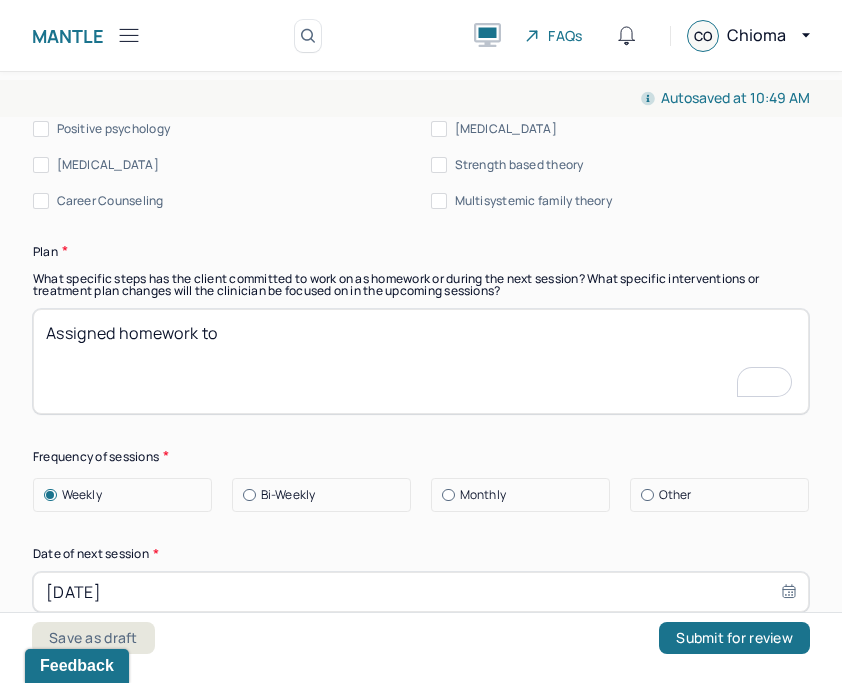 click on "Assigned homework to" at bounding box center [421, 361] 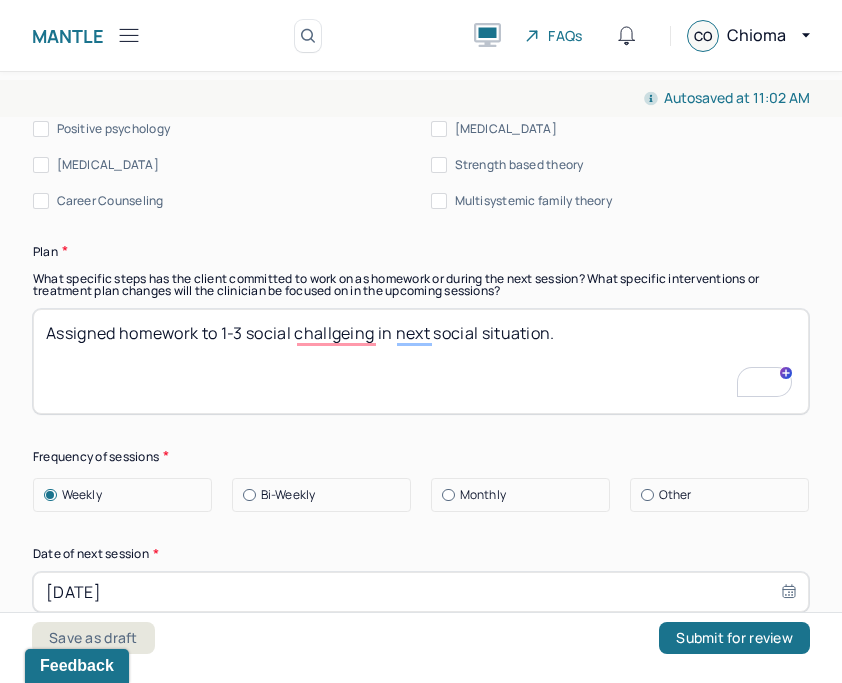 type on "Assigned homework to 1-3 social challgeing in next social situation." 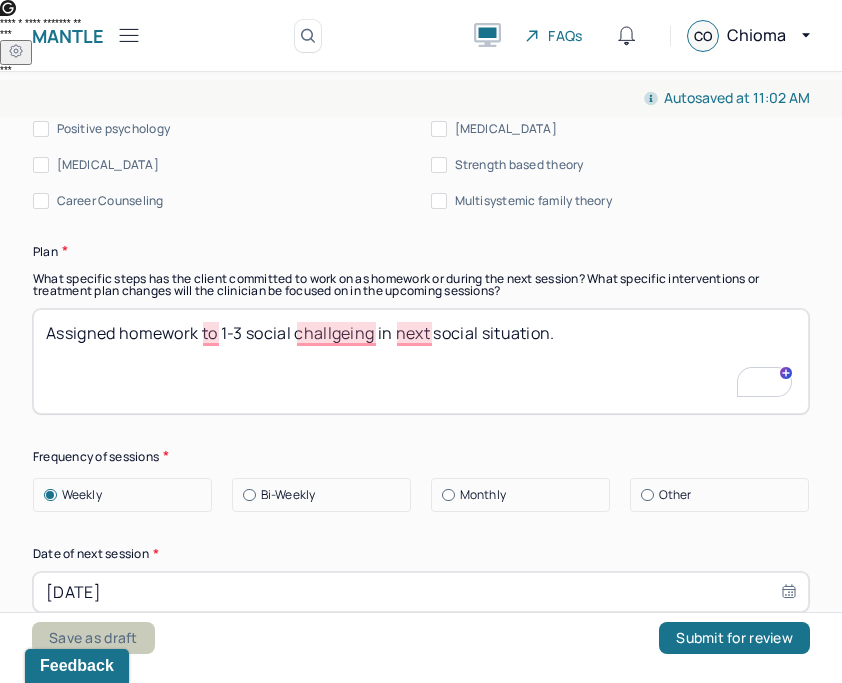 click on "Save as draft" at bounding box center [93, 638] 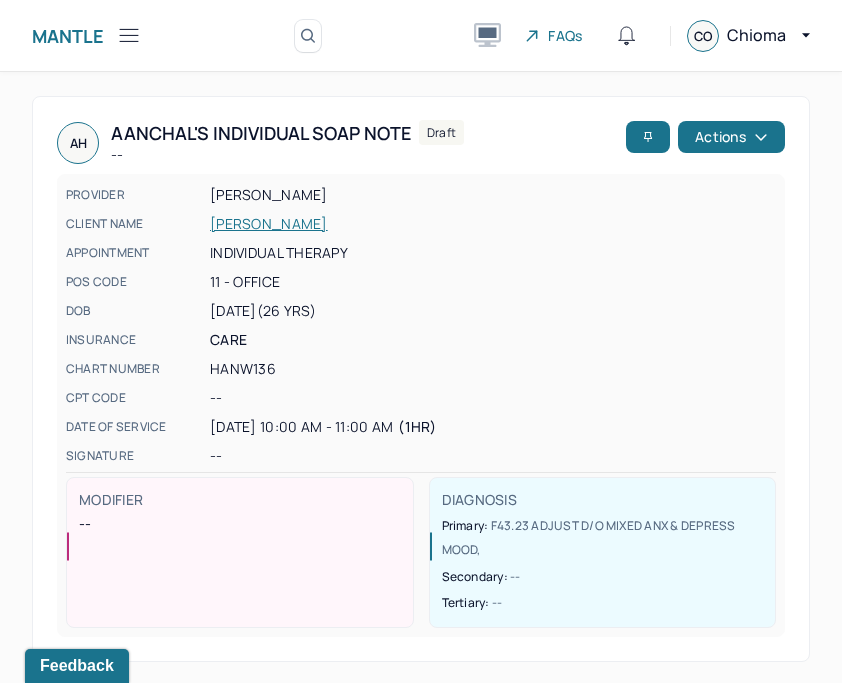 click 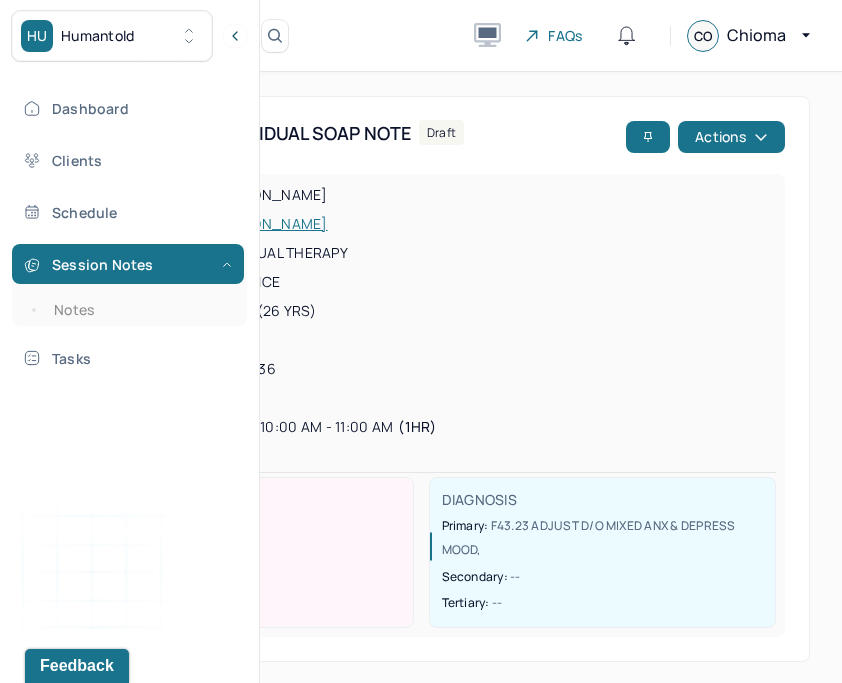 click on "Dashboard" at bounding box center (128, 108) 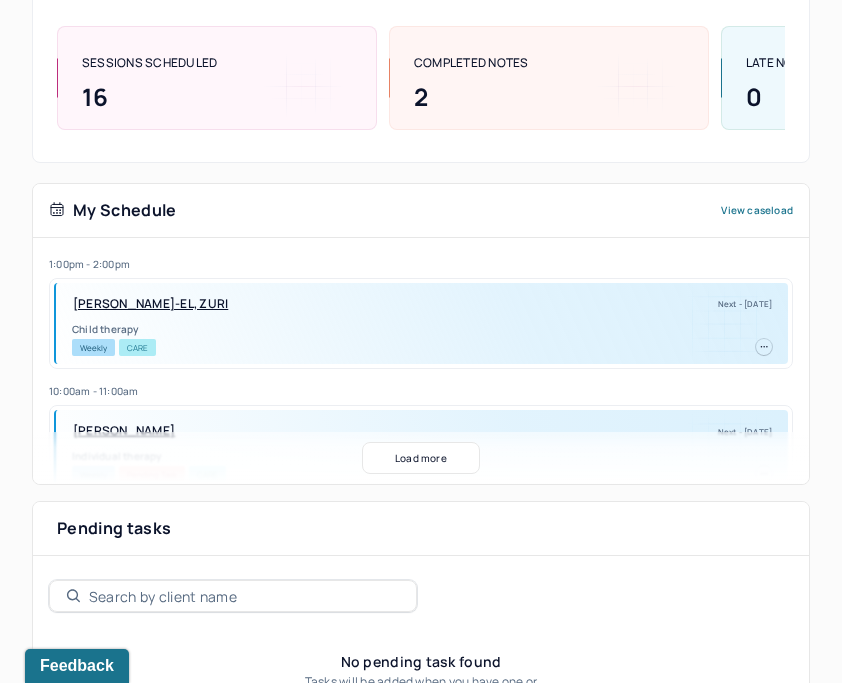 scroll, scrollTop: 320, scrollLeft: 0, axis: vertical 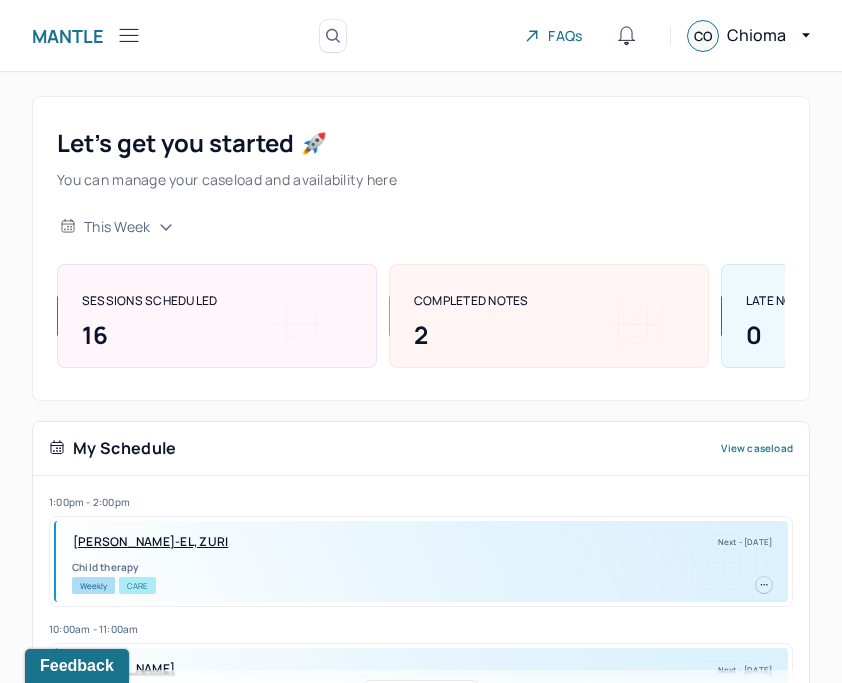click 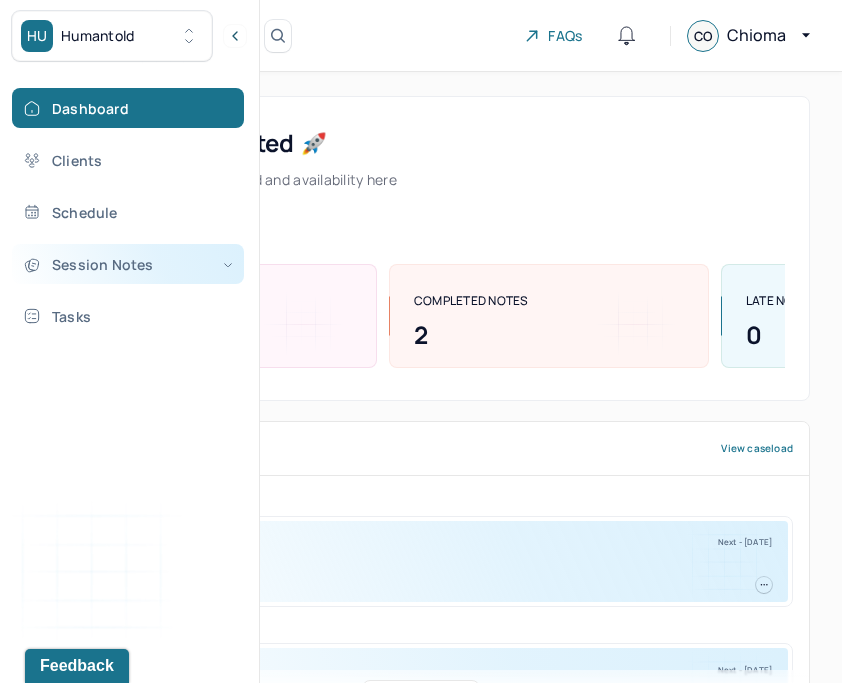 click on "Session Notes" at bounding box center [128, 264] 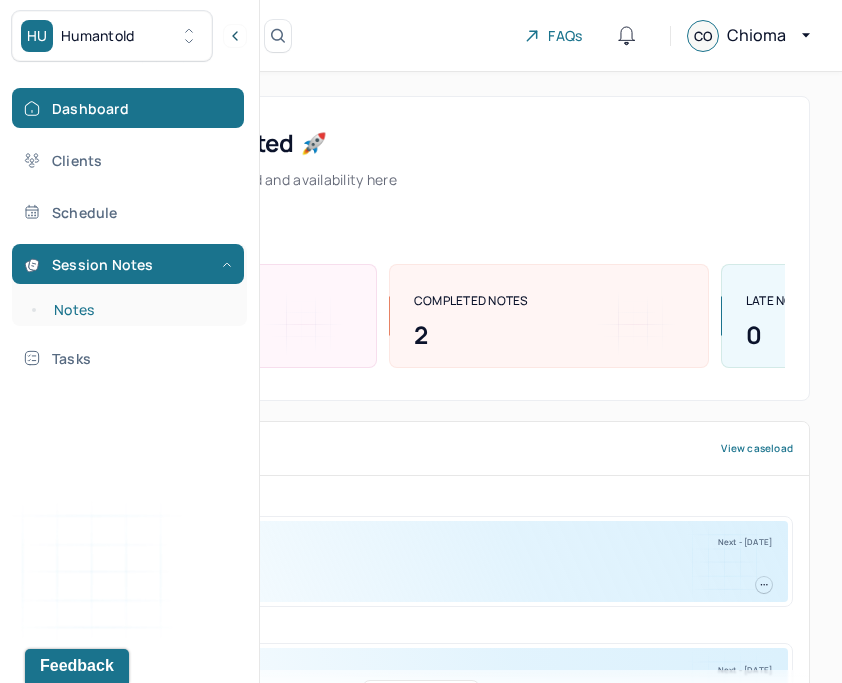 click on "Notes" at bounding box center [139, 310] 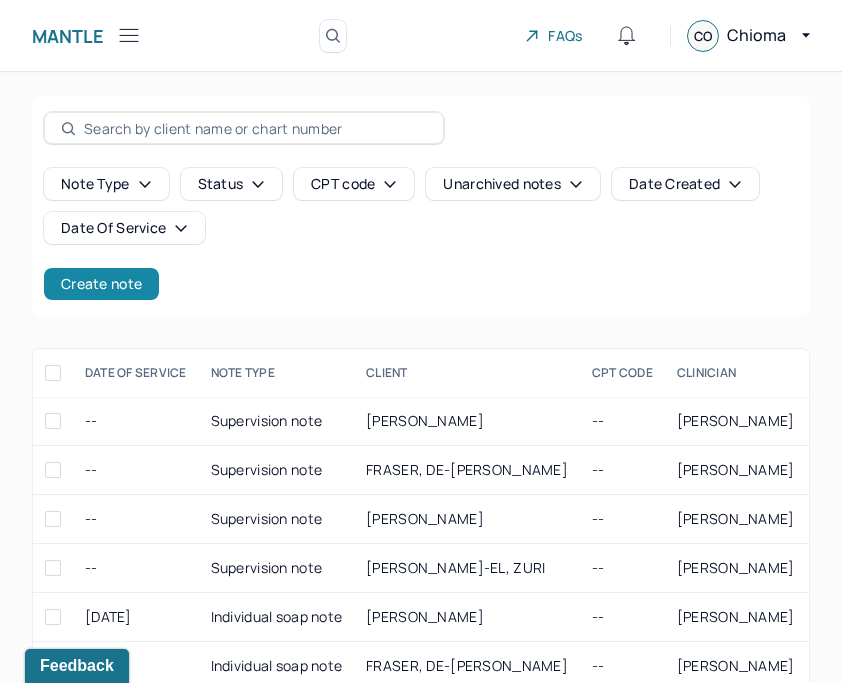 click on "Create note" at bounding box center (101, 284) 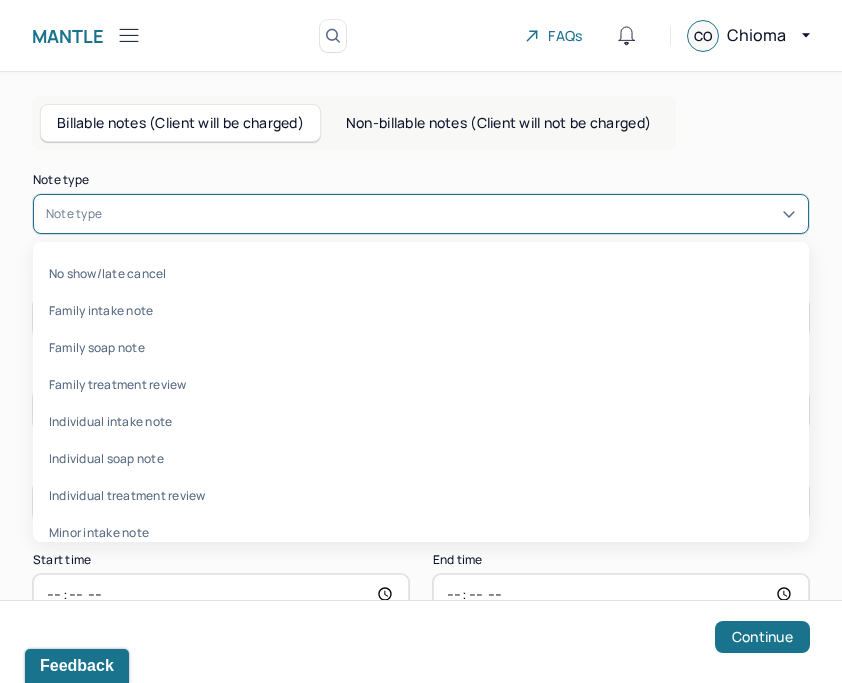 click at bounding box center [451, 214] 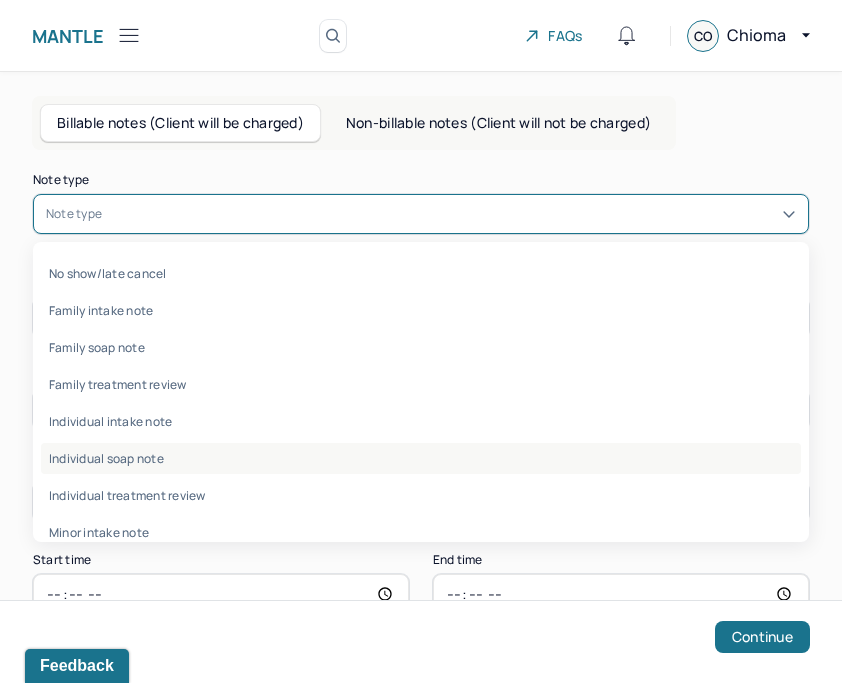 click on "Individual soap note" at bounding box center [421, 458] 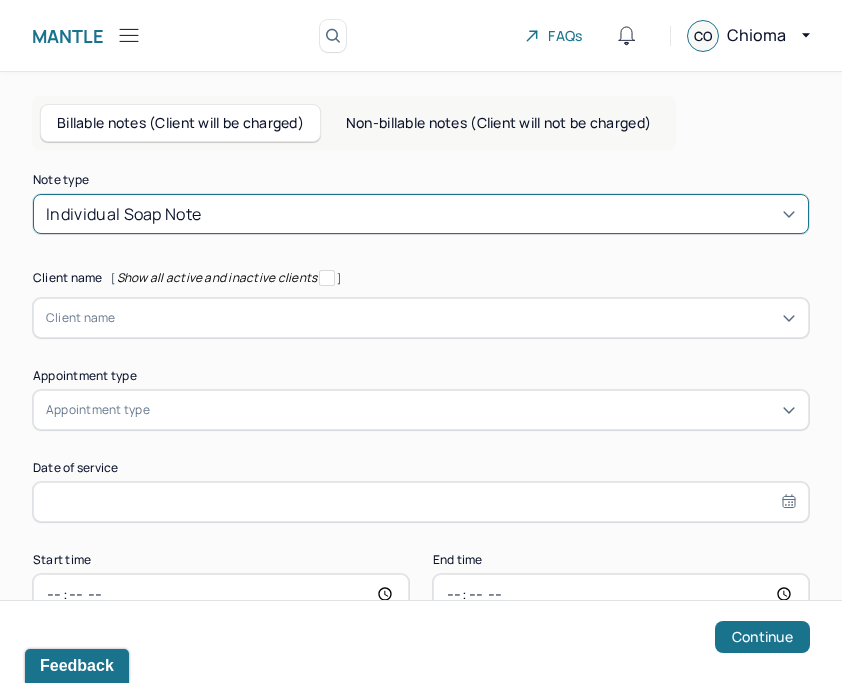 click at bounding box center [456, 318] 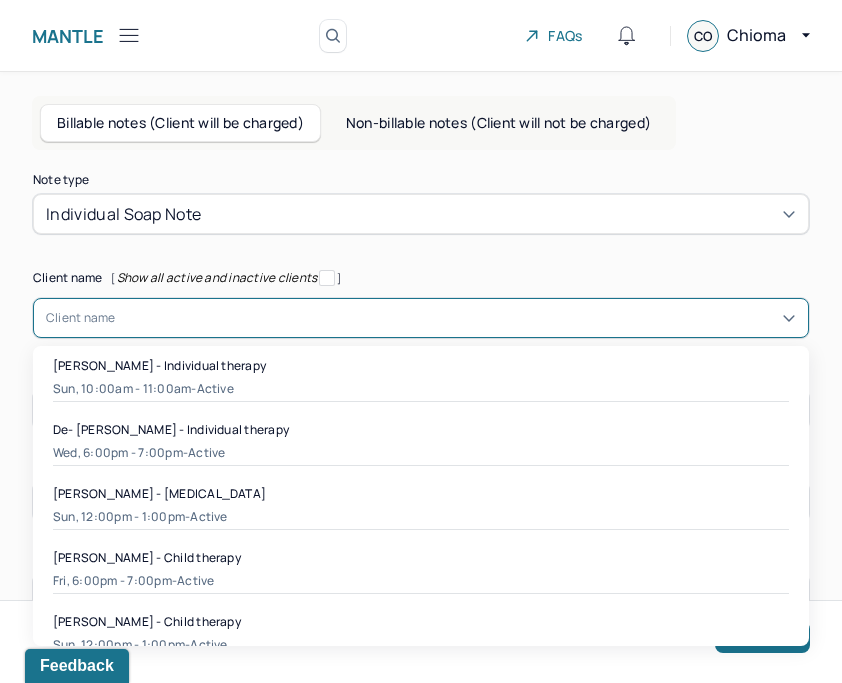 type on "T" 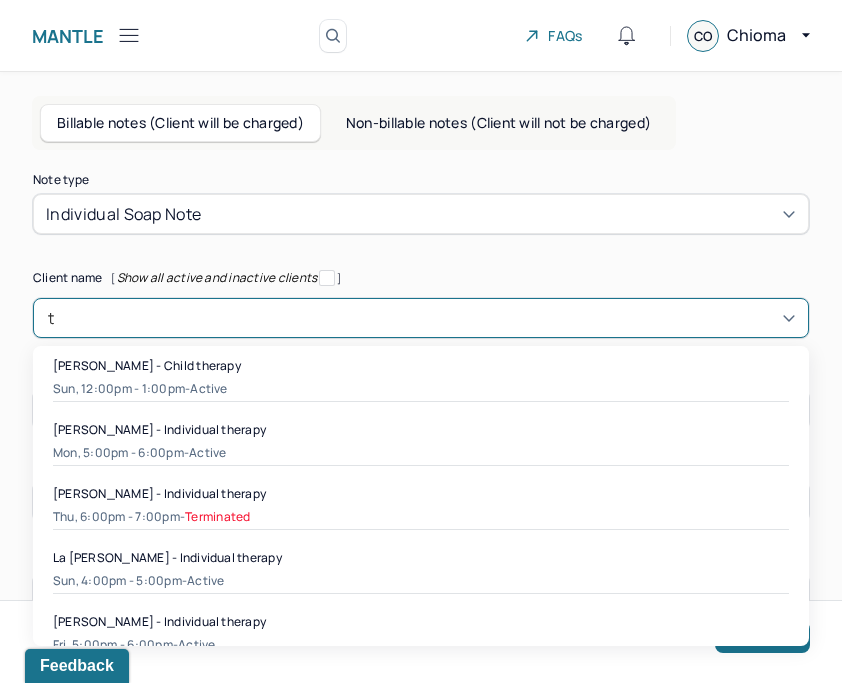 type on "ty" 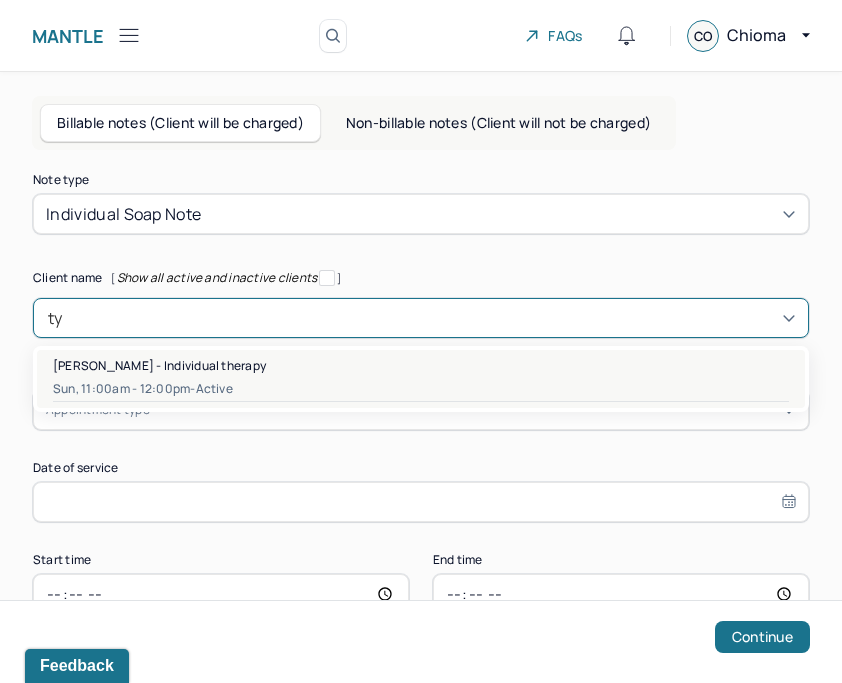click on "Tyesha Affriany - Individual therapy" at bounding box center (159, 365) 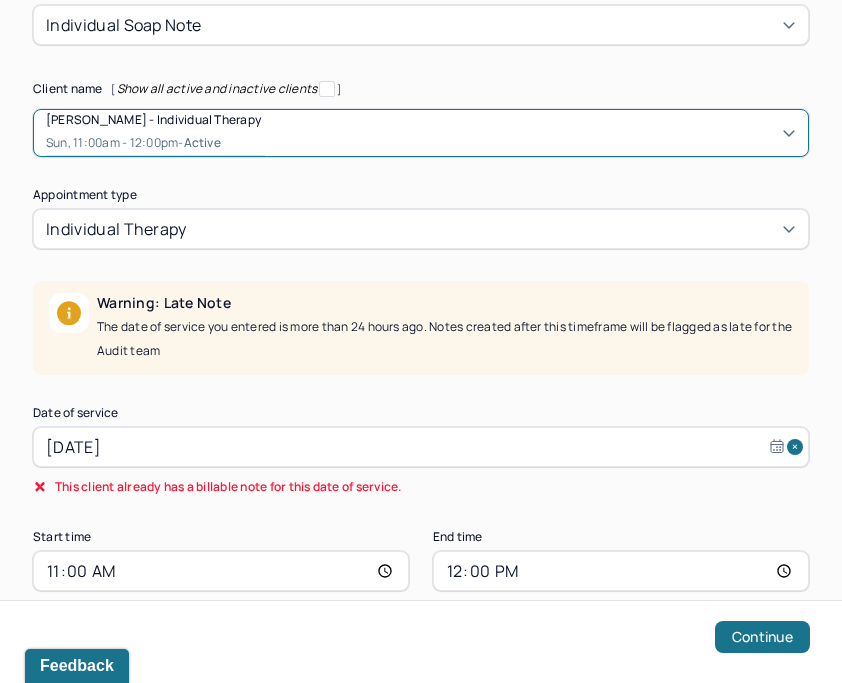 scroll, scrollTop: 253, scrollLeft: 0, axis: vertical 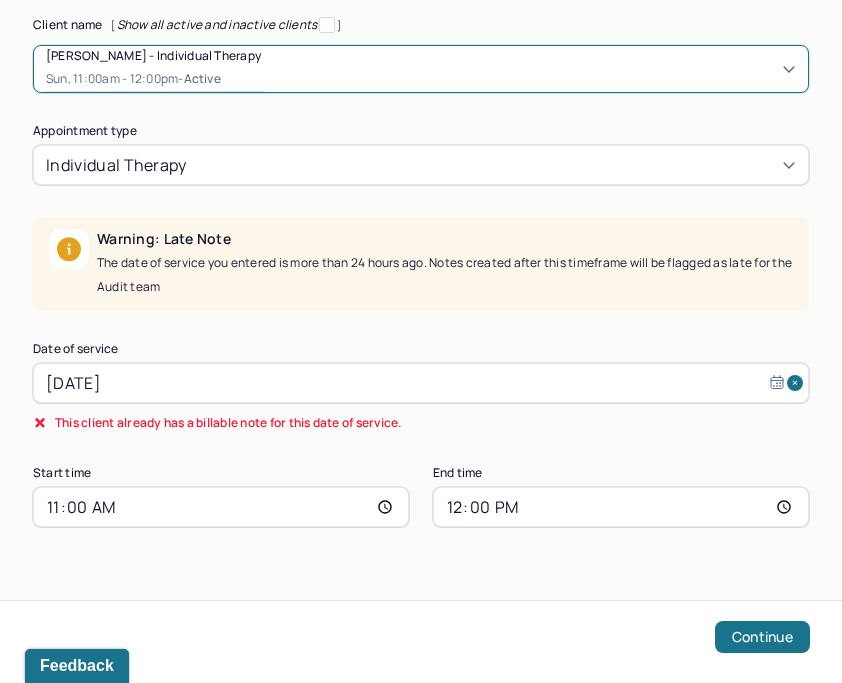 click on "Jun 29, 2025" at bounding box center (421, 383) 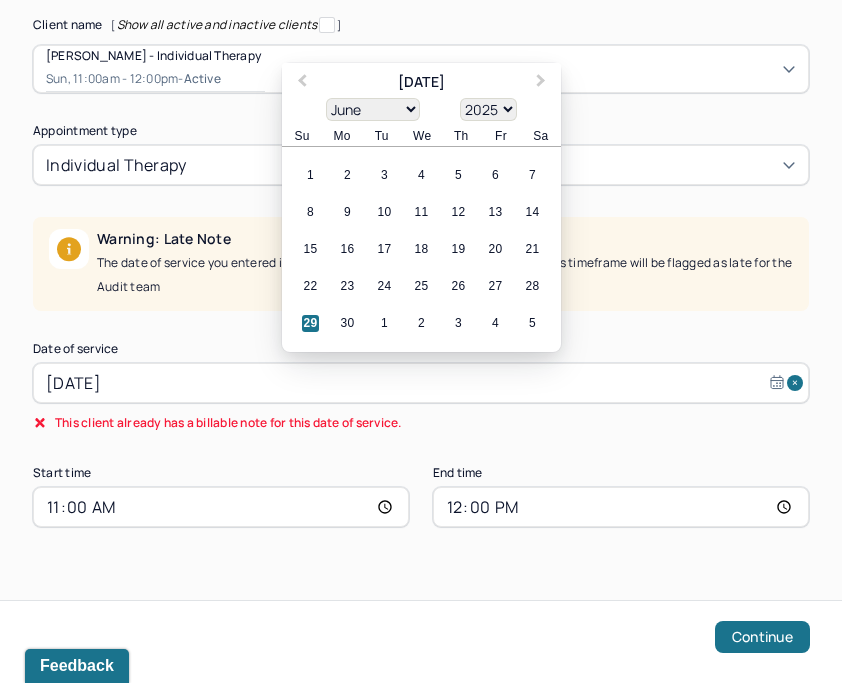 click on "January February March April May June July August September October November December" at bounding box center [373, 109] 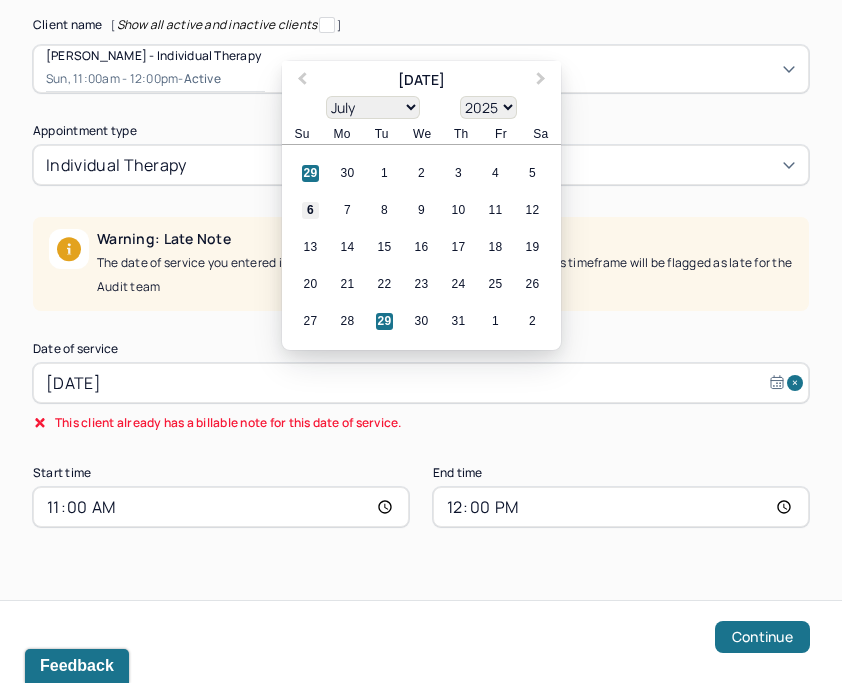 click on "6" at bounding box center [310, 210] 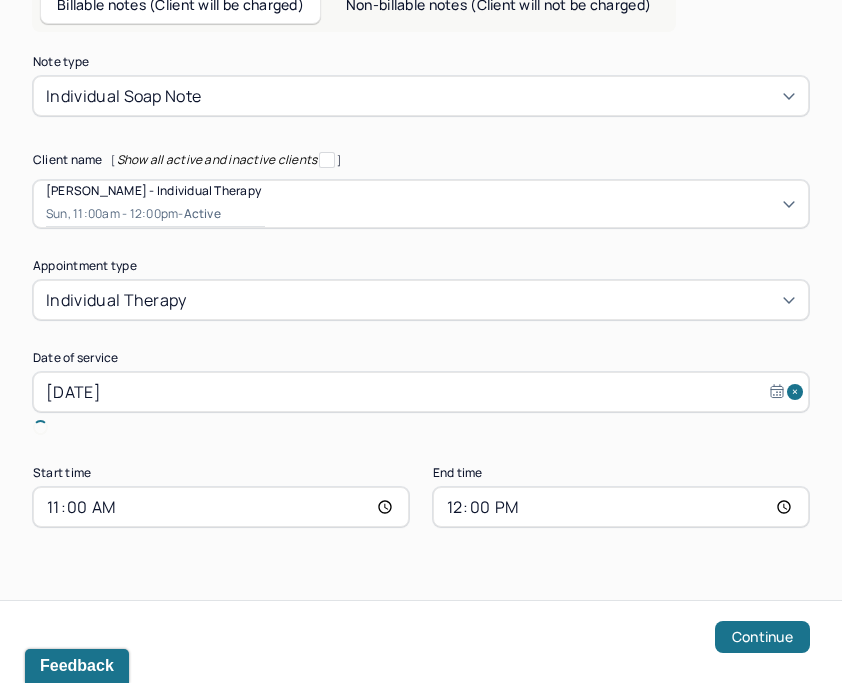 type on "Jul 6, 2025" 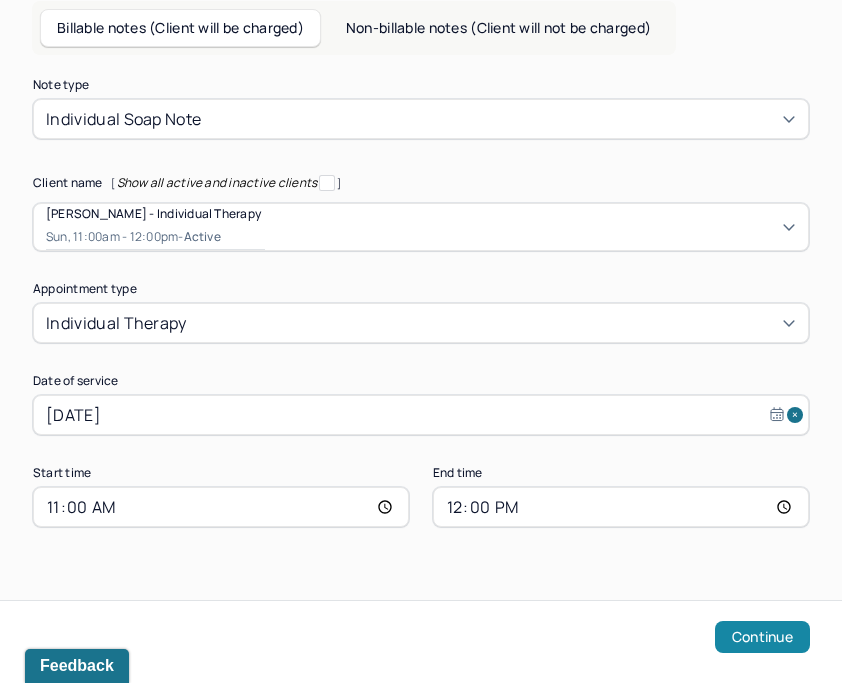 click on "Continue" at bounding box center (762, 637) 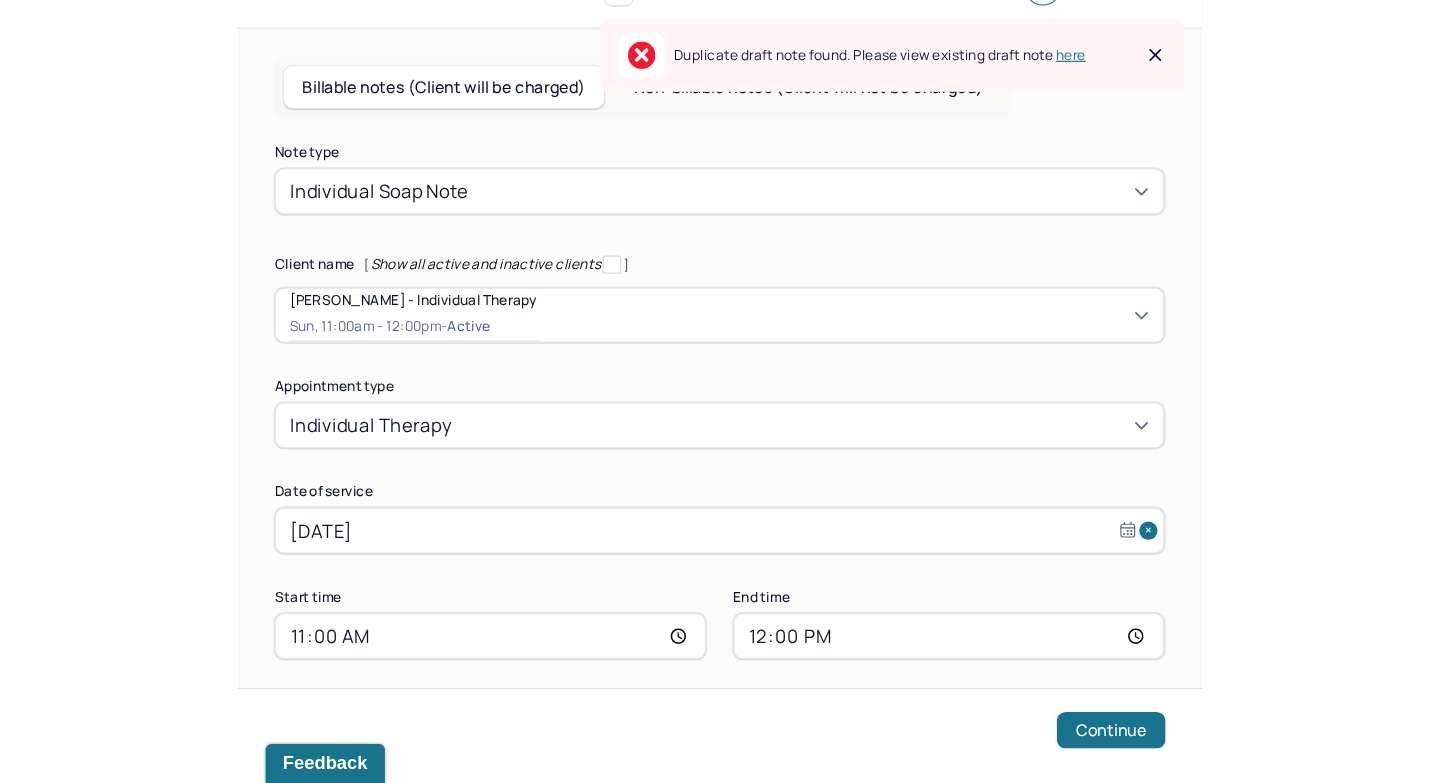 scroll, scrollTop: 0, scrollLeft: 0, axis: both 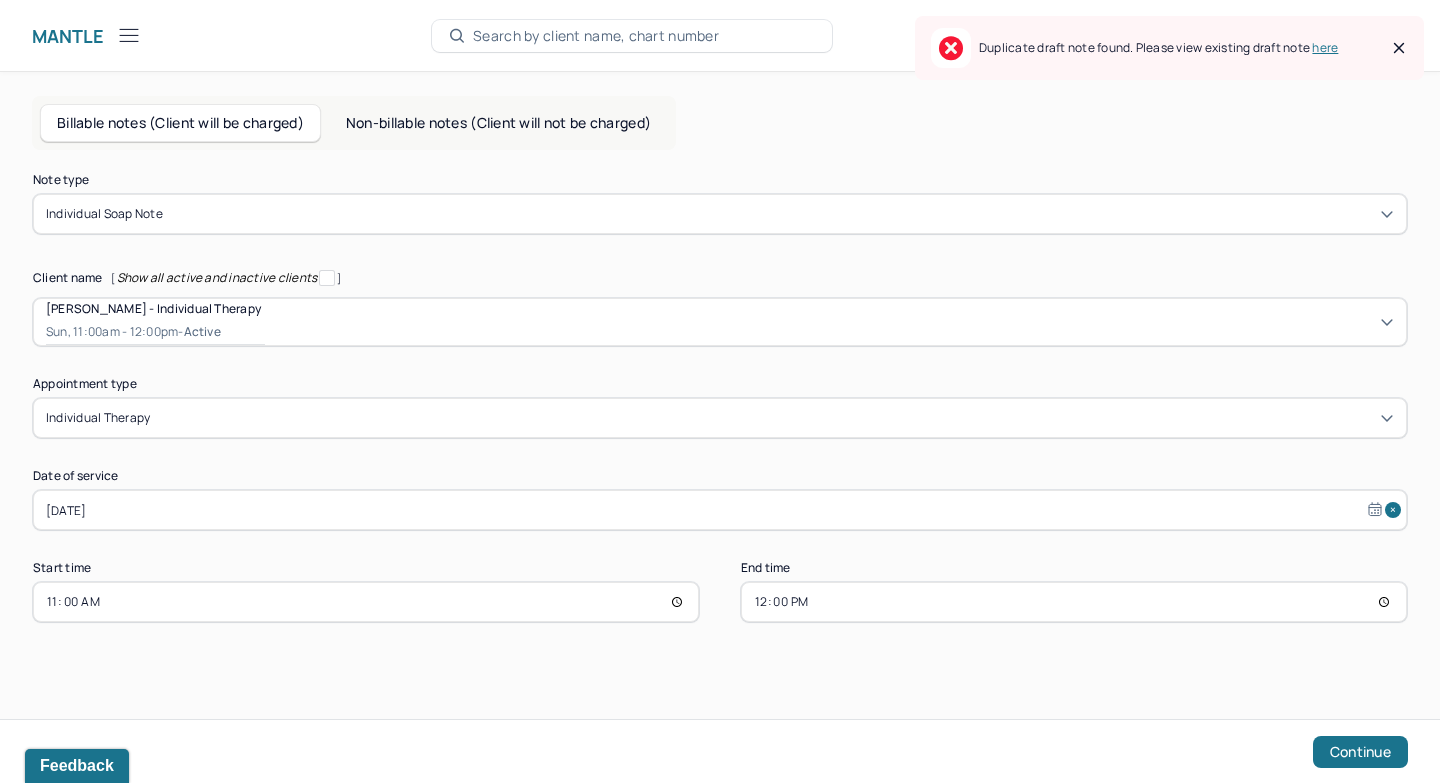 click on "here" at bounding box center (1325, 47) 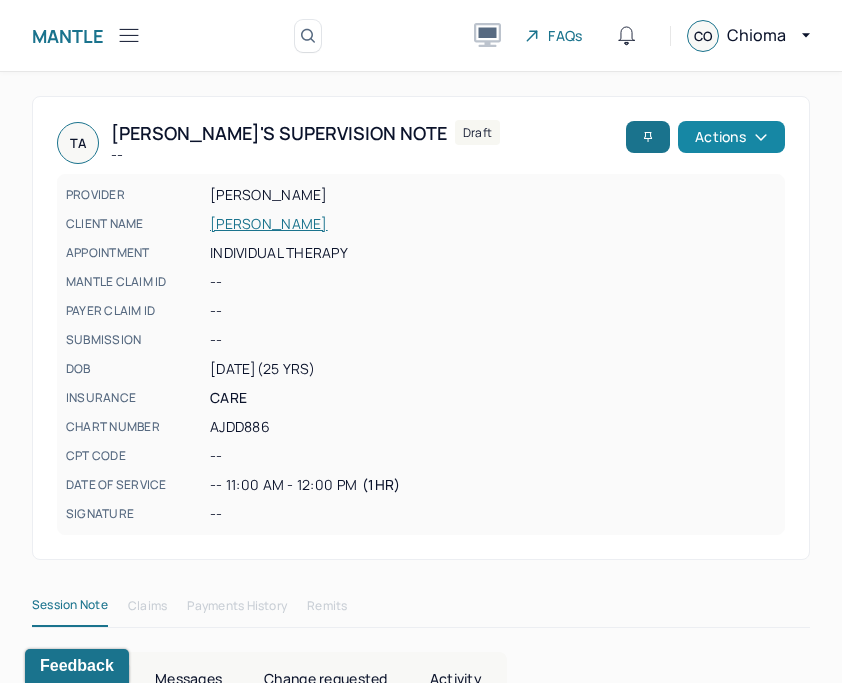 click on "Actions" at bounding box center [731, 137] 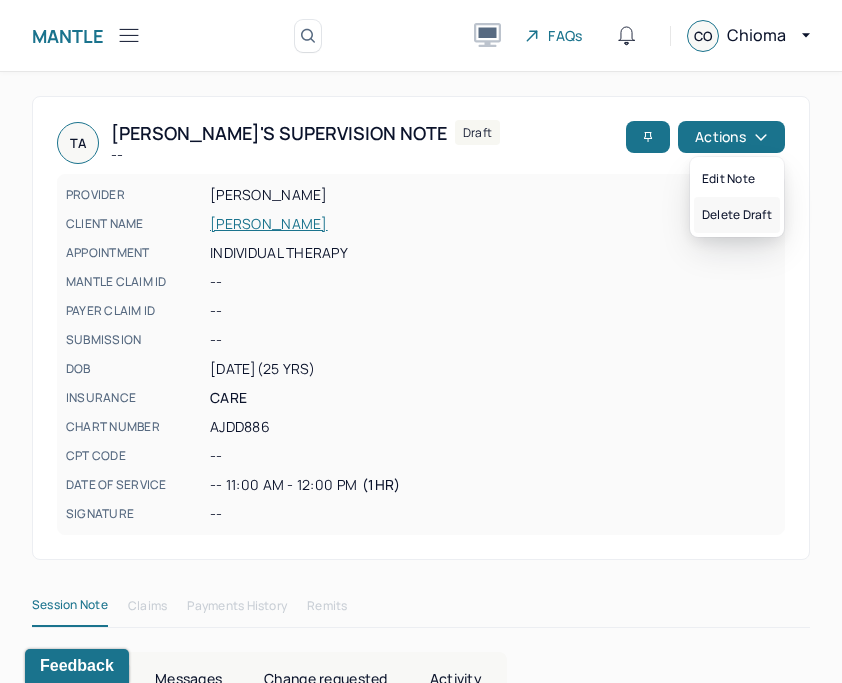click on "Delete draft" at bounding box center (737, 215) 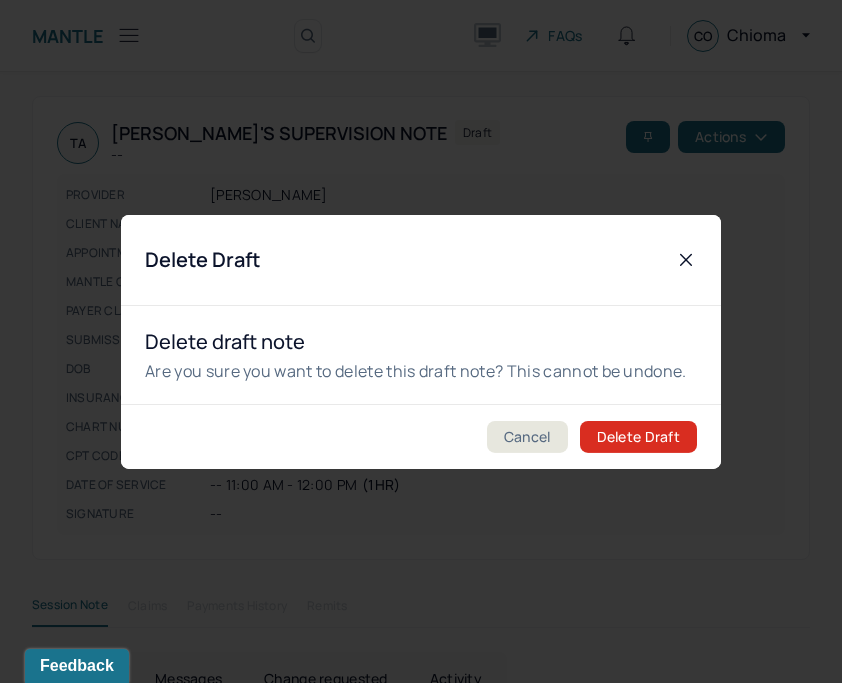 click on "Delete Draft" at bounding box center [638, 437] 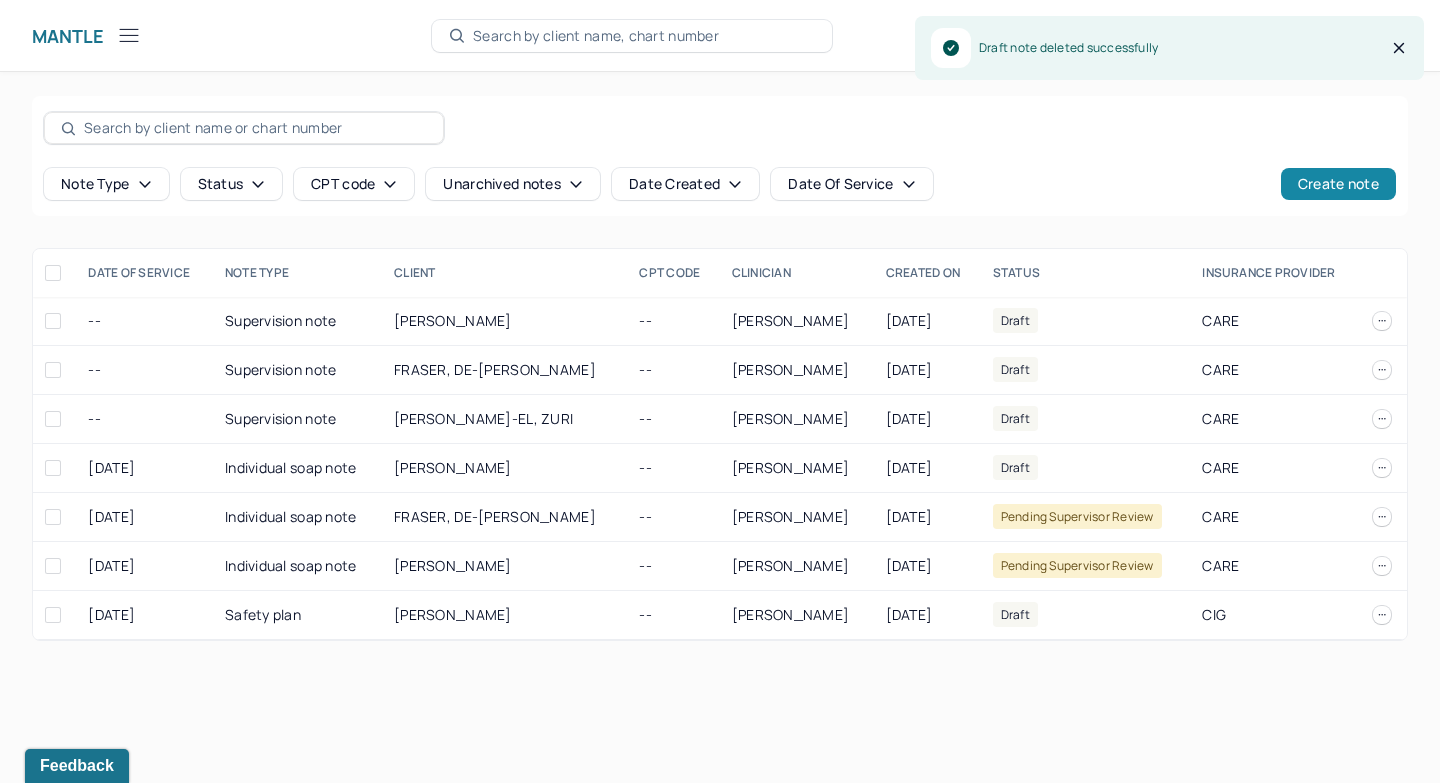 click on "Create note" at bounding box center [1338, 184] 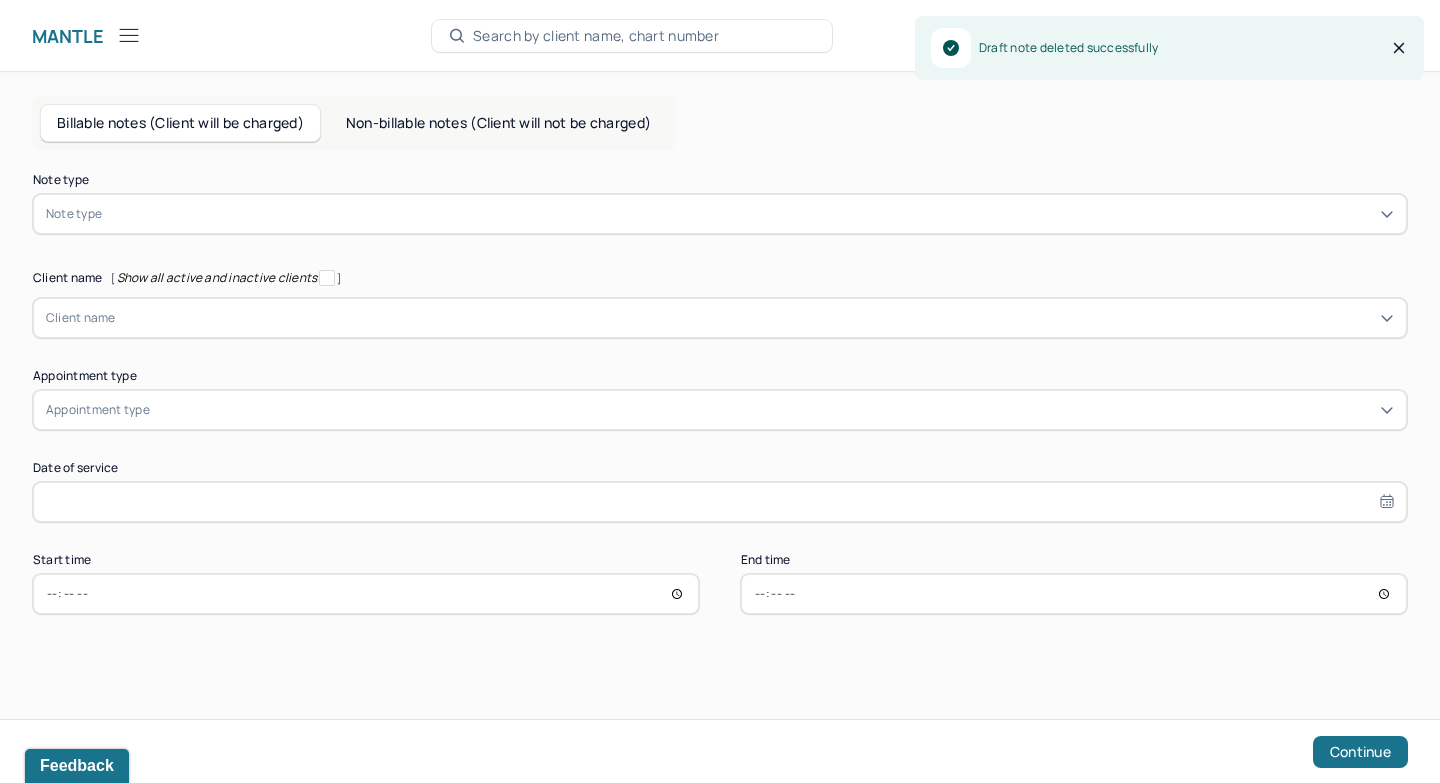 click at bounding box center (750, 214) 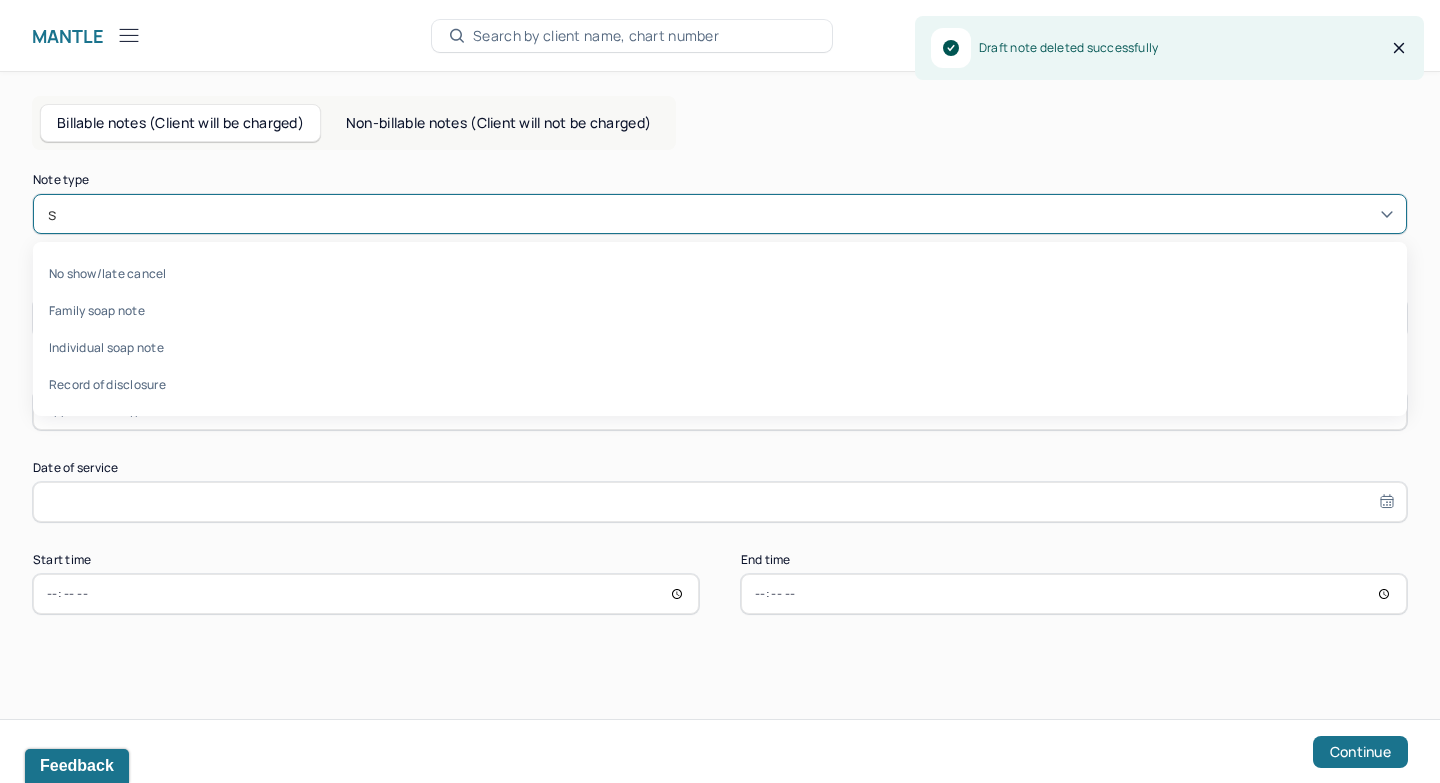 type on "so" 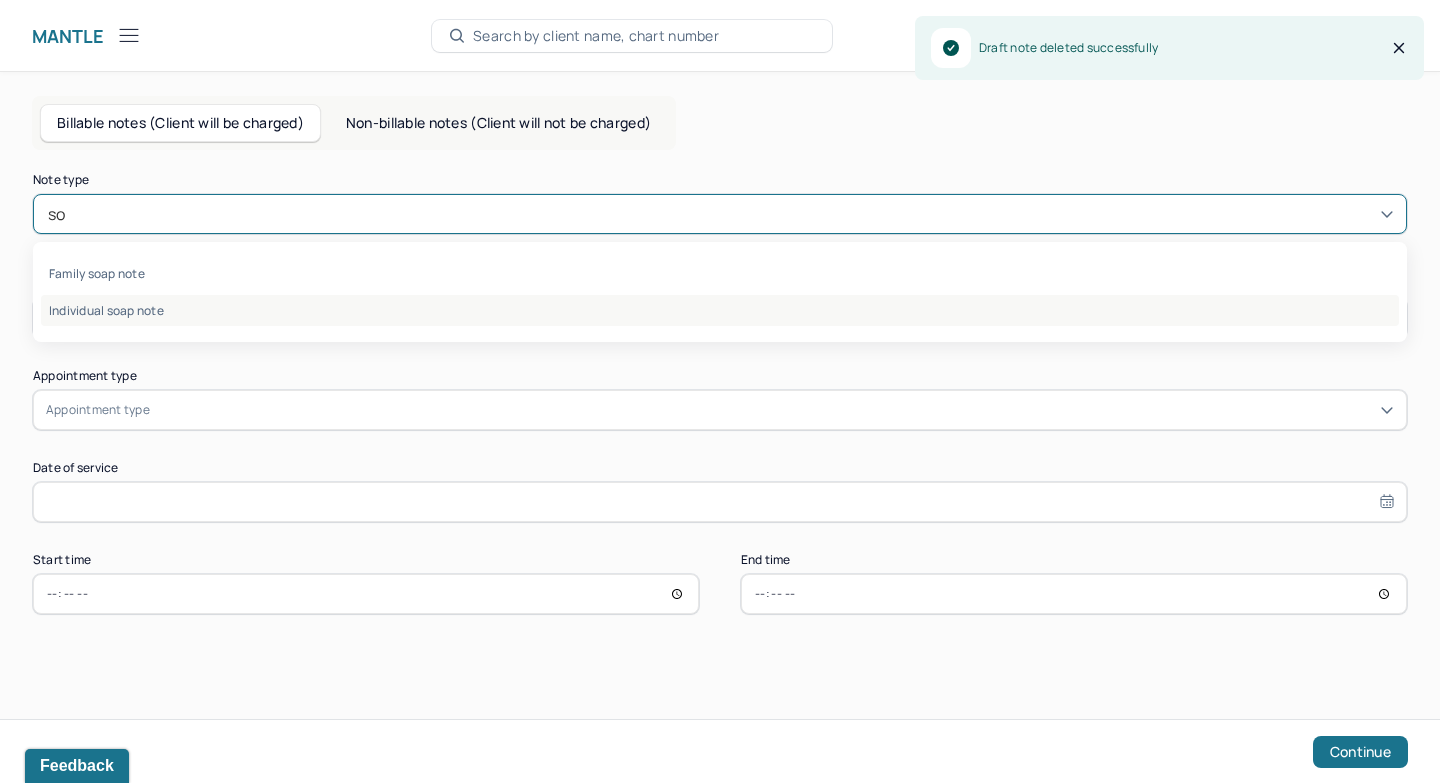 click on "Individual soap note" at bounding box center (720, 310) 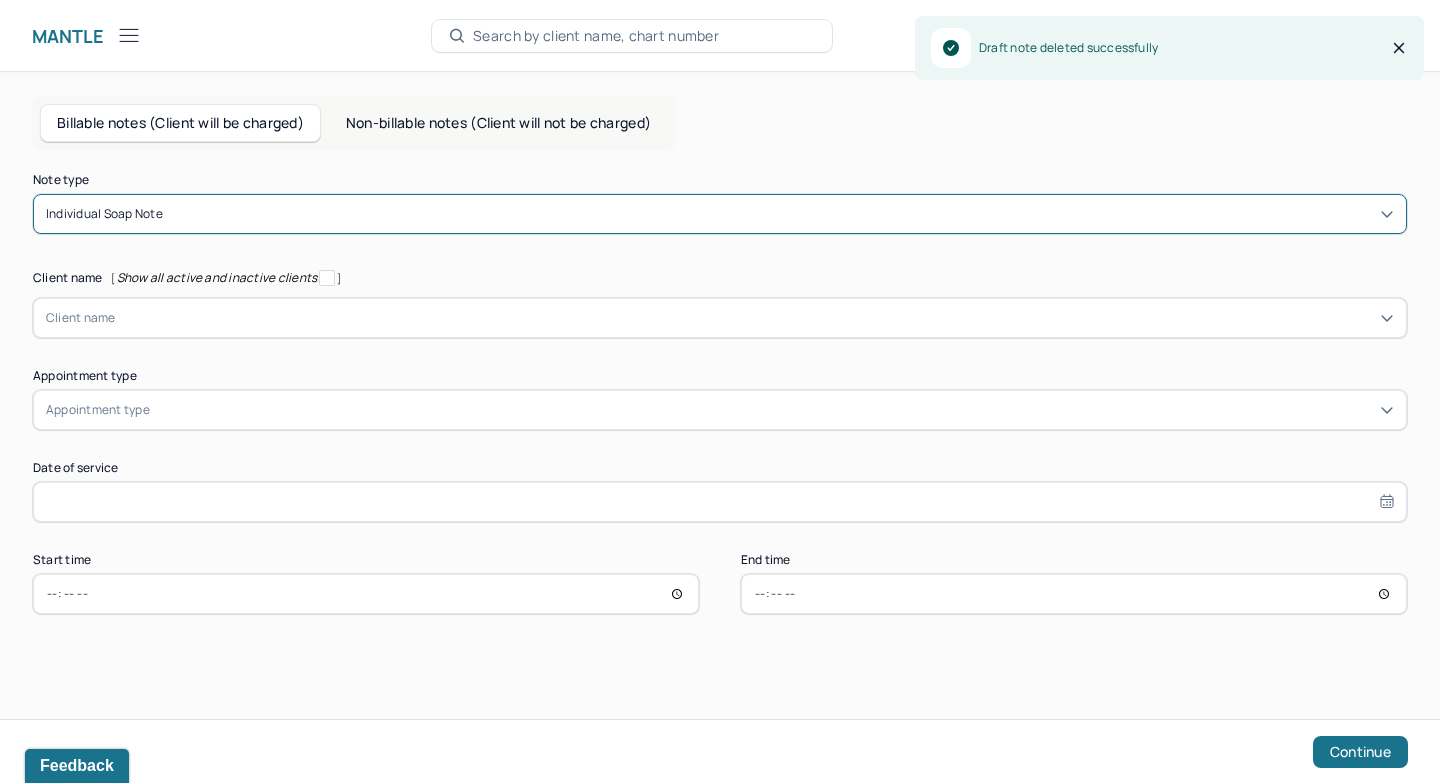 click at bounding box center [755, 318] 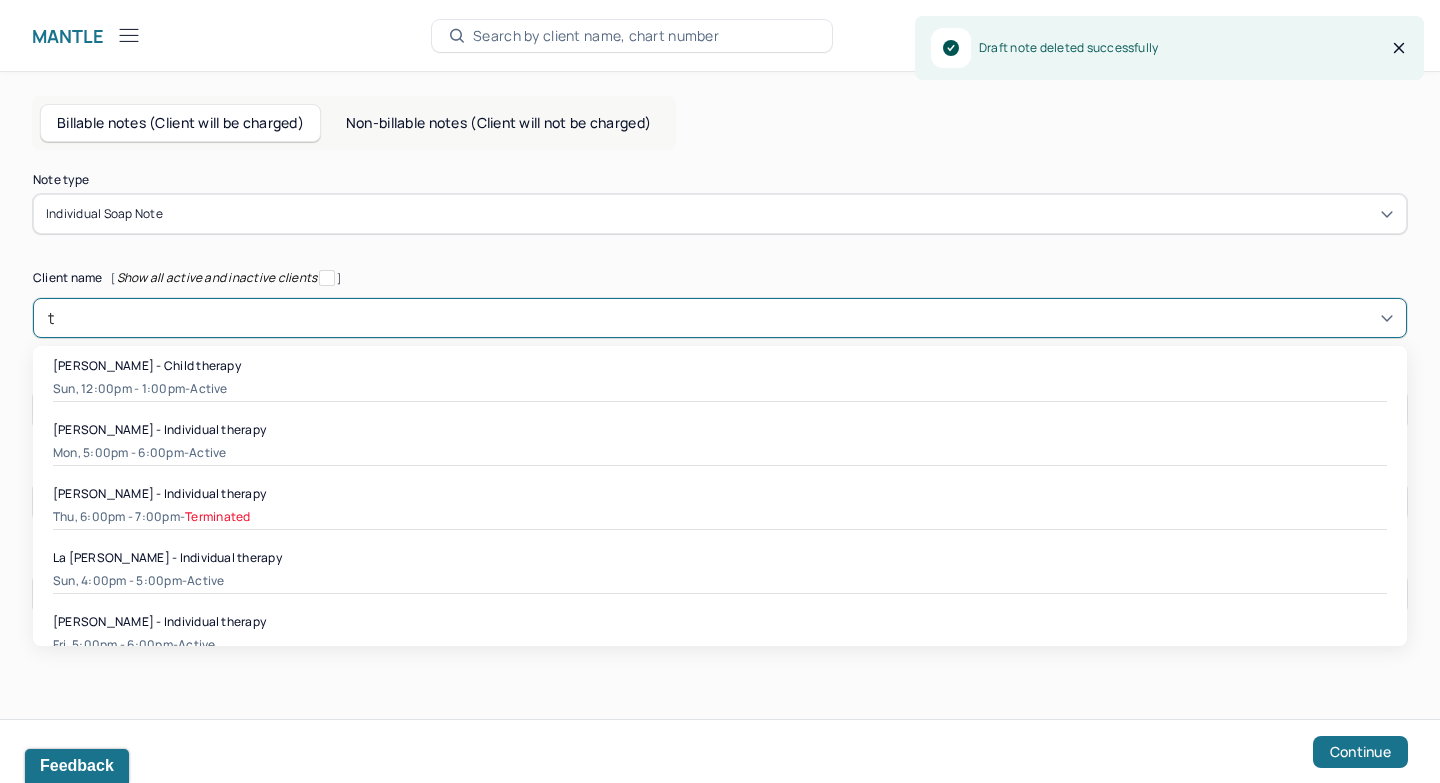 type on "ty" 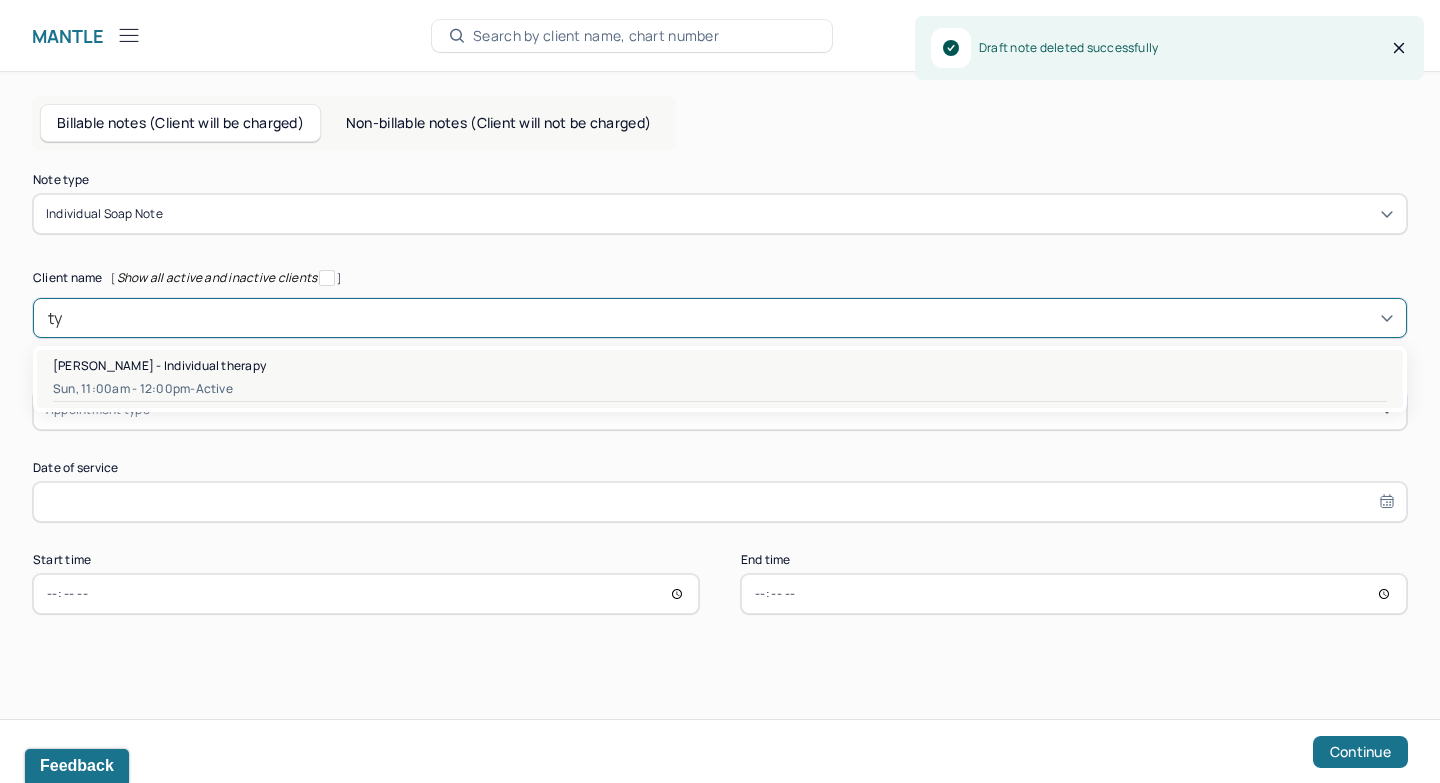 click on "Tyesha Affriany - Individual therapy" at bounding box center [159, 365] 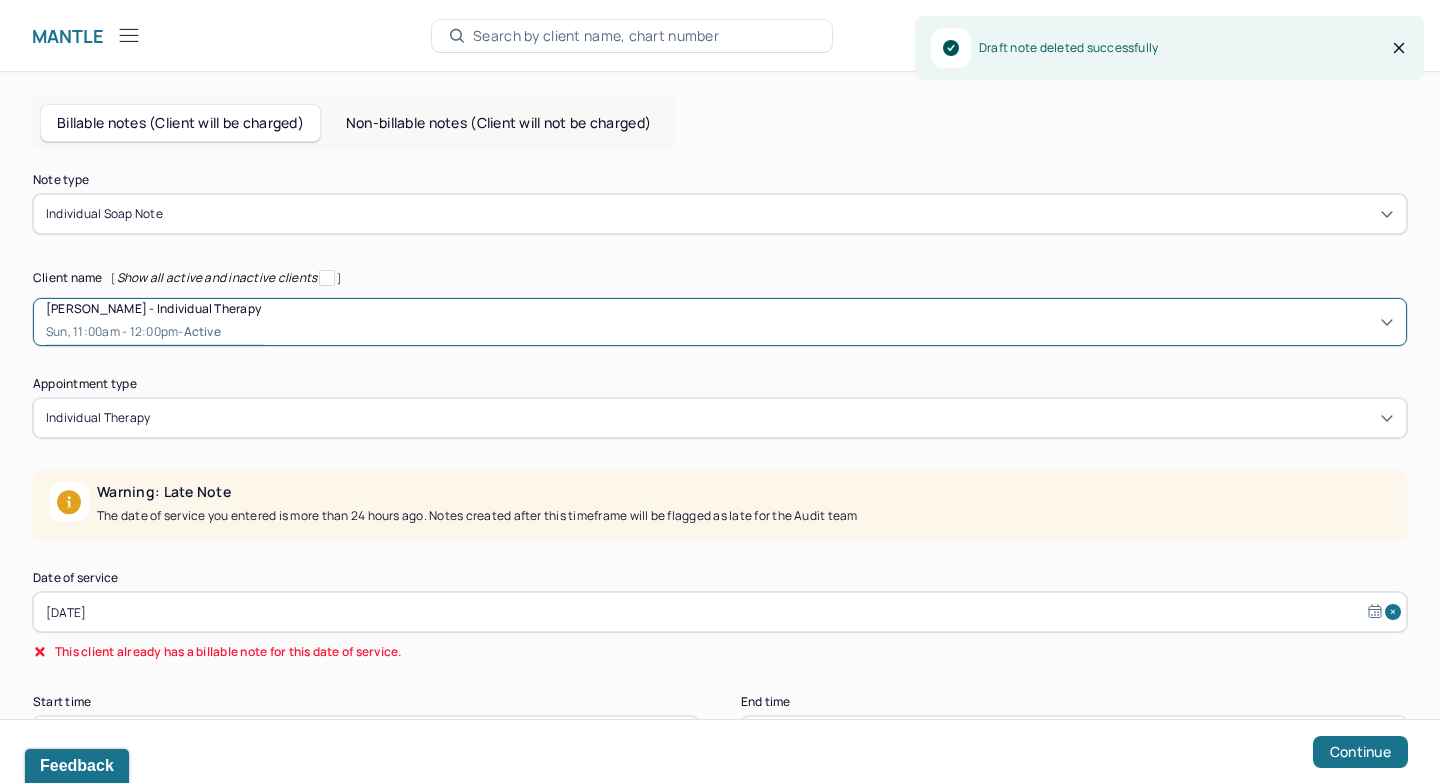 scroll, scrollTop: 79, scrollLeft: 0, axis: vertical 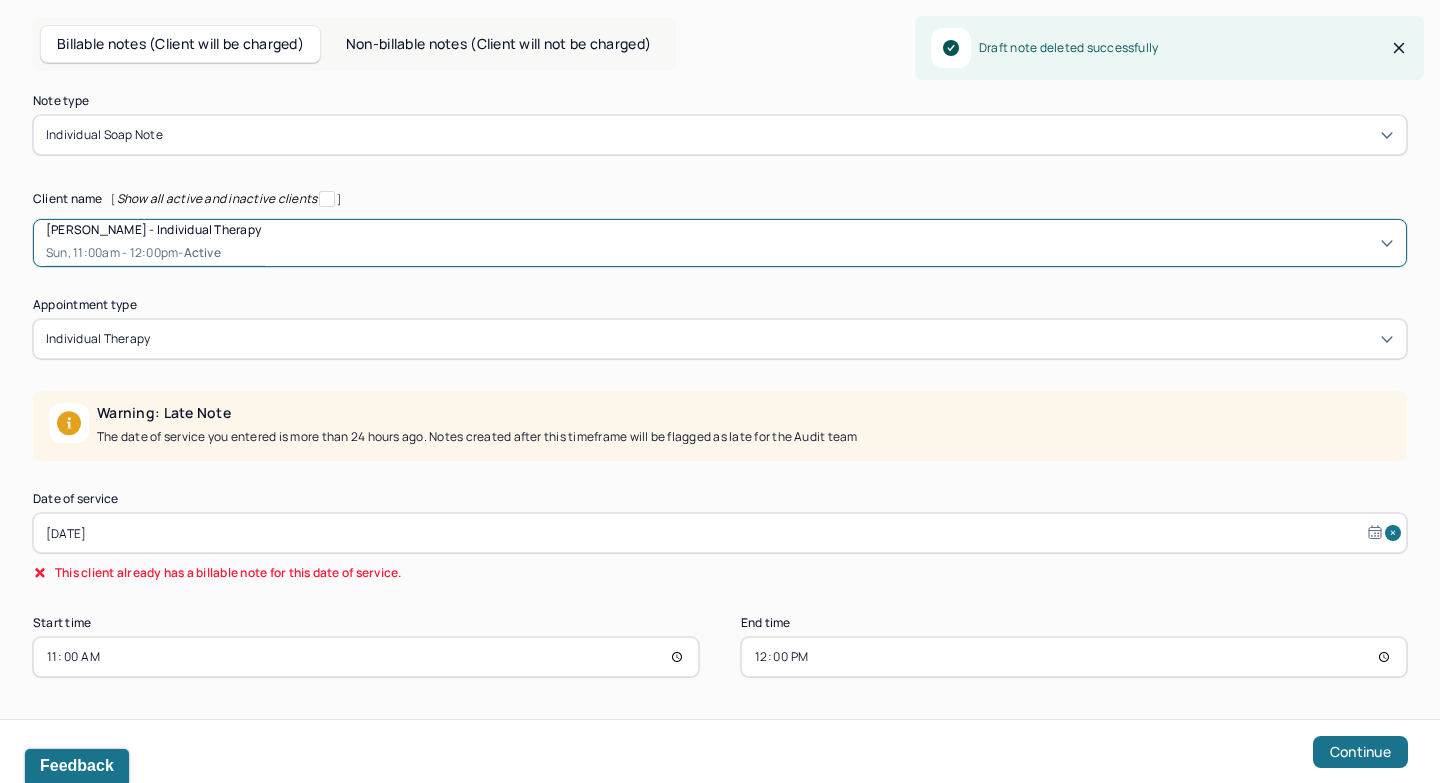 click on "Jun 29, 2025" at bounding box center (720, 533) 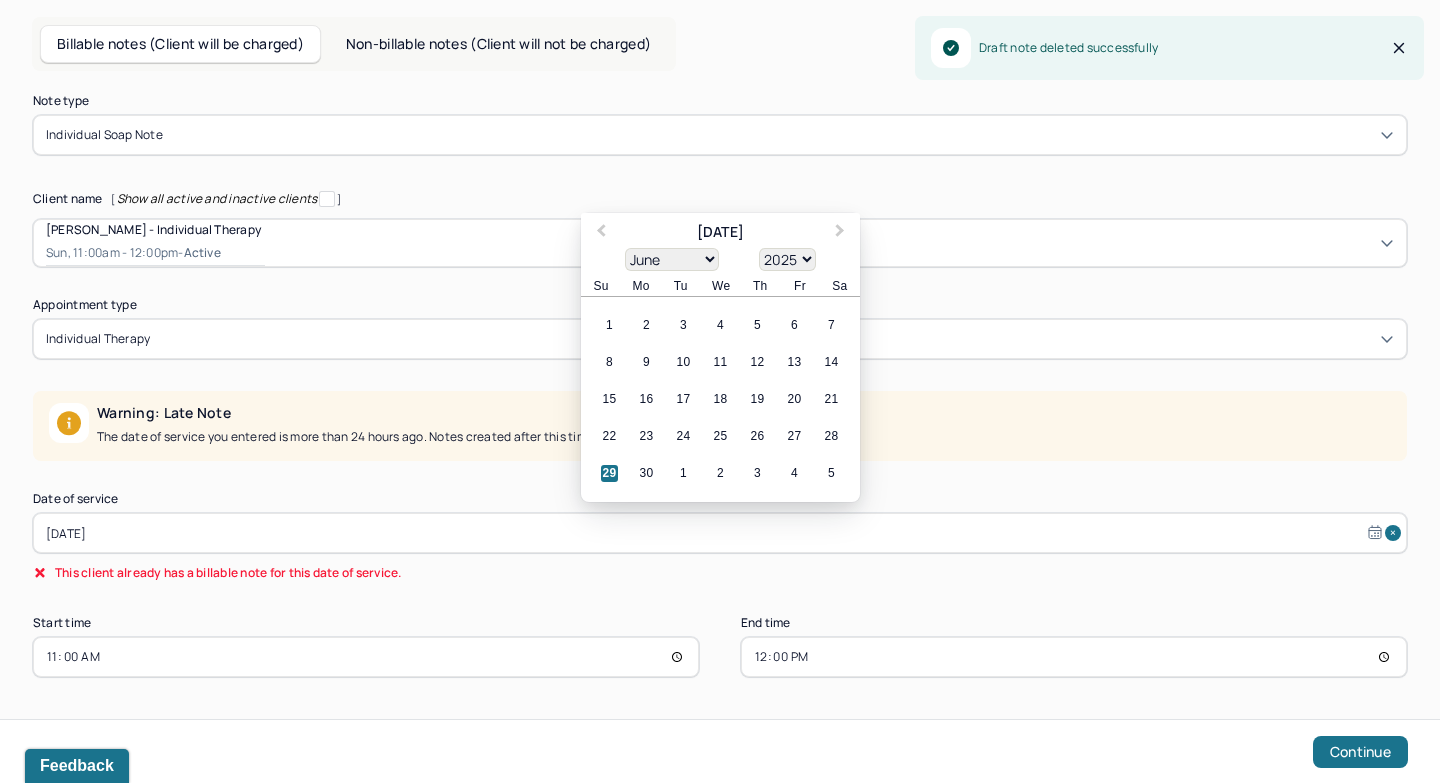 click on "January February March April May June July August September October November December" at bounding box center (672, 259) 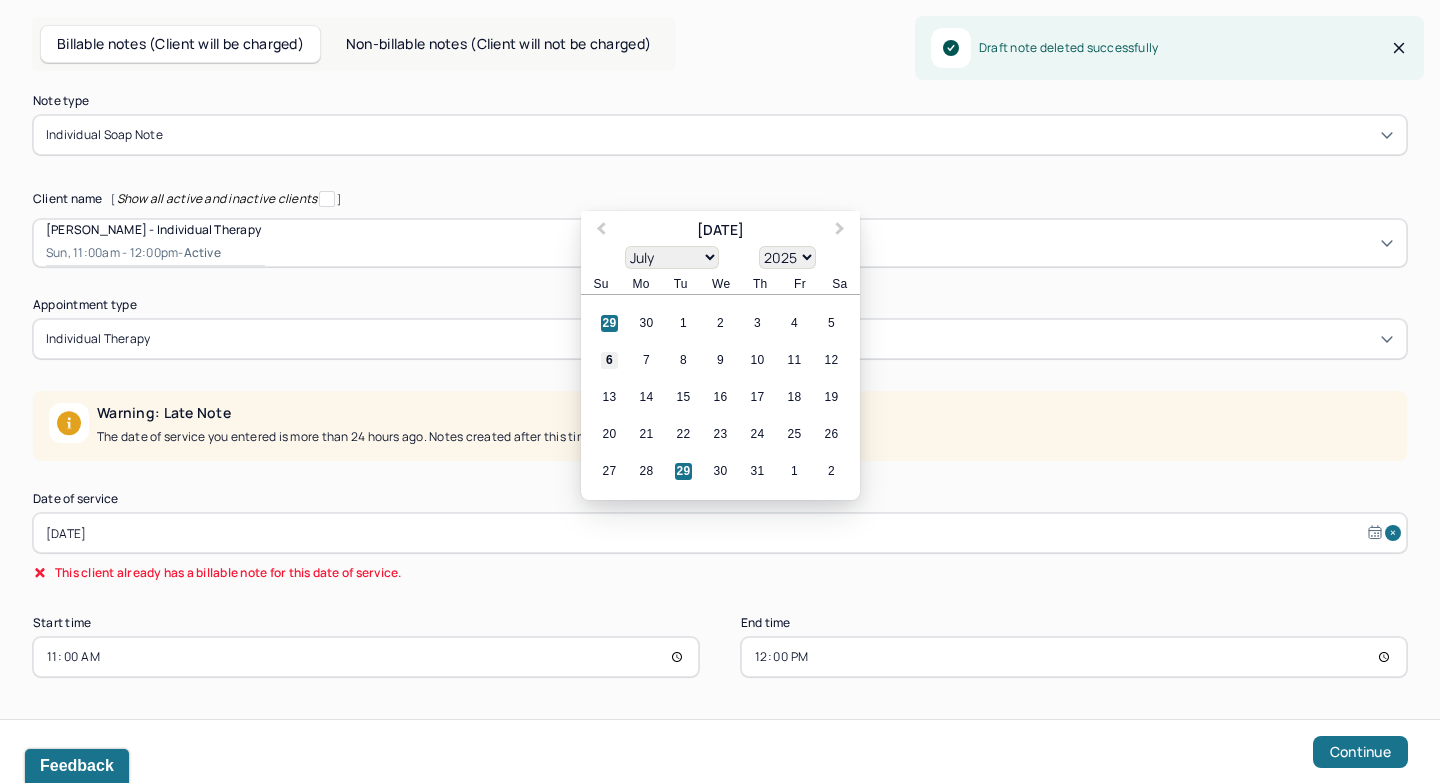 click on "6" at bounding box center (609, 360) 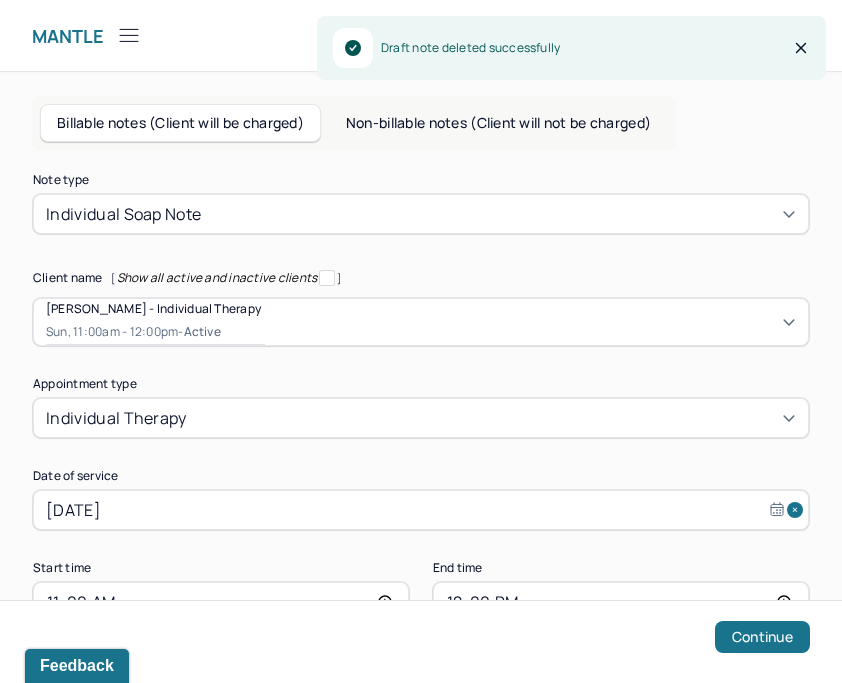 scroll, scrollTop: 95, scrollLeft: 0, axis: vertical 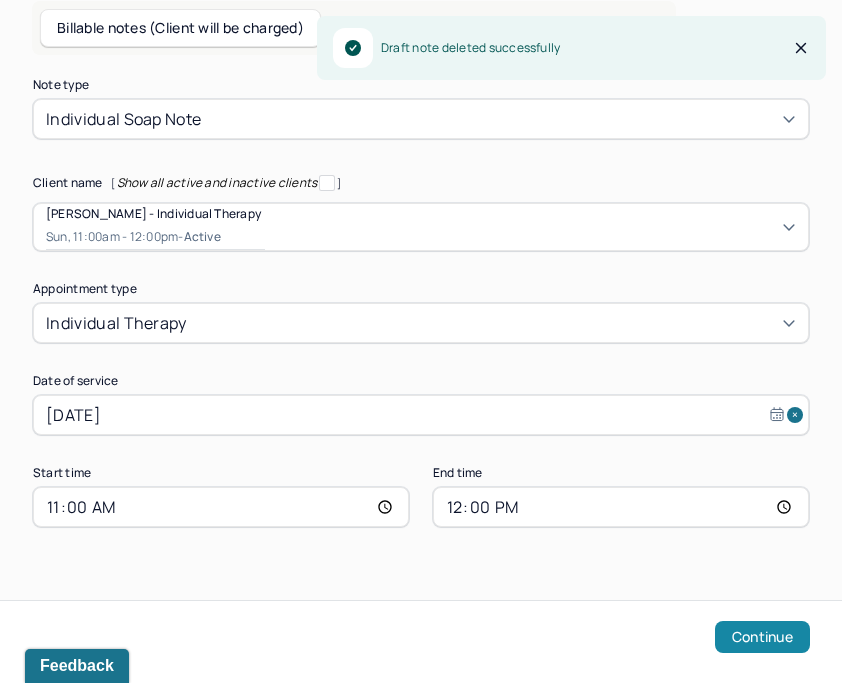 click on "Continue" at bounding box center (762, 637) 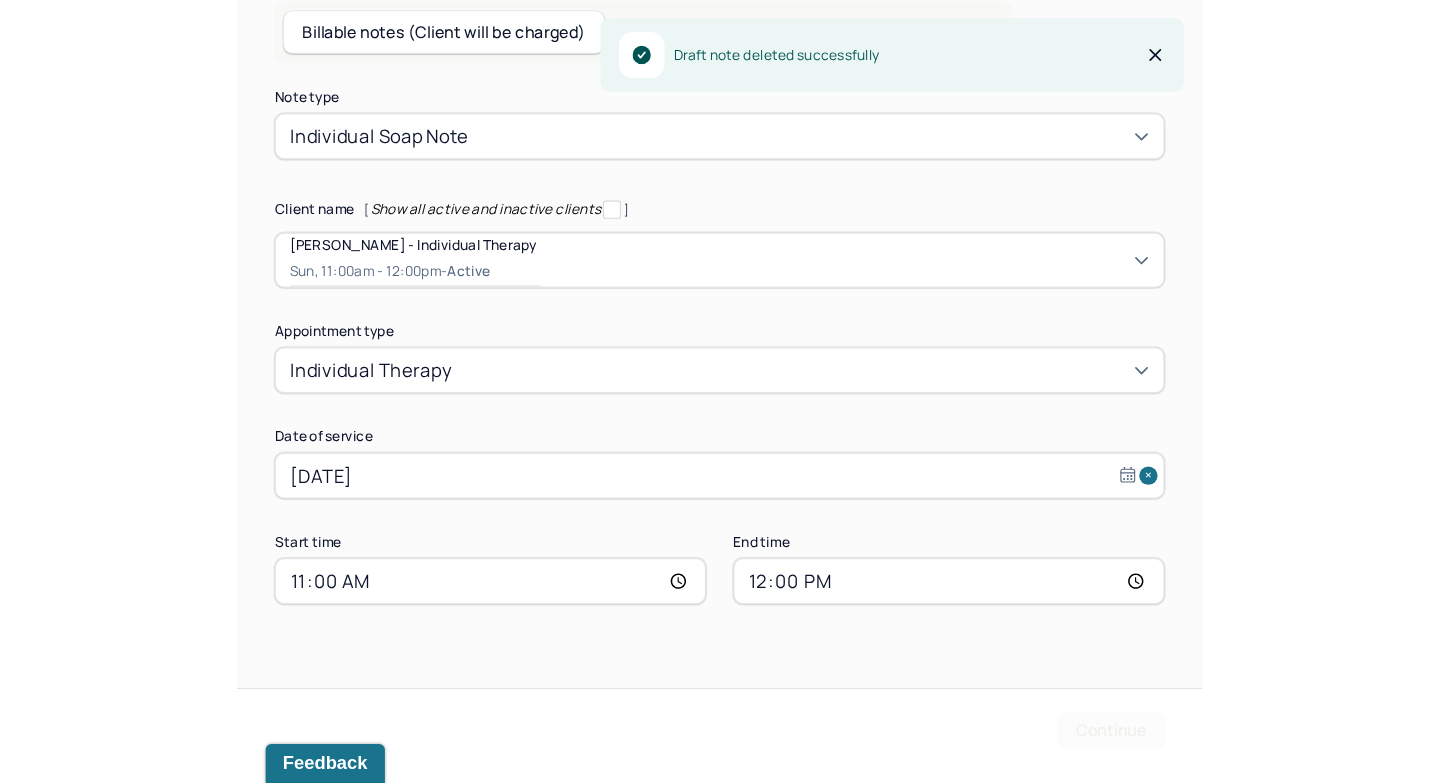 scroll, scrollTop: 0, scrollLeft: 0, axis: both 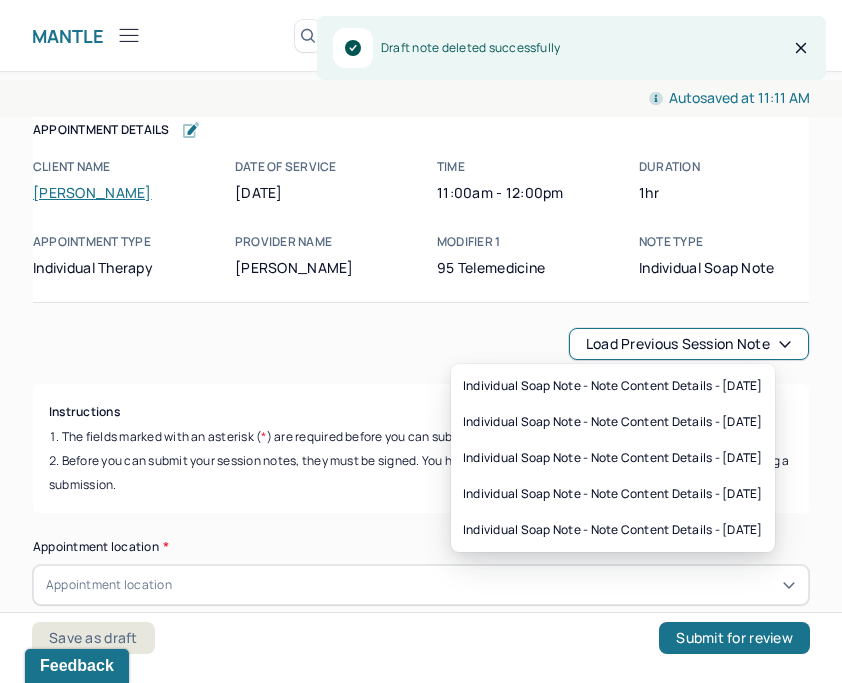 click on "Load previous session note" at bounding box center (689, 344) 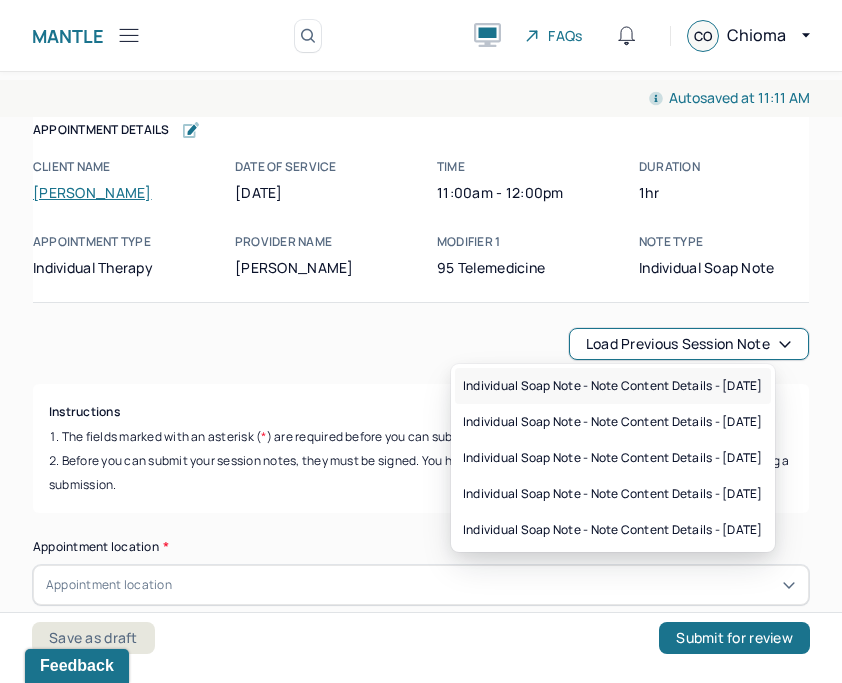 click on "Individual soap note   - Note content Details -   06/29/2025" at bounding box center [613, 386] 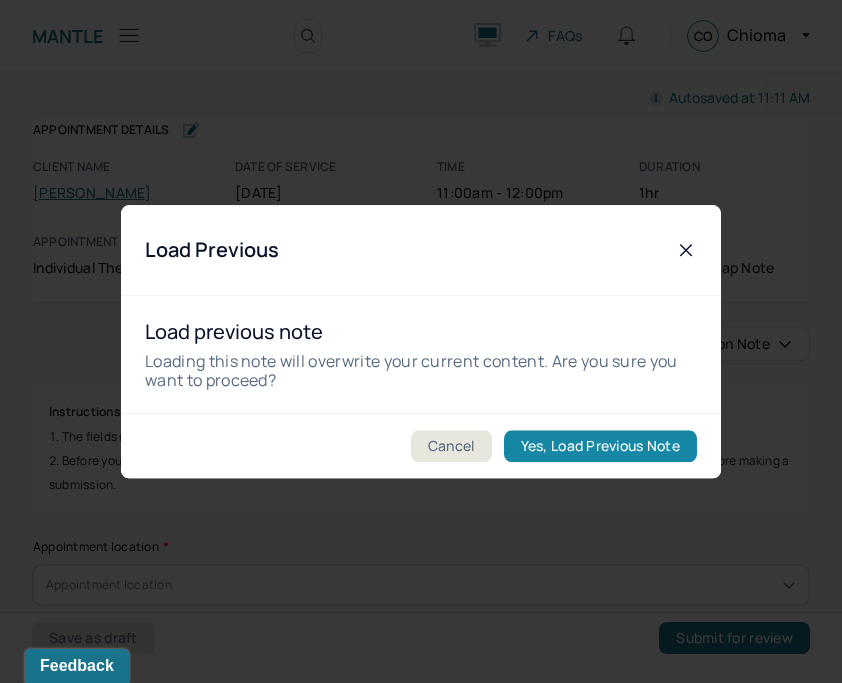 click on "Yes, Load Previous Note" at bounding box center (600, 446) 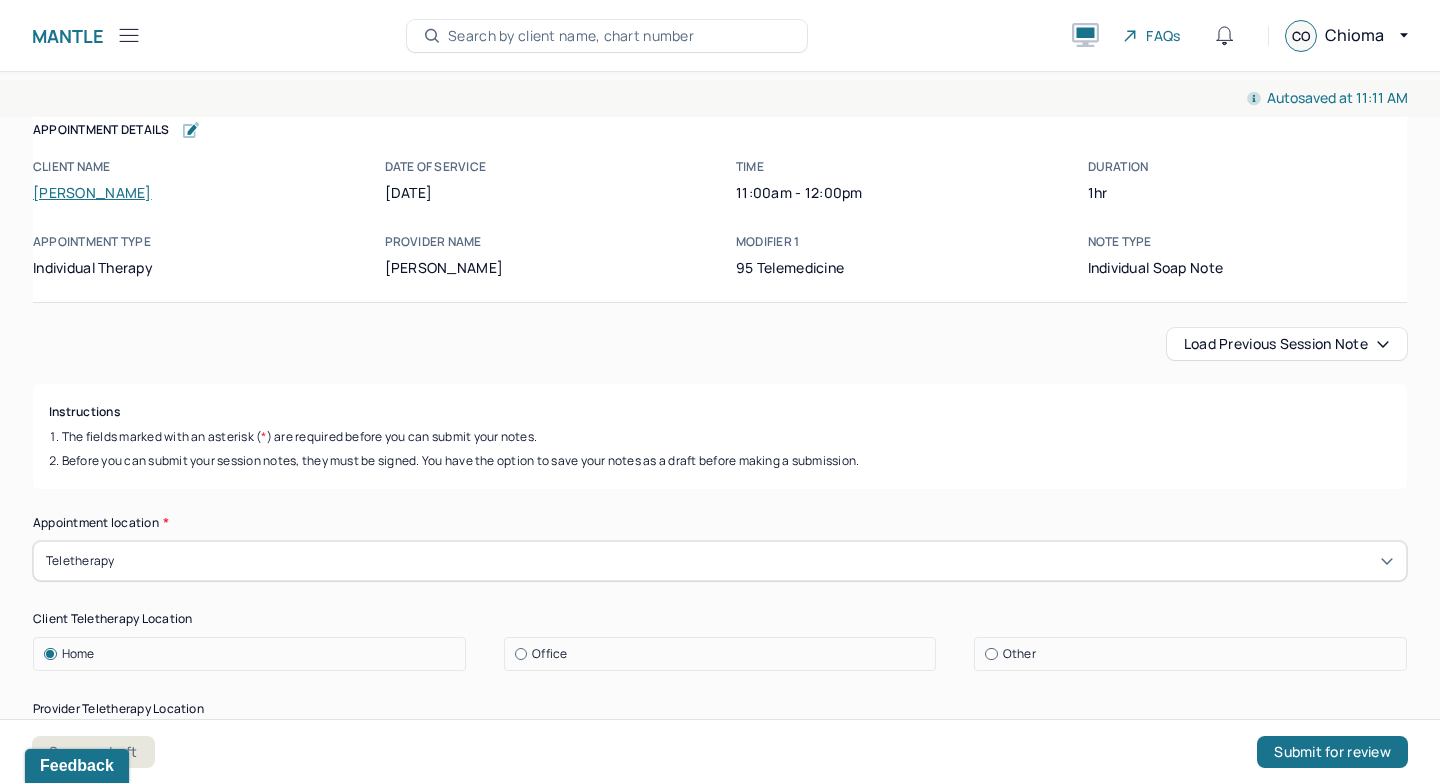 click on "Load previous session note" at bounding box center (1287, 344) 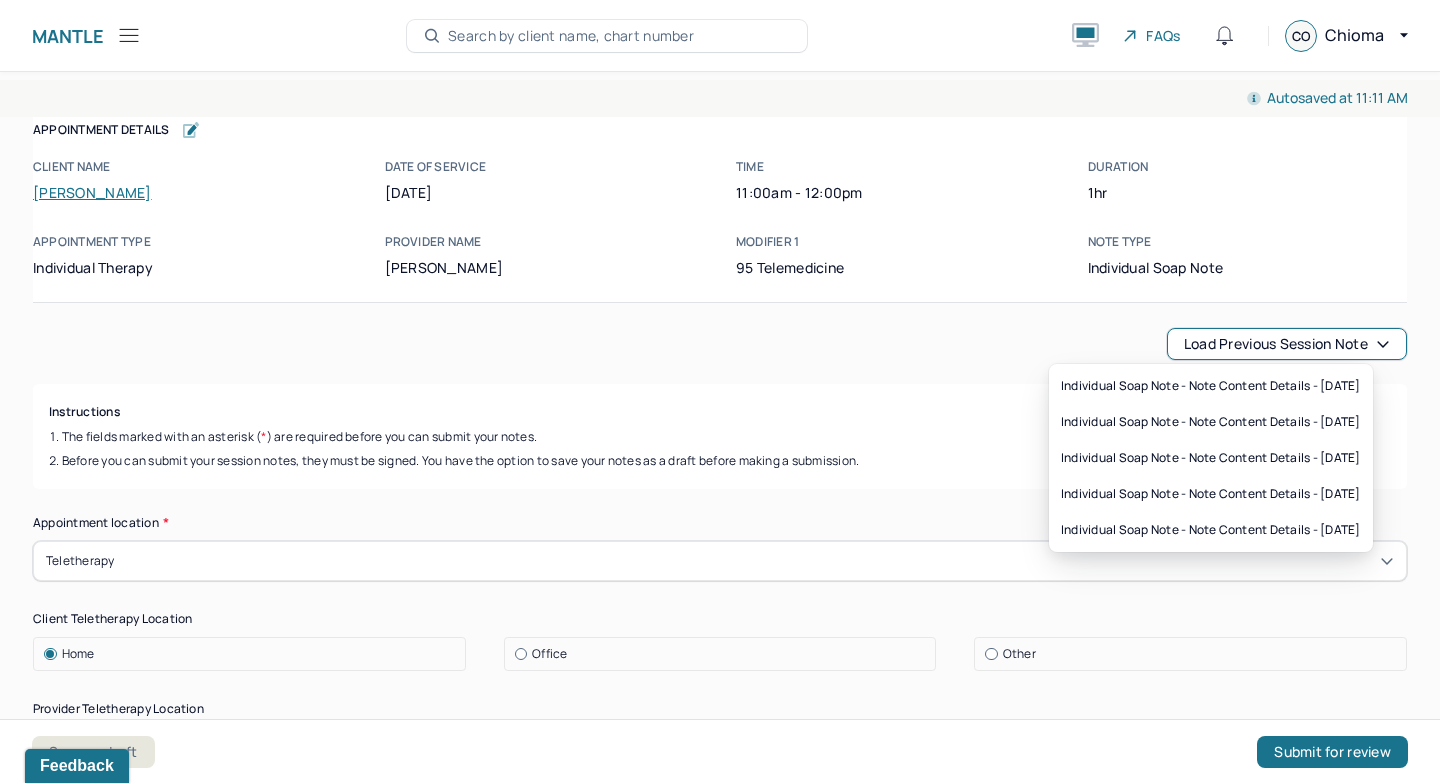 click on "Instructions" at bounding box center [720, 412] 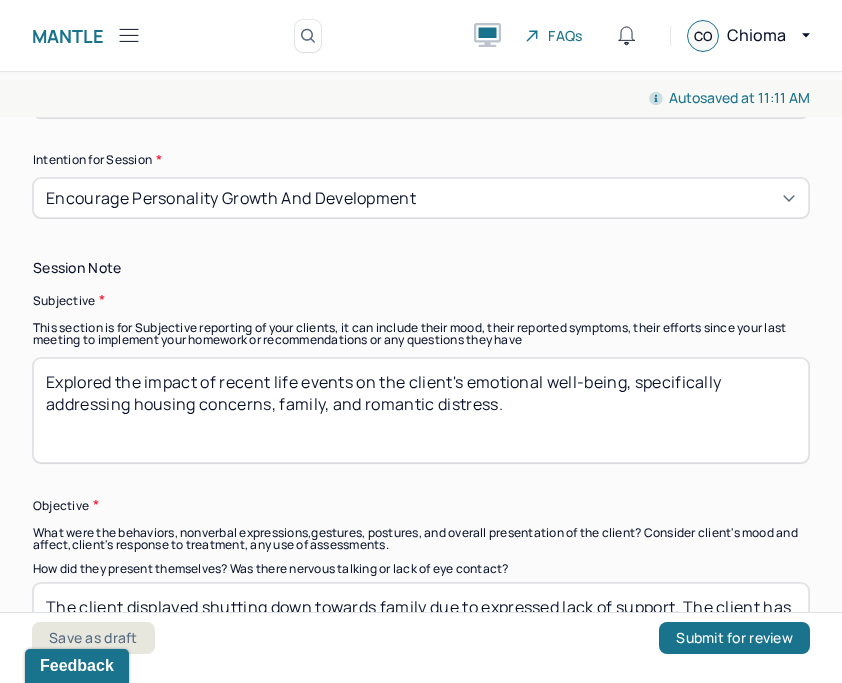 scroll, scrollTop: 1301, scrollLeft: 0, axis: vertical 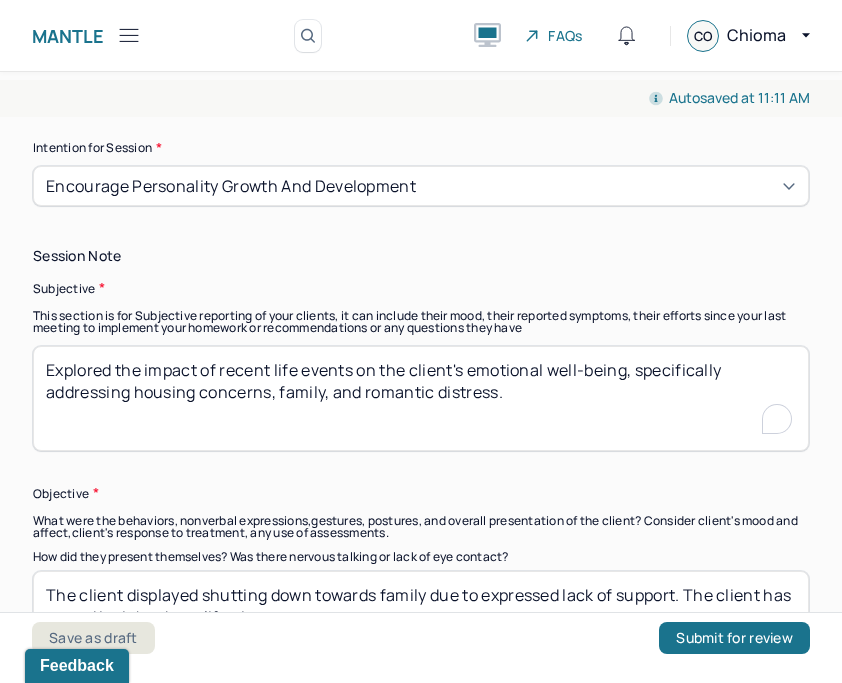 drag, startPoint x: 138, startPoint y: 396, endPoint x: 470, endPoint y: 403, distance: 332.0738 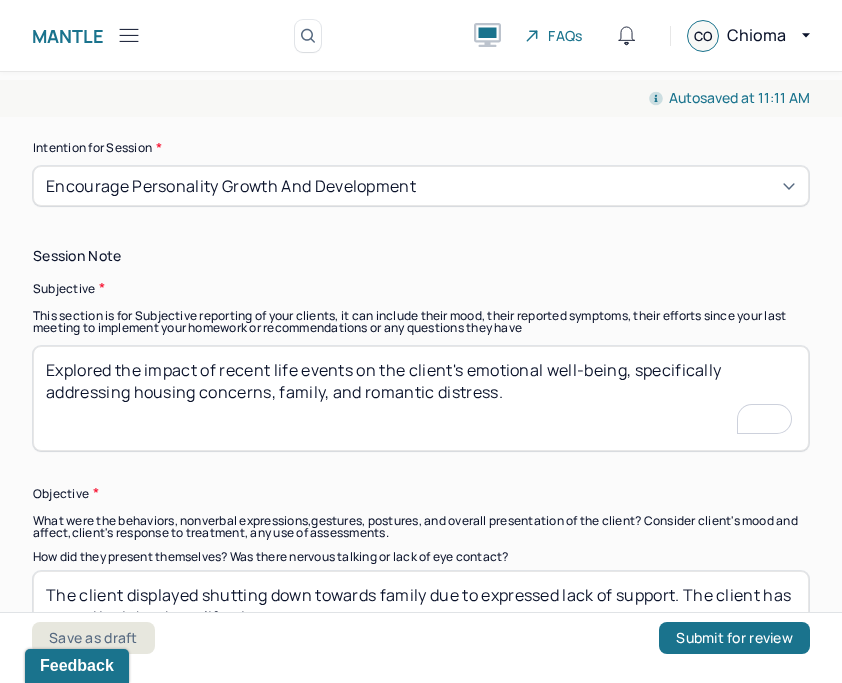 scroll, scrollTop: 1301, scrollLeft: 0, axis: vertical 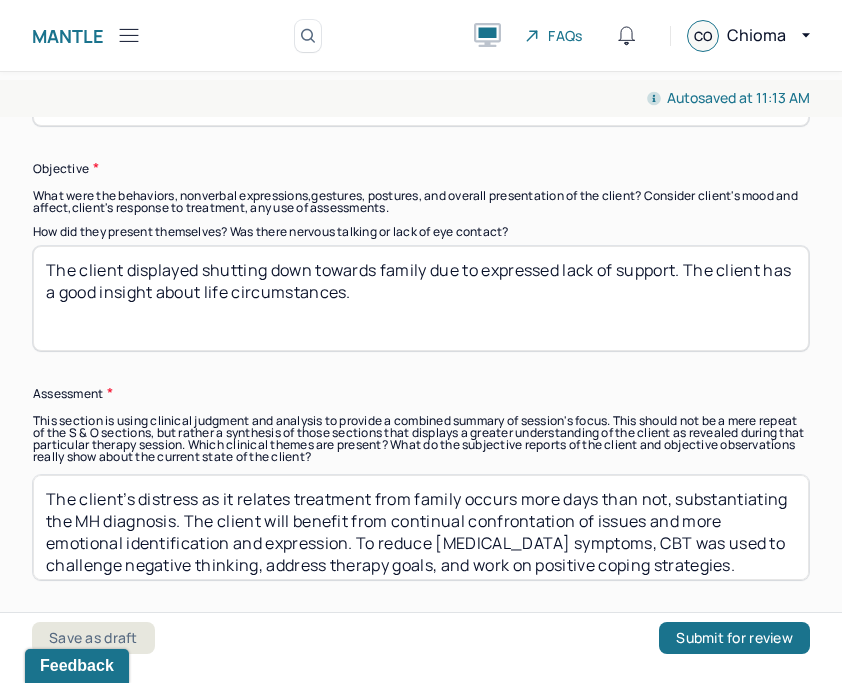 type on "Explored the impact of recent life events on the client's emotional well-being, specifically addressing interpersonal distress." 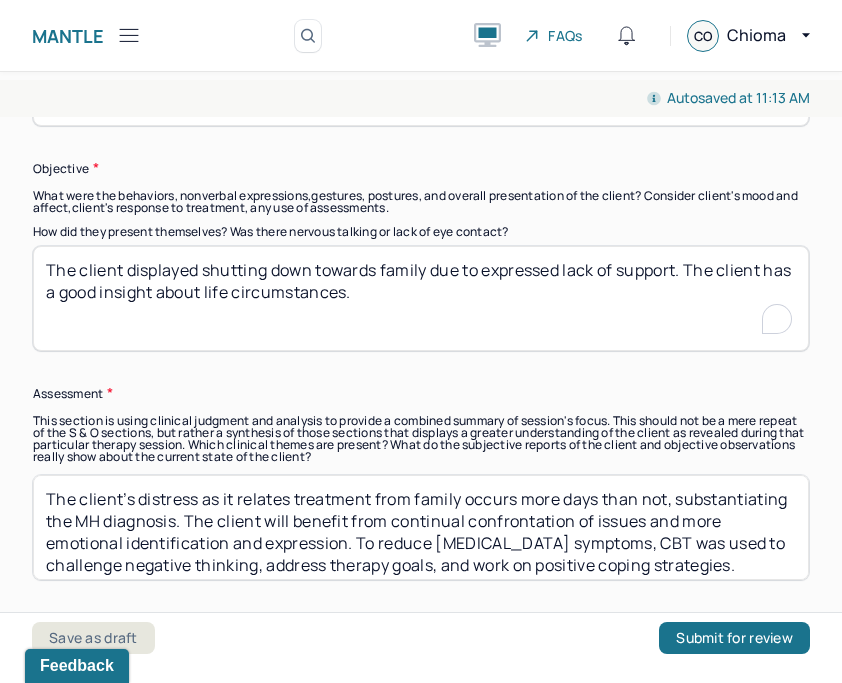 drag, startPoint x: 305, startPoint y: 275, endPoint x: 426, endPoint y: 305, distance: 124.66354 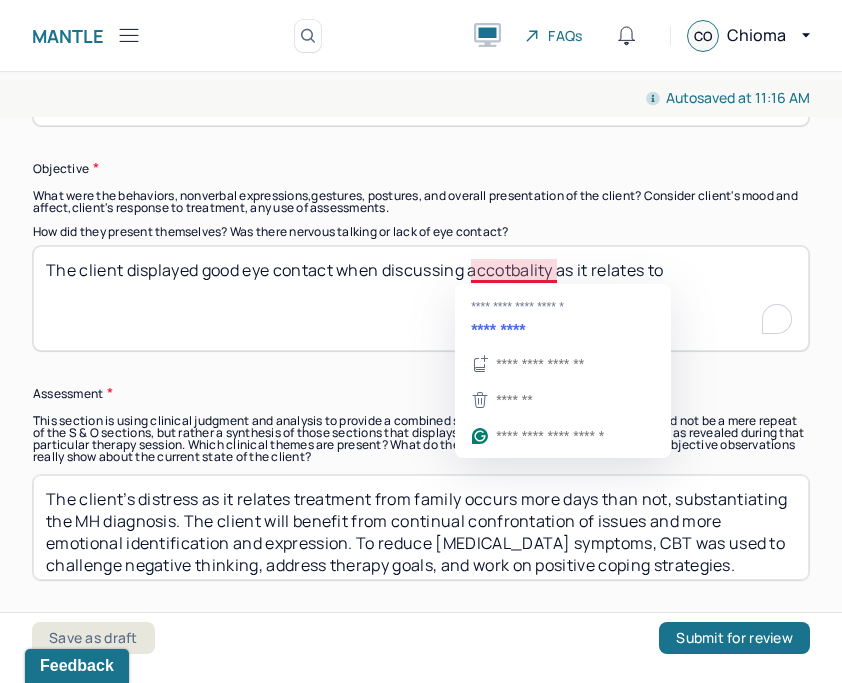 click on "The client displayed good eye contact when dicussing accotbality as it relates to" at bounding box center (421, 298) 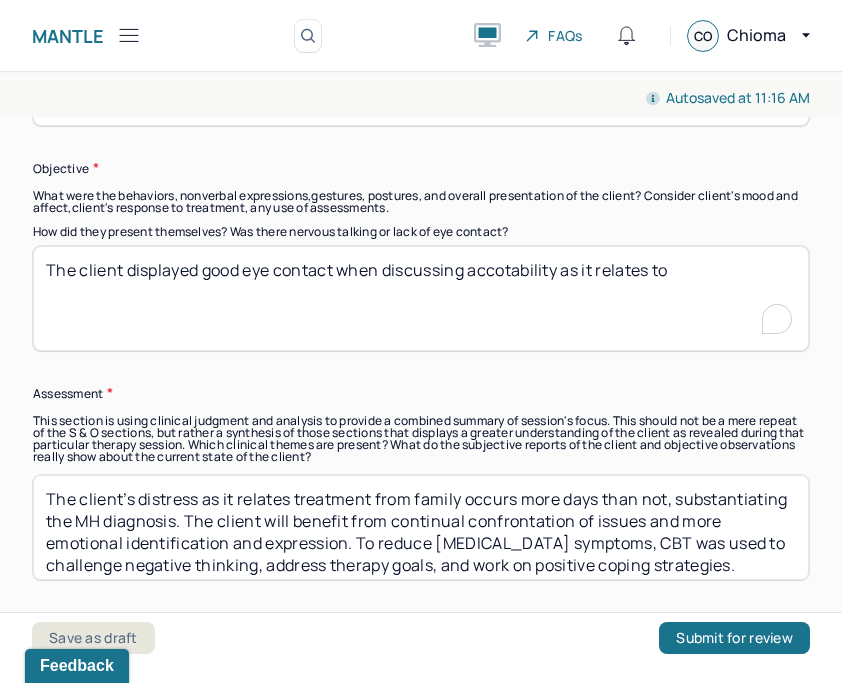 click on "The client displayed good eye contact when discussing accotability as it relates to" at bounding box center (421, 298) 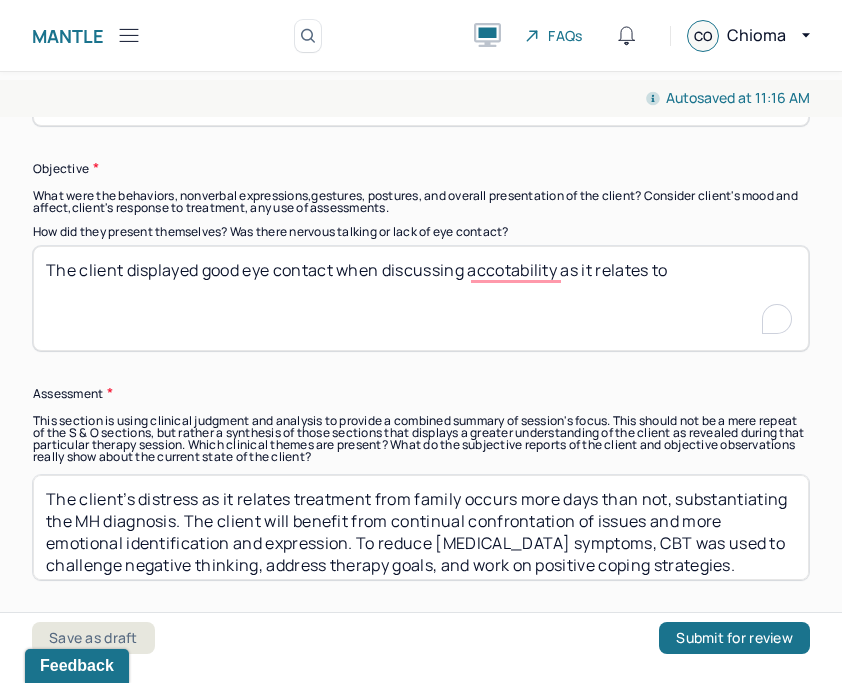 type on "The client displayed good eye contact when discussing accotability as it relates to" 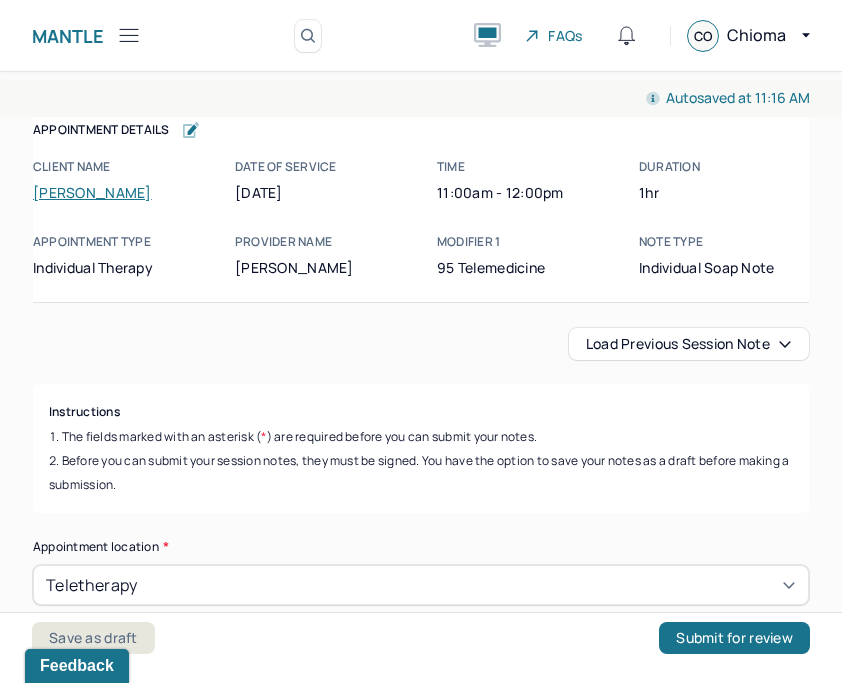 scroll, scrollTop: 0, scrollLeft: 0, axis: both 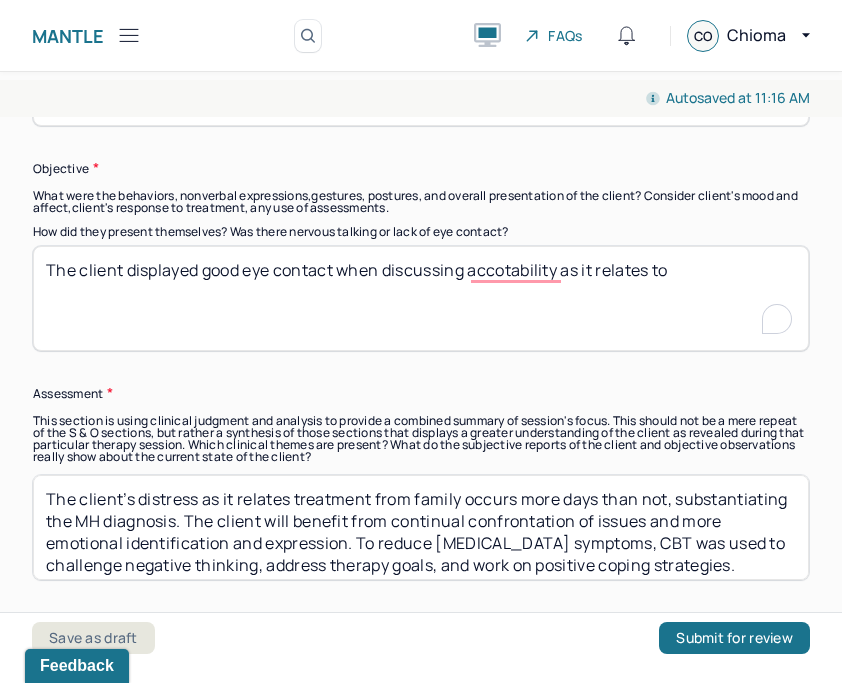 paste on "un" 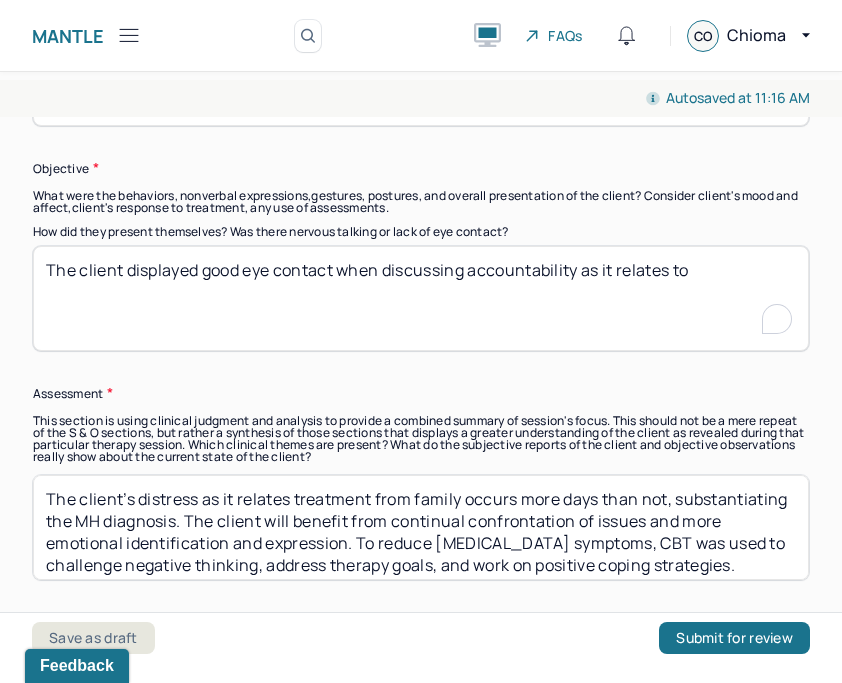 click on "The client displayed good eye contact when discussing accotability as it relates to" at bounding box center (421, 298) 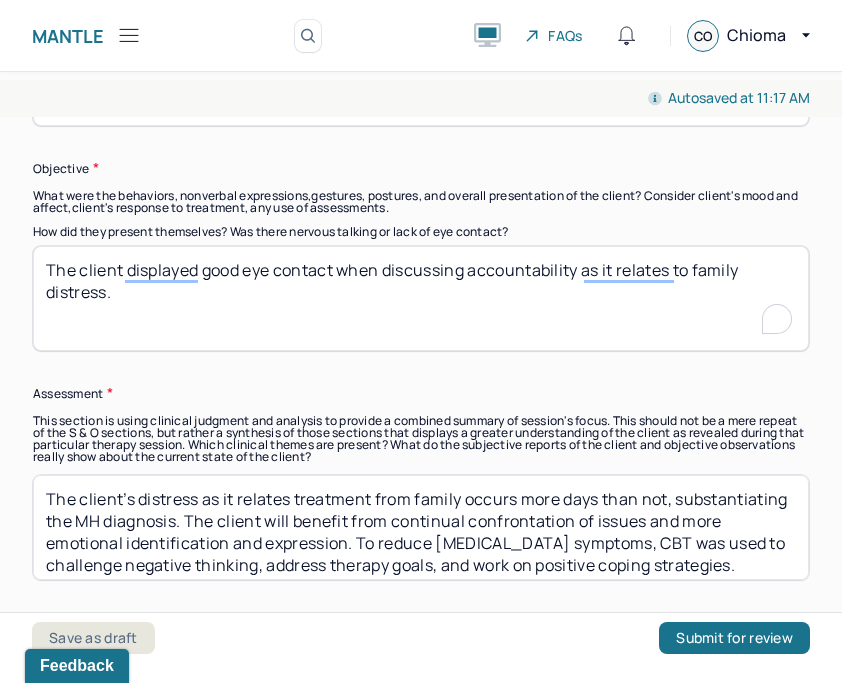 scroll, scrollTop: 1775, scrollLeft: 0, axis: vertical 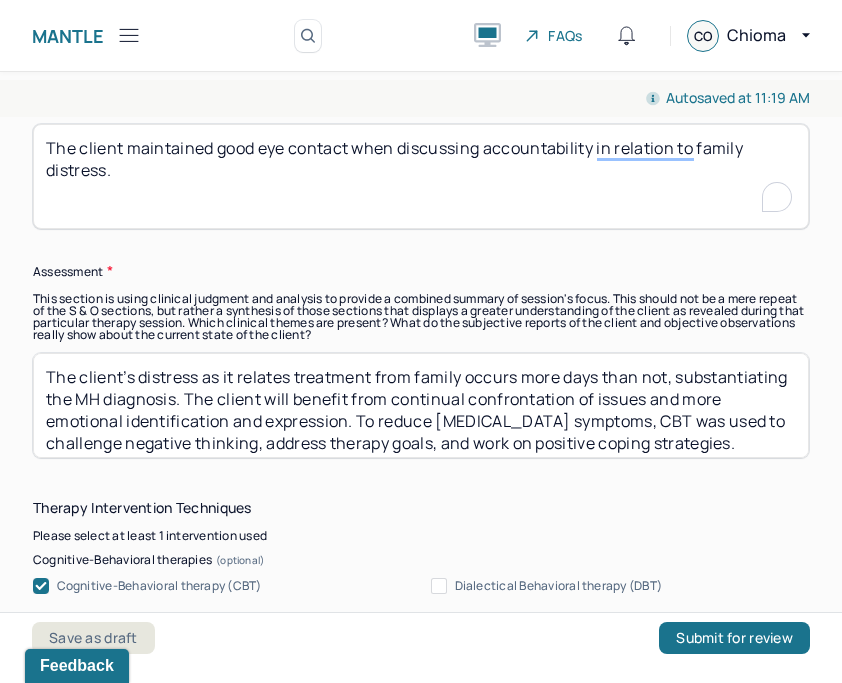 type on "The client maintained good eye contact when discussing accountability in relation to family distress." 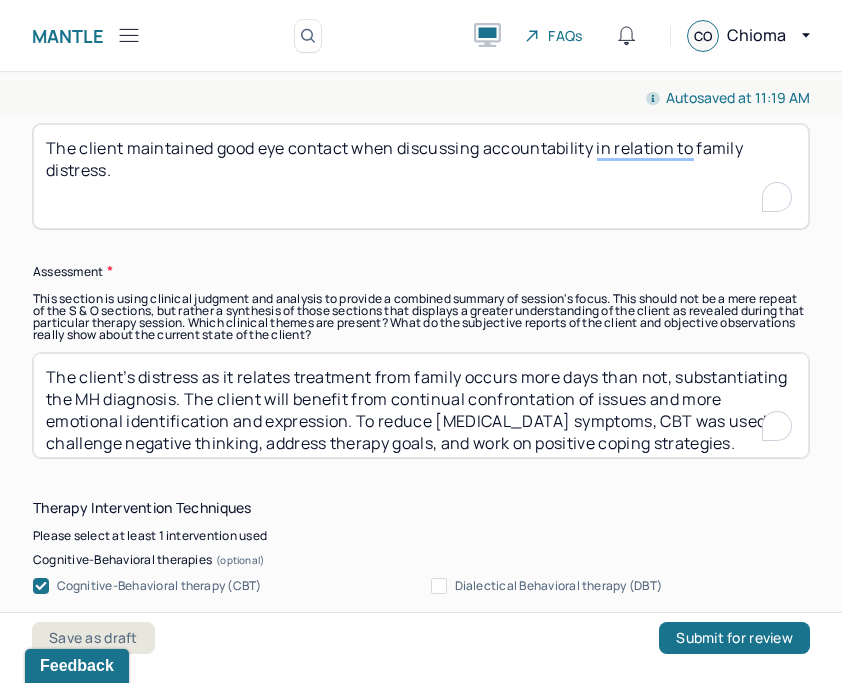 click on "The client’s distress as it relates treatment from family occurs more days than not, substantiating the MH diagnosis. The client will benefit from continual confrontation of issues and more emotional identification and expression. To reduce [MEDICAL_DATA] symptoms, CBT was used to challenge negative thinking, address therapy goals, and work on positive coping strategies." at bounding box center [421, 405] 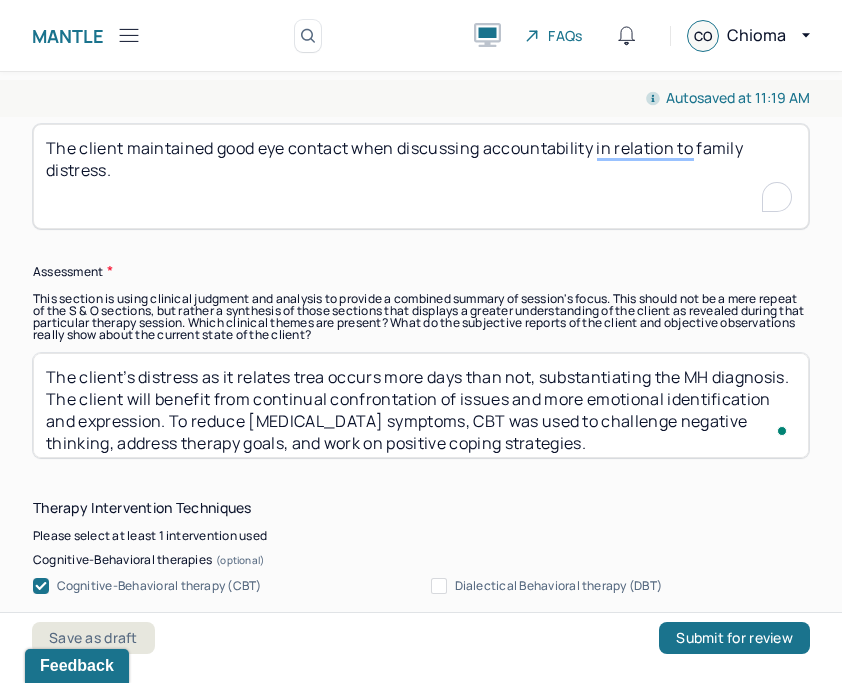 scroll, scrollTop: 1748, scrollLeft: 0, axis: vertical 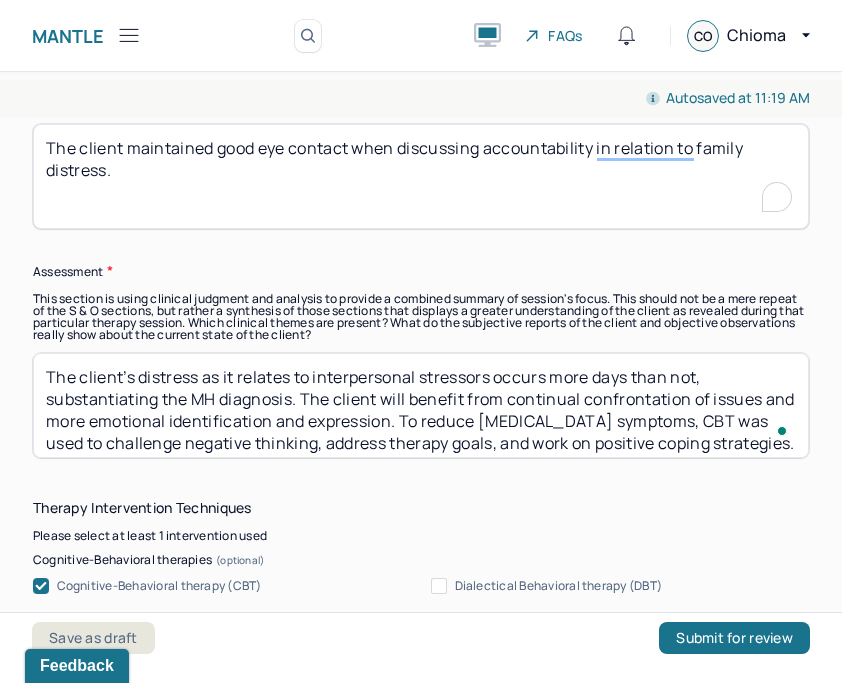 click on "The client’s distress as it relates treatment from family occurs more days than not, substantiating the MH diagnosis. The client will benefit from continual confrontation of issues and more emotional identification and expression. To reduce [MEDICAL_DATA] symptoms, CBT was used to challenge negative thinking, address therapy goals, and work on positive coping strategies." at bounding box center [421, 405] 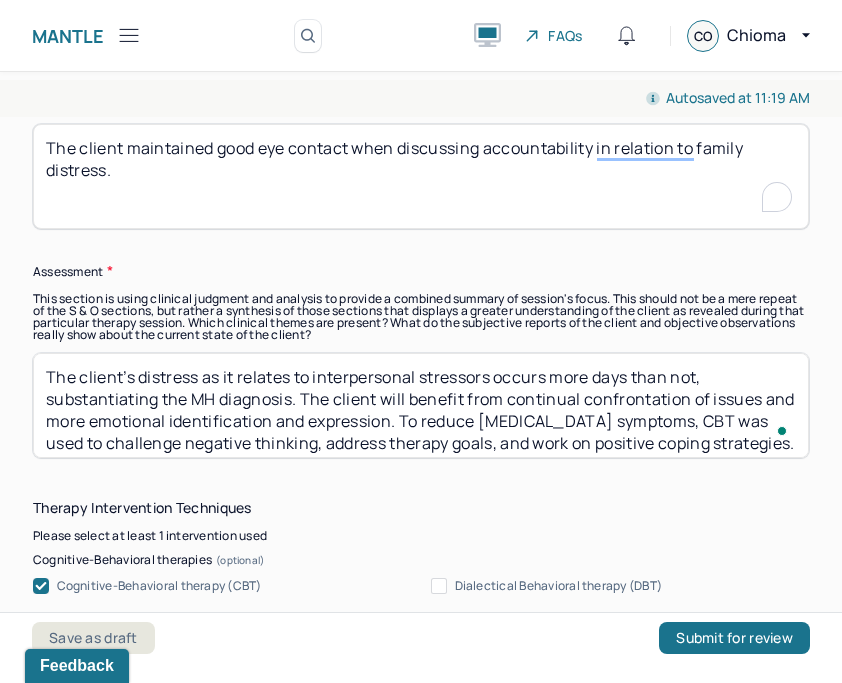 scroll, scrollTop: 9, scrollLeft: 0, axis: vertical 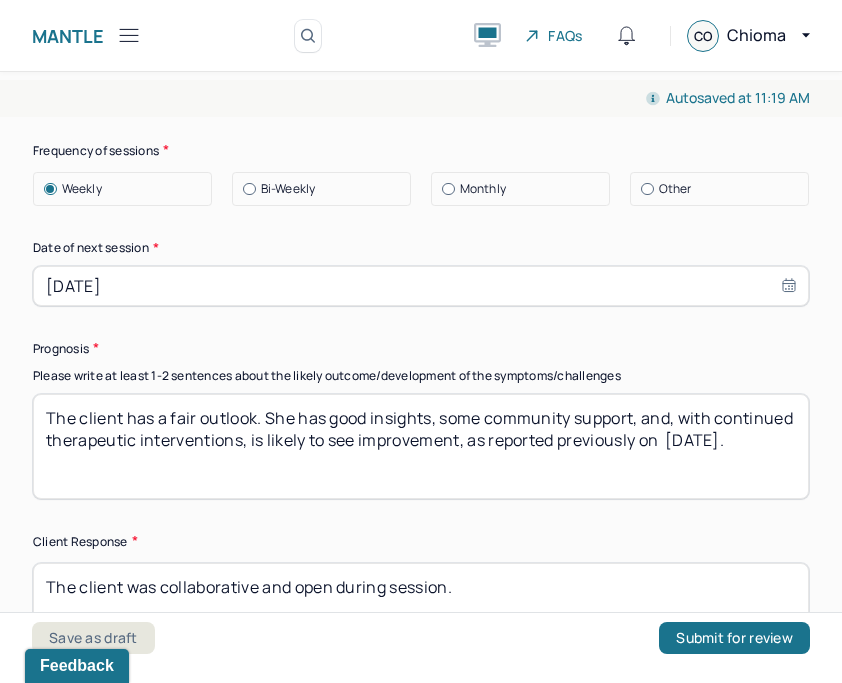 type on "The client’s distress as it relates to interpersonal stressors occurs more days than not, substantiating the MH diagnosis. The client will benefit from continual confrontation of issues and more emotional identification and expression. To reduce [MEDICAL_DATA] symptoms, CBT was used to challenge negative thinking, address therapy goals, and work on positive coping strategies." 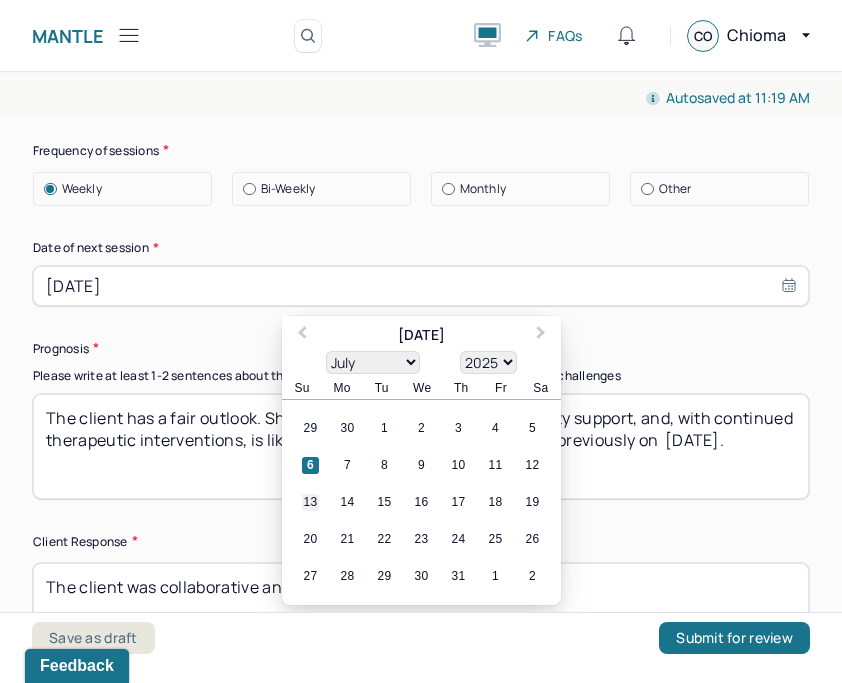 click on "13" at bounding box center (310, 502) 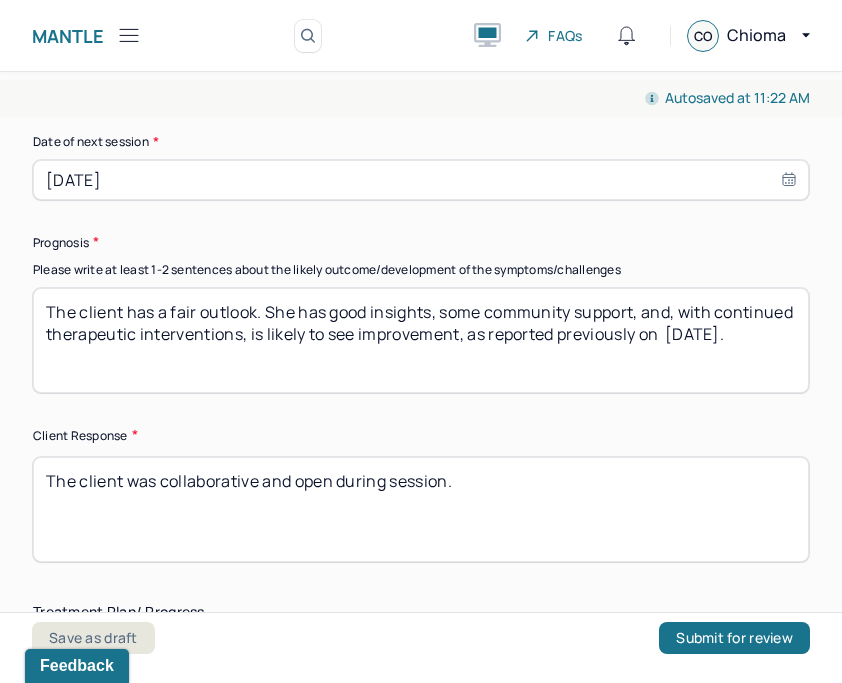 click on "[DATE]" at bounding box center (421, 180) 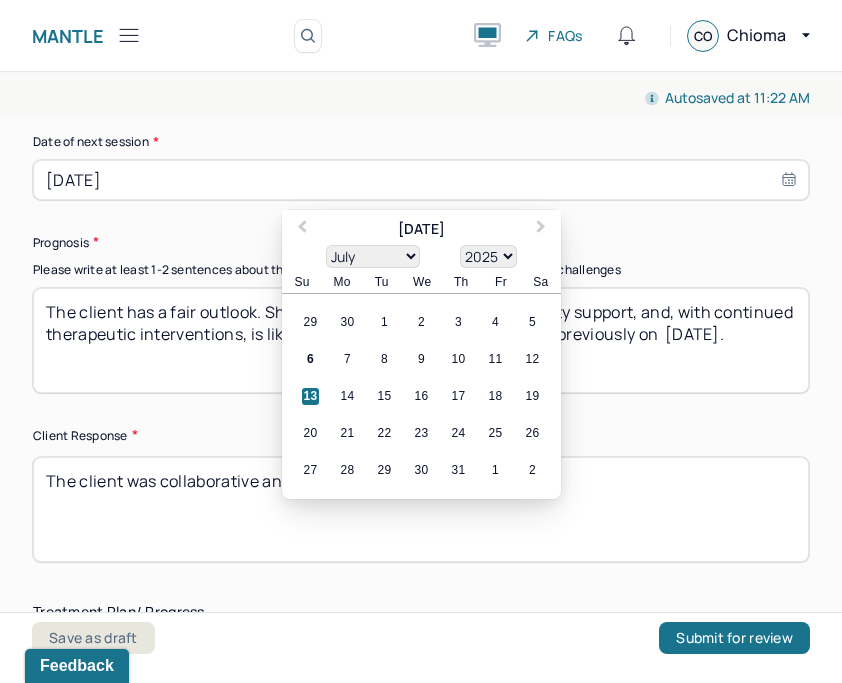 click on "The client has a fair outlook. She has good insights, some community support, and, with continued therapeutic interventions, is likely to see improvement, as reported previously on  6/15/2025." at bounding box center [421, 340] 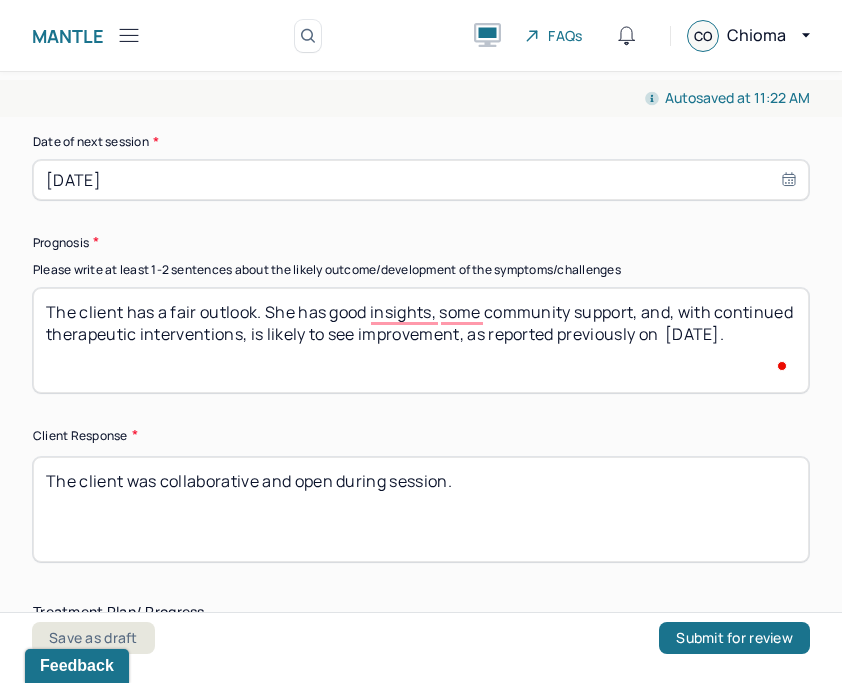 click on "The client has a fair outlook. She has good insights, some community support, and, with continued therapeutic interventions, is likely to see improvement, as reported previously on  6/15/2025." at bounding box center (421, 340) 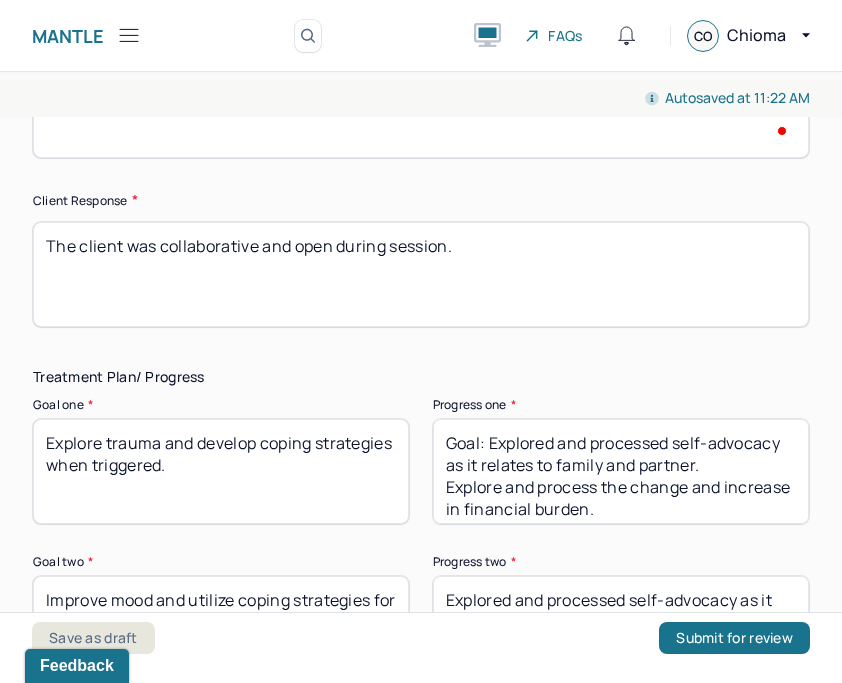 type on "The client has a fair outlook. She has good insights, some community support, and, with continued therapeutic interventions, is likely to see improvement, as reported previously on  [DATE]." 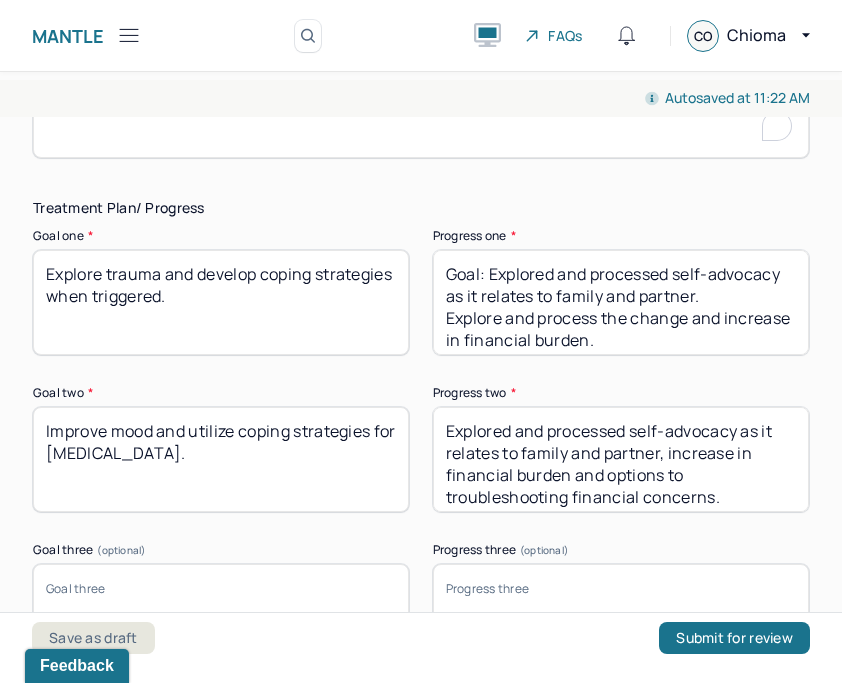 type on "The client was collaborative and engaged during the session." 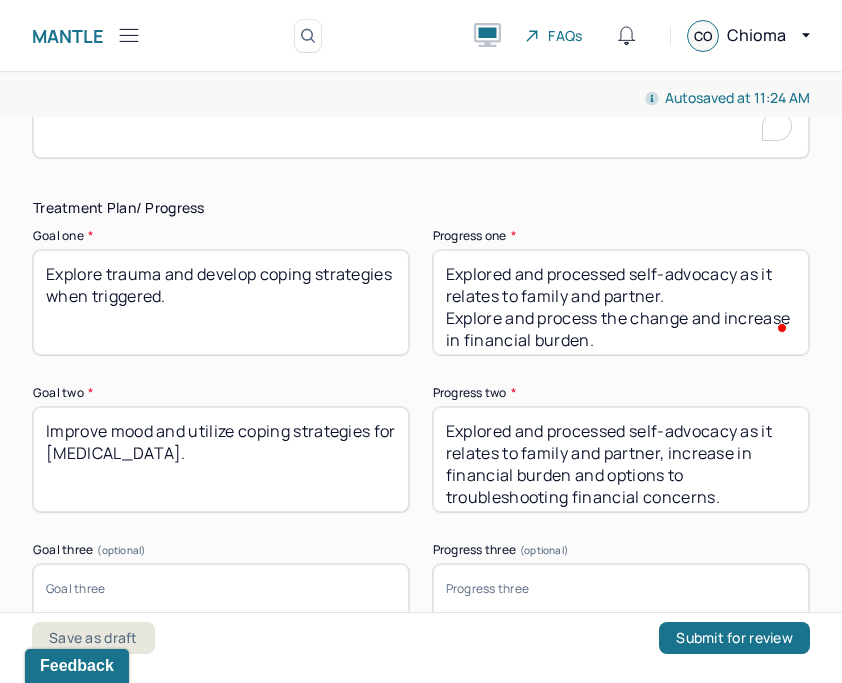 scroll, scrollTop: 141, scrollLeft: 0, axis: vertical 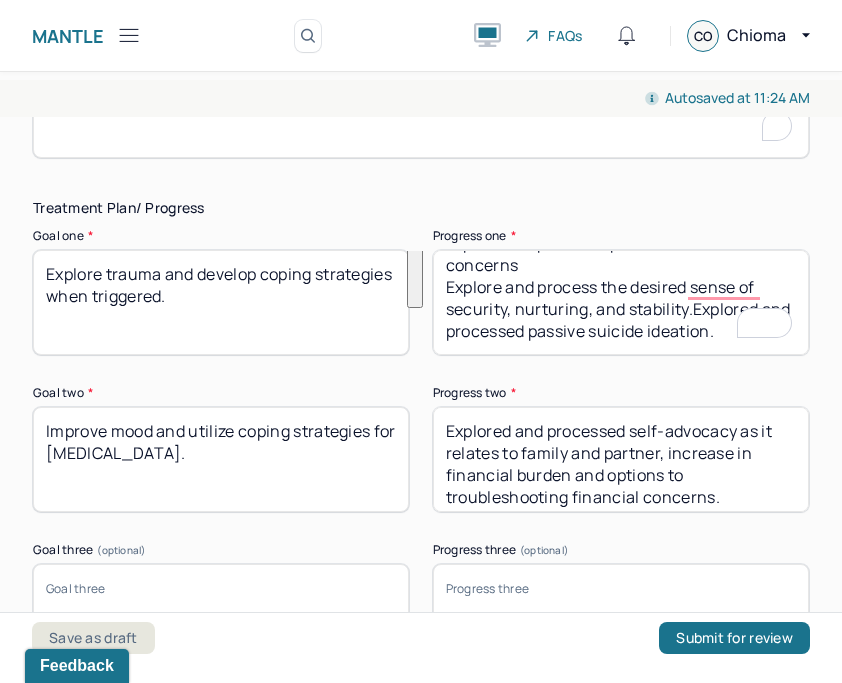 drag, startPoint x: 635, startPoint y: 273, endPoint x: 695, endPoint y: 355, distance: 101.607086 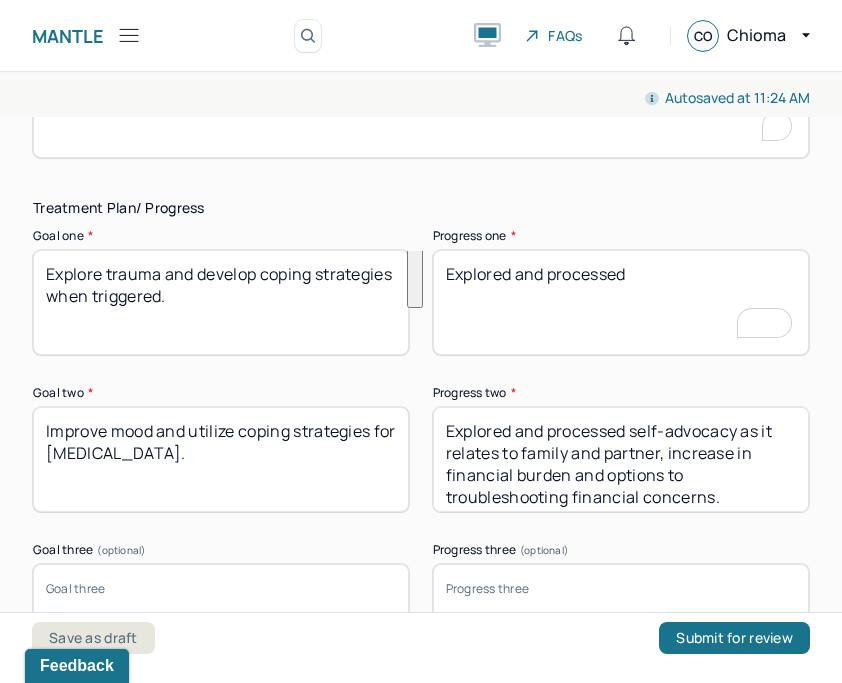 scroll, scrollTop: 0, scrollLeft: 0, axis: both 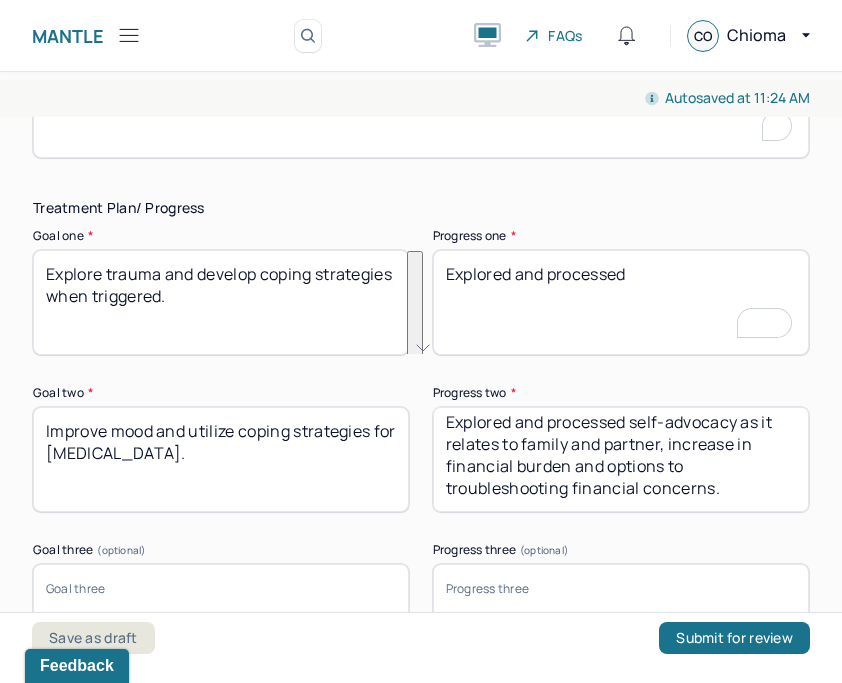 type on "Explored and processed" 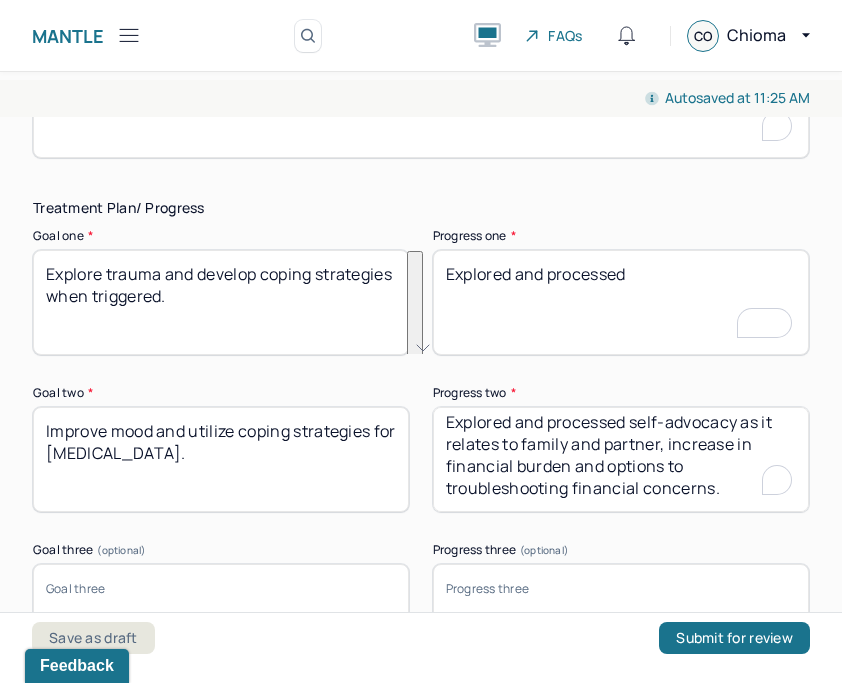 drag, startPoint x: 743, startPoint y: 490, endPoint x: 739, endPoint y: 501, distance: 11.7046995 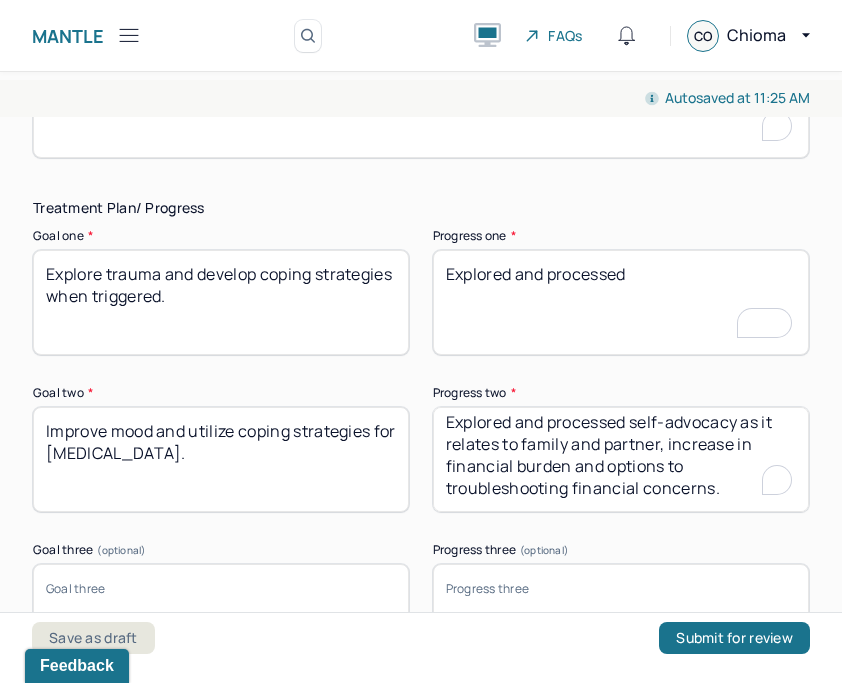 scroll, scrollTop: 9, scrollLeft: 0, axis: vertical 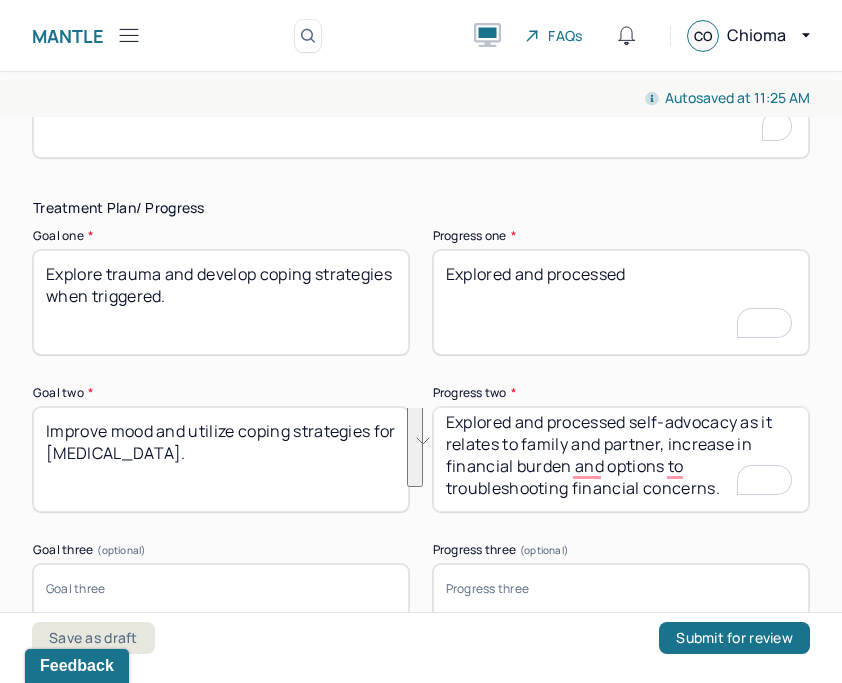 type on "Explored and processed" 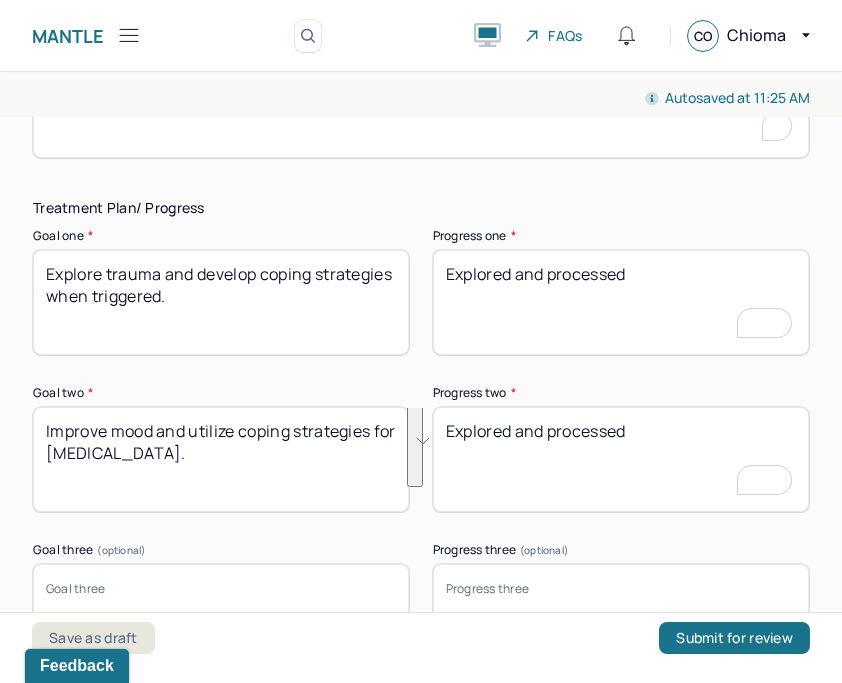scroll, scrollTop: 0, scrollLeft: 0, axis: both 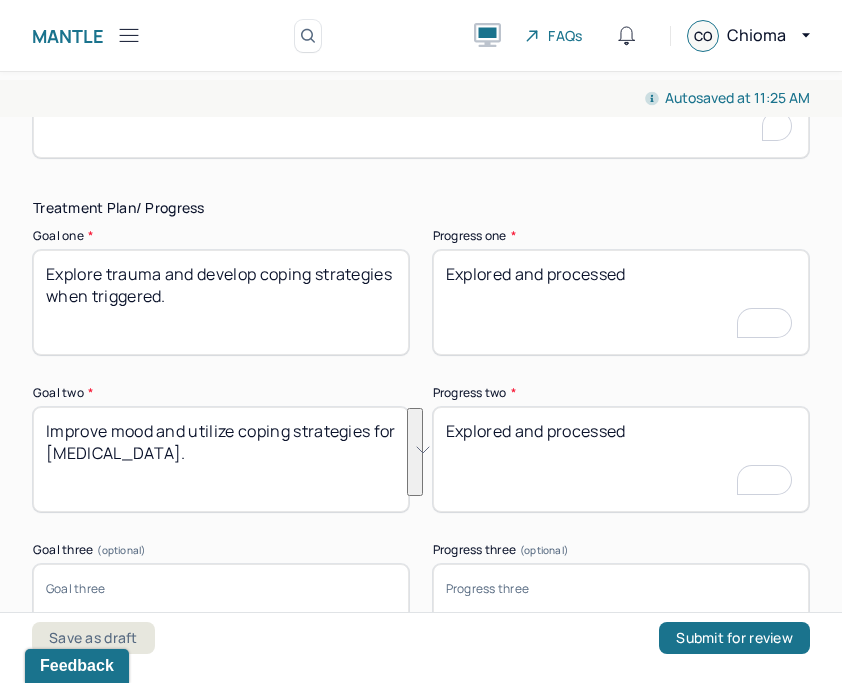 type on "Explored and processed" 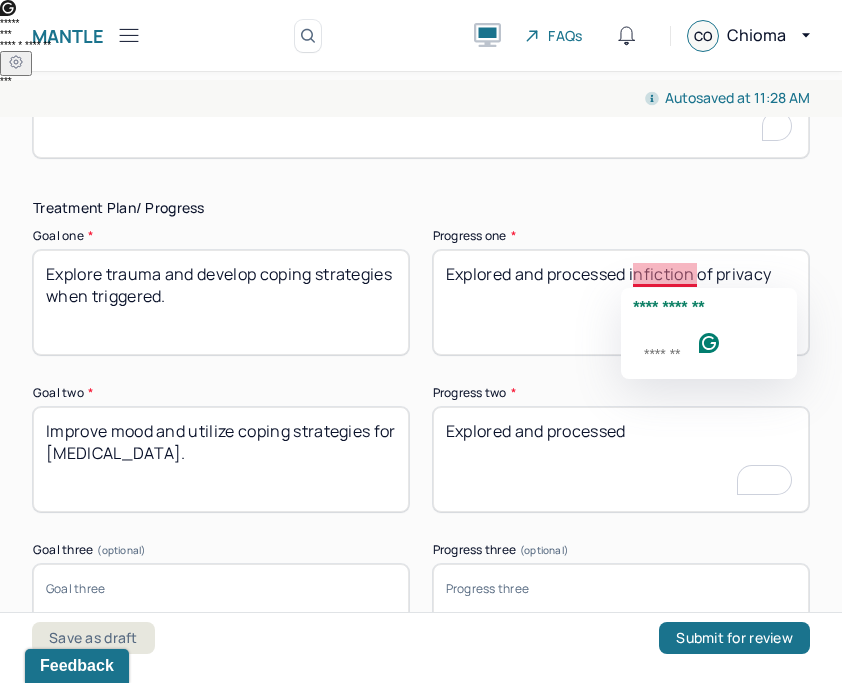 click on "Explored and processed infiction of privacy" at bounding box center (621, 302) 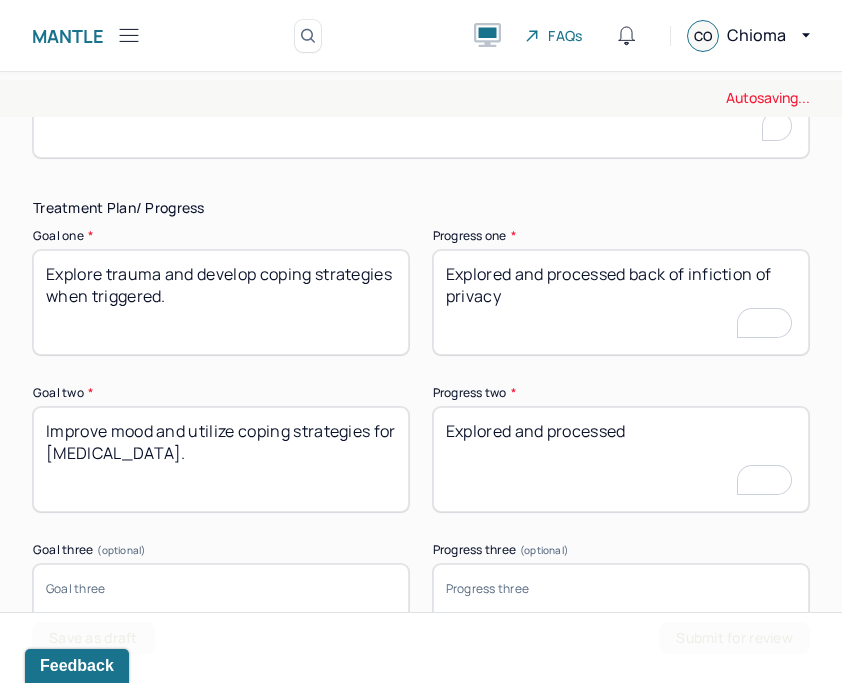 drag, startPoint x: 691, startPoint y: 276, endPoint x: 734, endPoint y: 293, distance: 46.238514 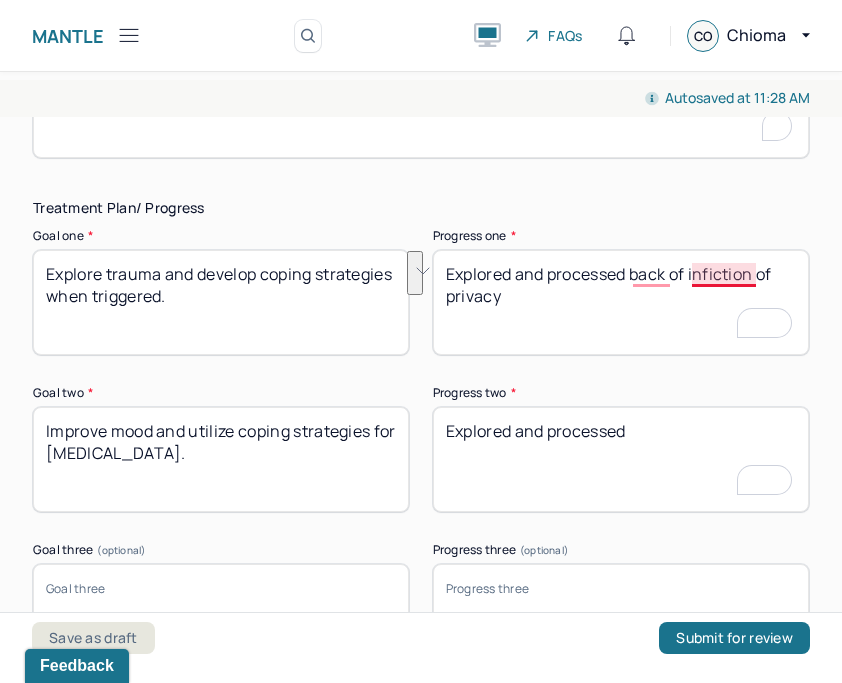click on "Explored and processed back of infiction of privacy" at bounding box center (621, 302) 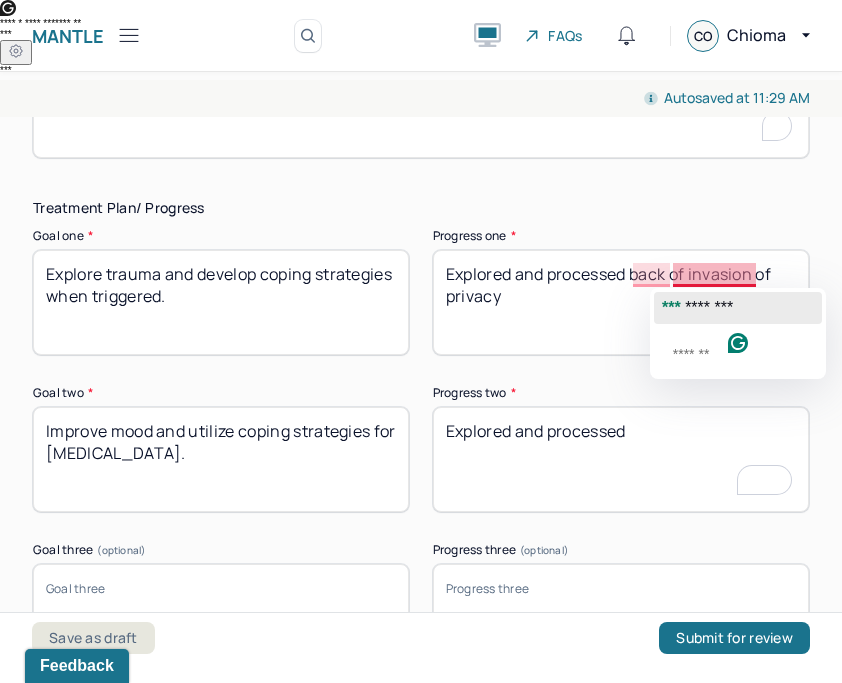 click 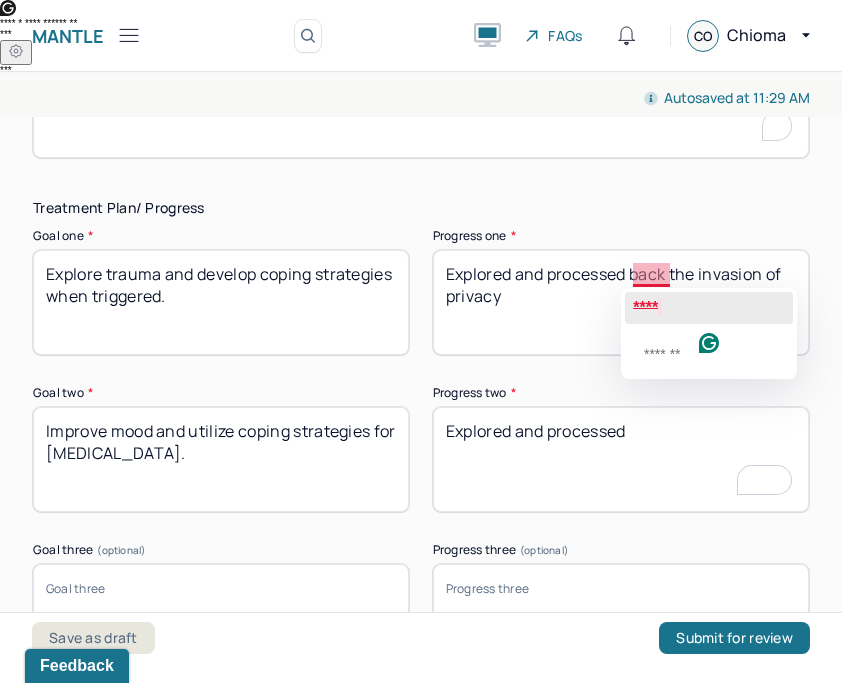 click on "****" 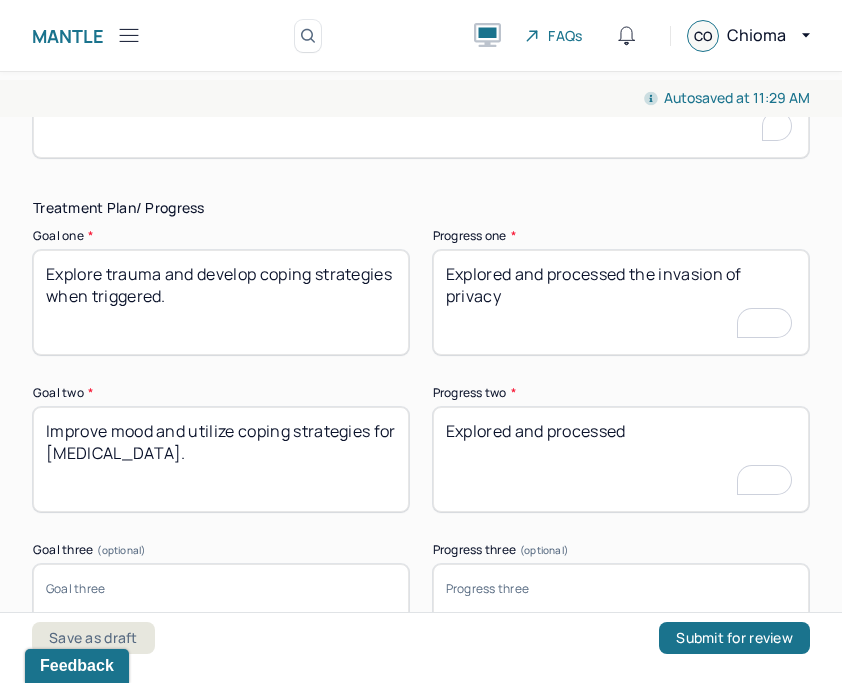 click on "Explored and processed back of invasion of privacy" at bounding box center (621, 302) 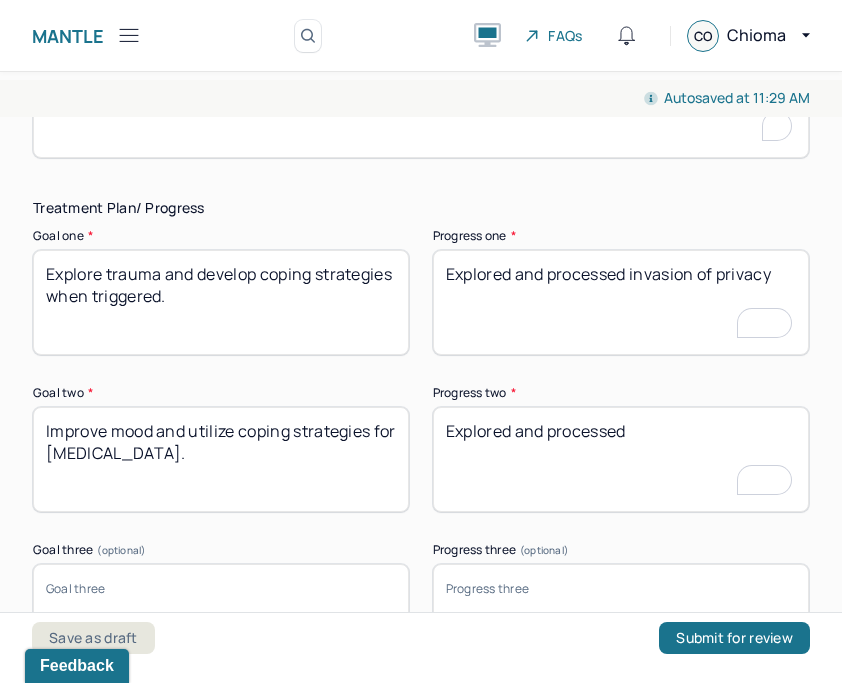 click on "Explored and processed the invasion of privacy" at bounding box center (621, 302) 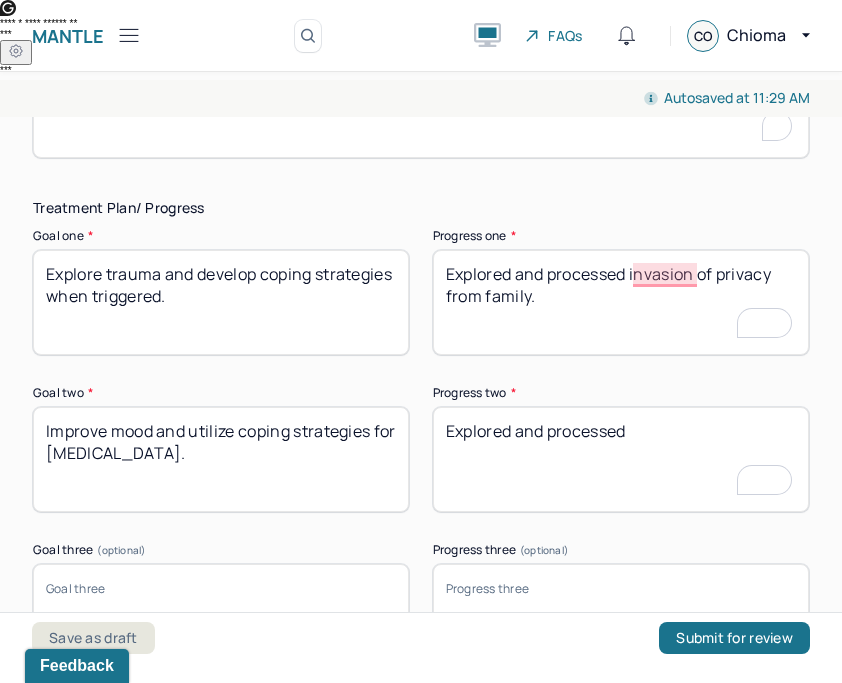 click on "Explored and processed" at bounding box center (621, 459) 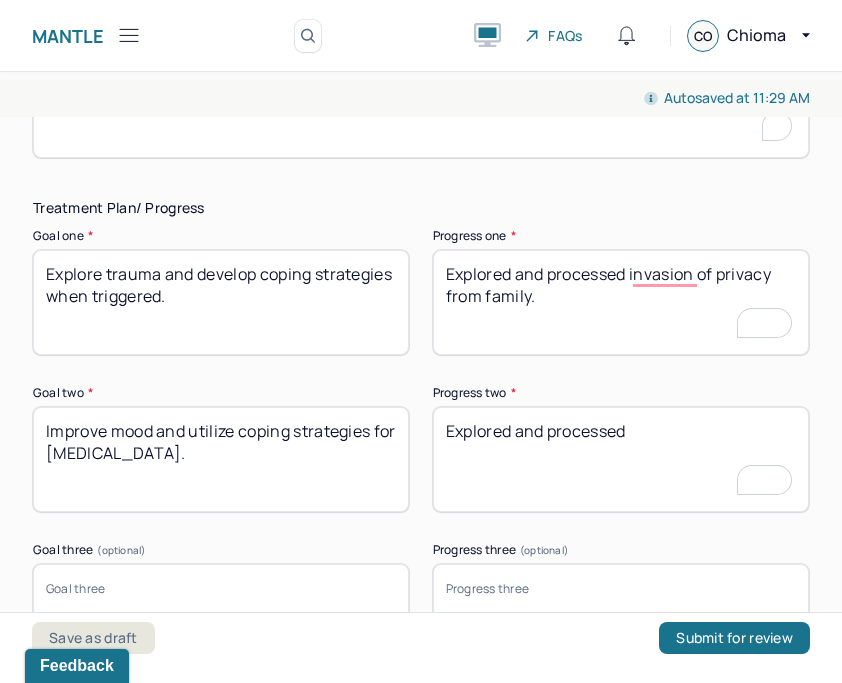 scroll, scrollTop: 3594, scrollLeft: 0, axis: vertical 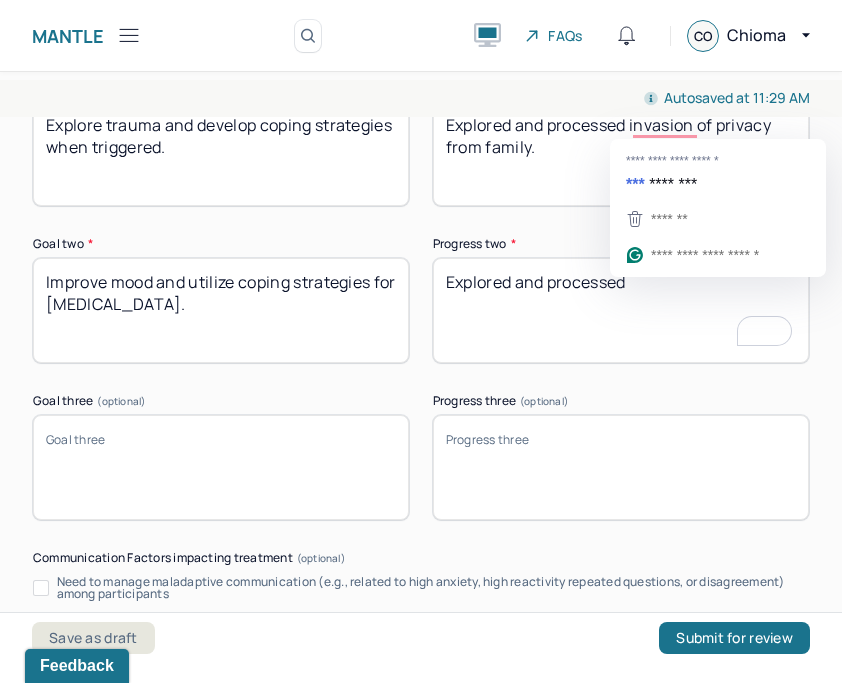 click on "Explored and processed invasion of privacy from family." at bounding box center [621, 153] 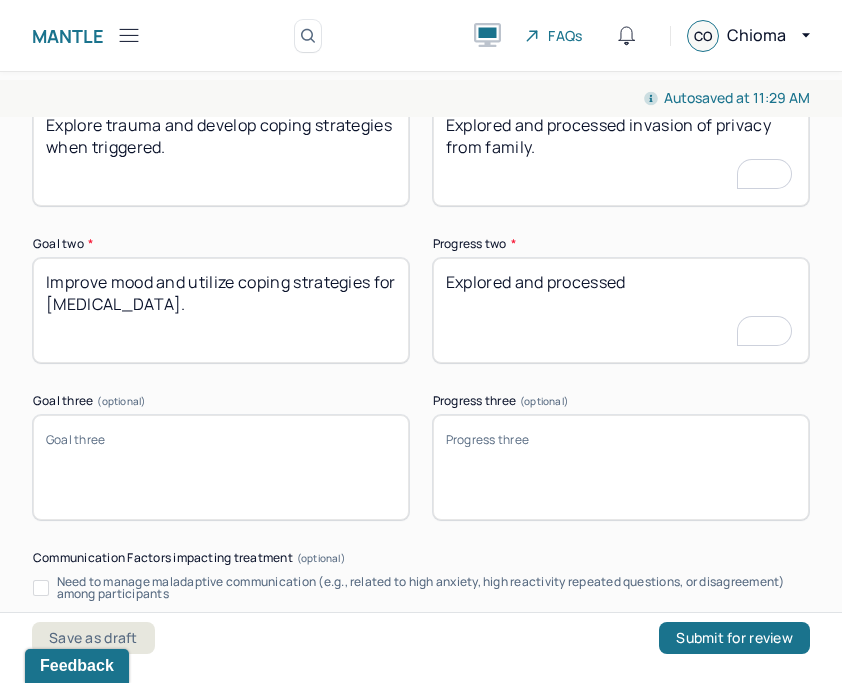 click on "Explored and processed invasion of privacy from family." at bounding box center (621, 153) 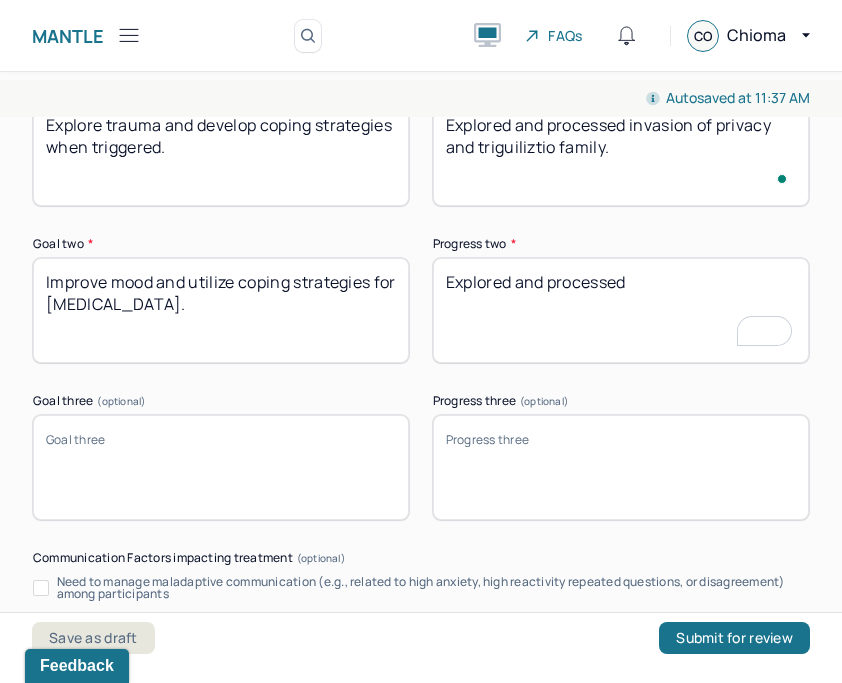 type on "Explored and processed invasion of privacy and triguiliztion family." 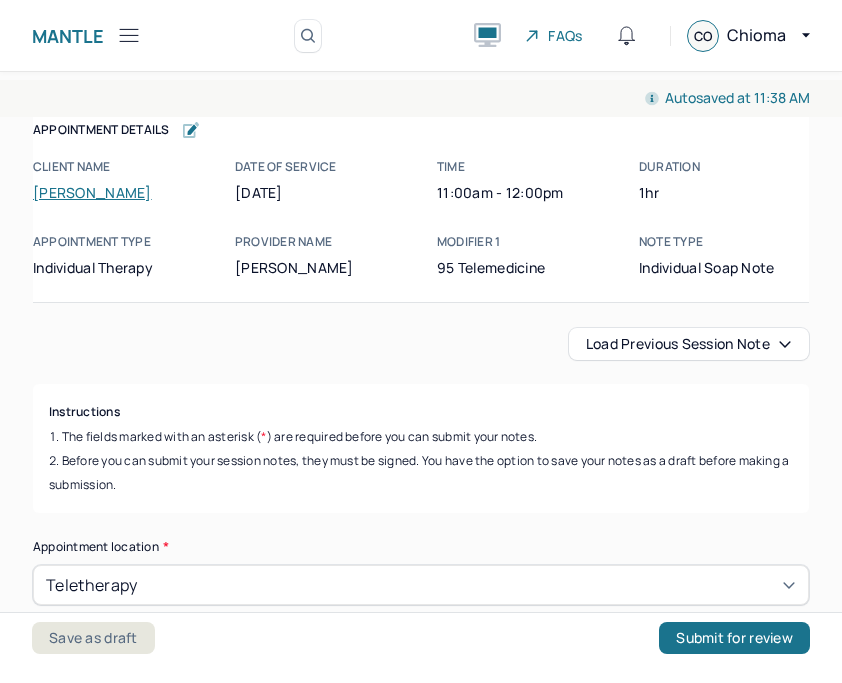 scroll, scrollTop: 0, scrollLeft: 0, axis: both 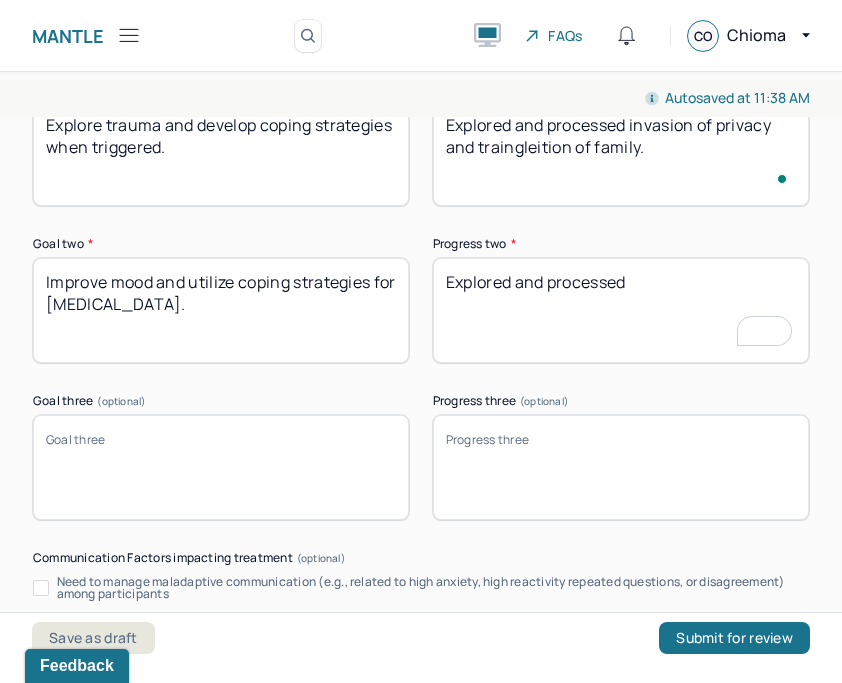 click on "Explored and processed invasion of privacy and triguiliztion family." at bounding box center [621, 153] 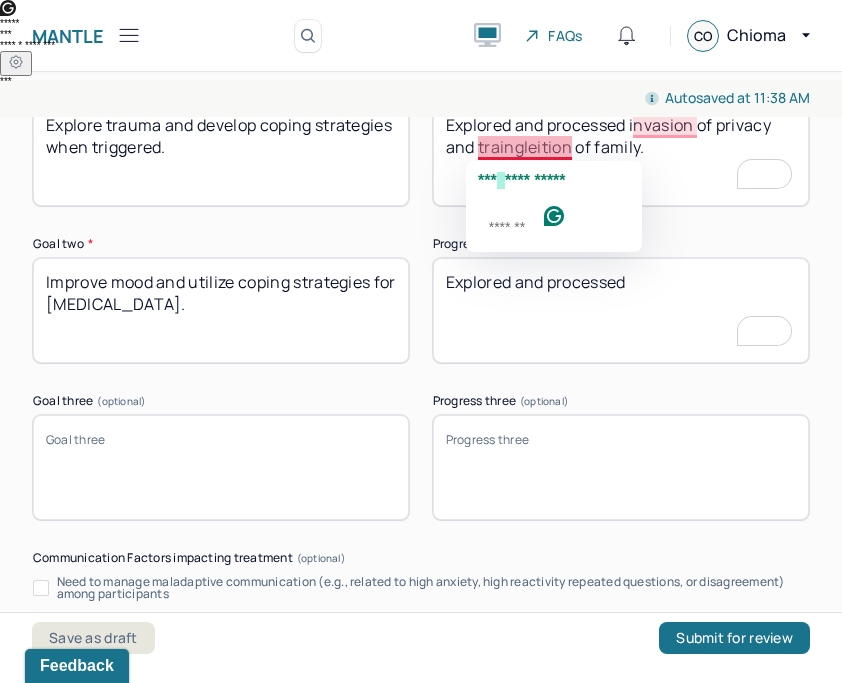 click on "Explored and processed invasion of privacy and traingleition of family." at bounding box center (621, 153) 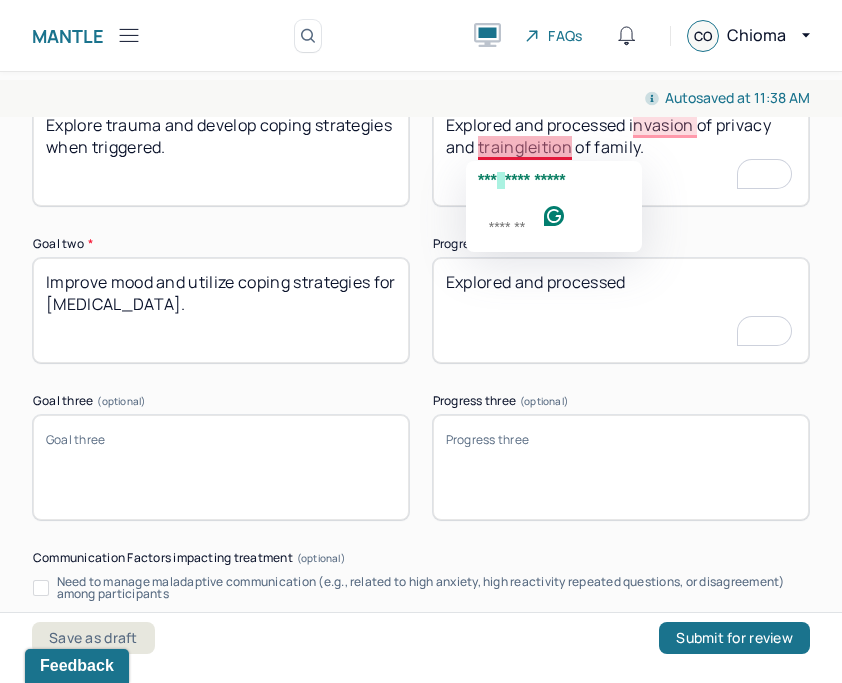 click on "Explored and processed invasion of privacy and traingleition of family." at bounding box center (621, 153) 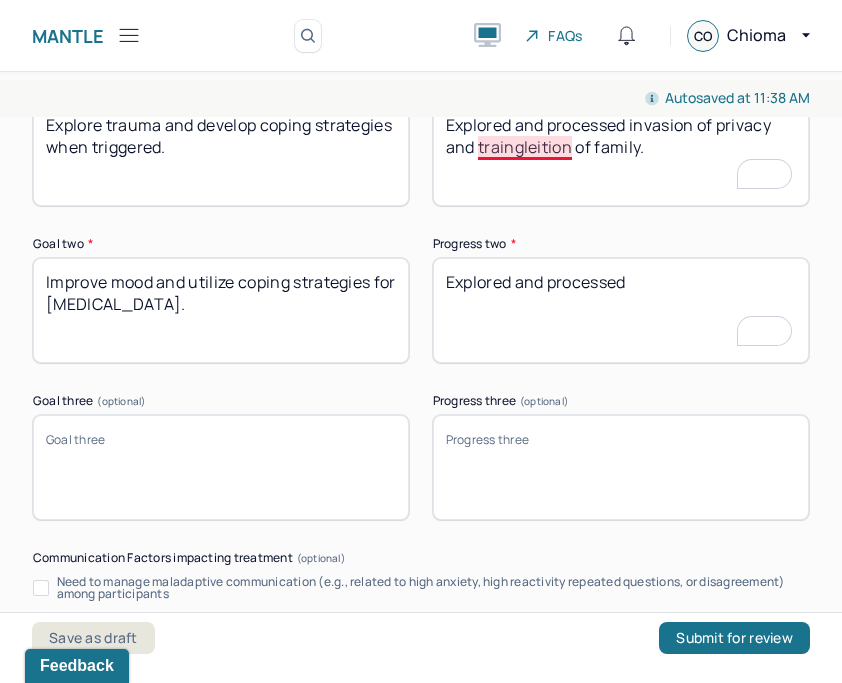 click on "Explored and processed invasion of privacy and traingleition of family." at bounding box center (621, 153) 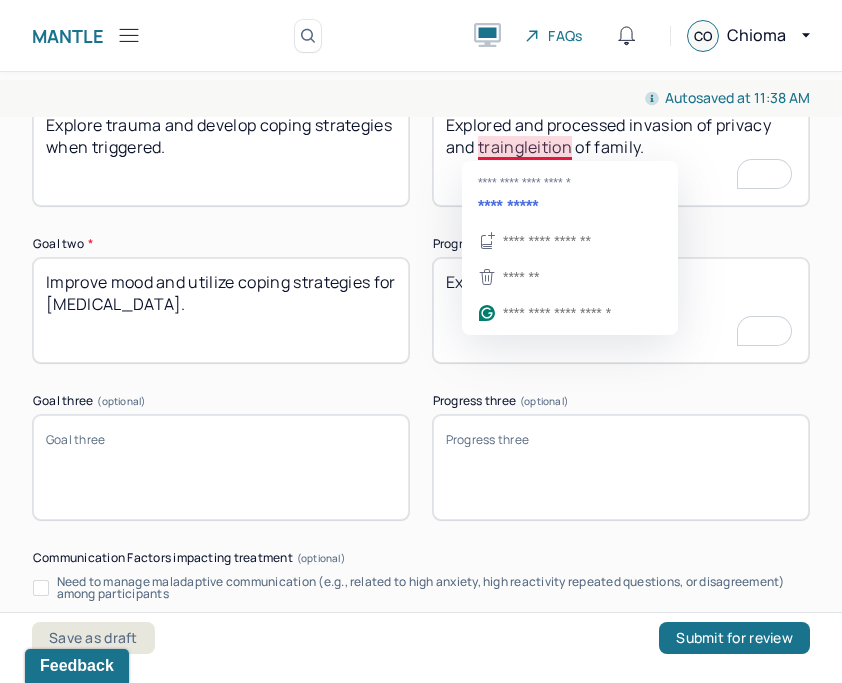 paste on "iangula" 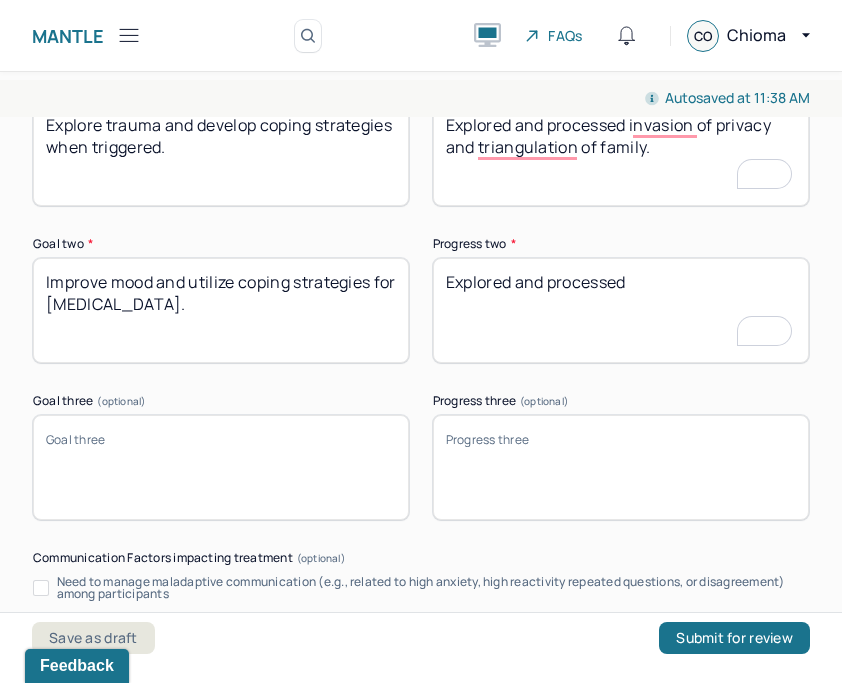click on "Explored and processed invasion of privacy and traingleition of family." at bounding box center (621, 153) 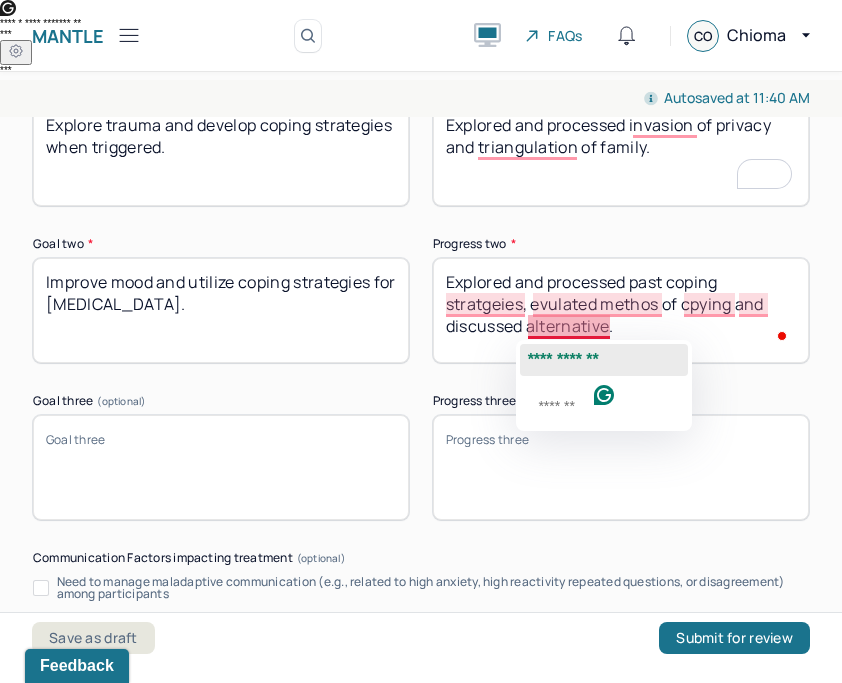 click on "**********" 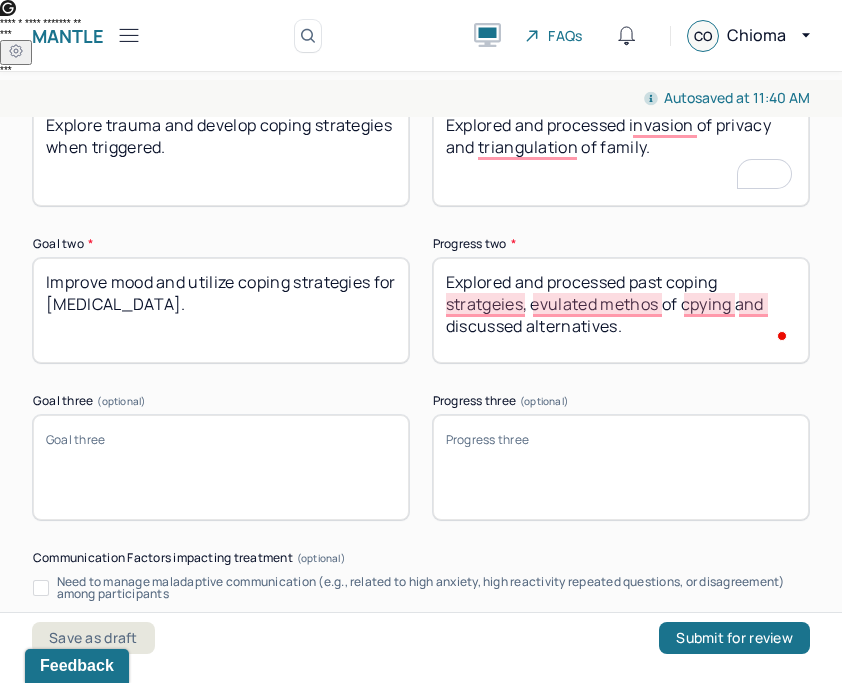 click on "Explored and processed past coping stratgeies, evulated methos of cpying and discussed alternative." at bounding box center (621, 310) 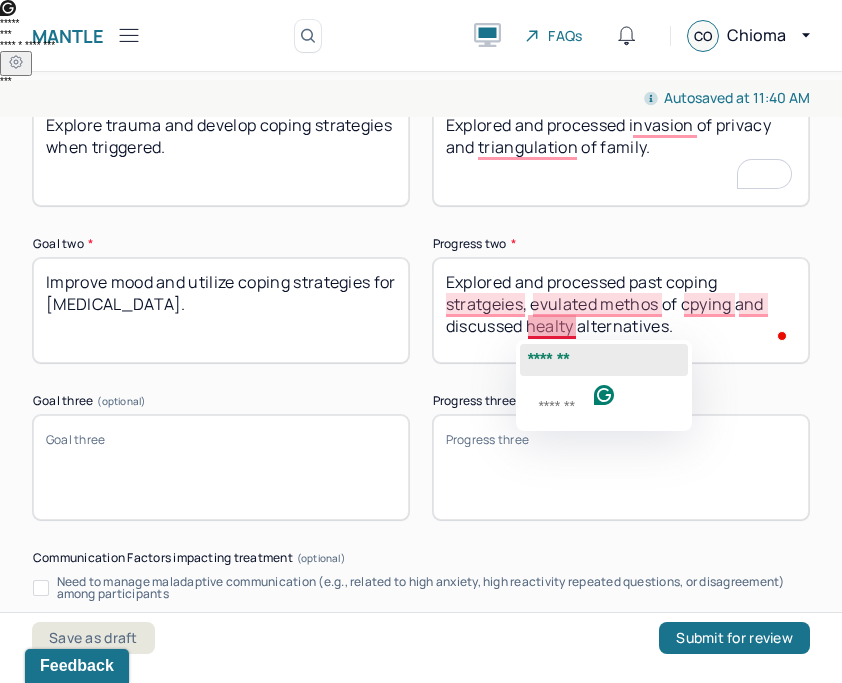 click on "*******" 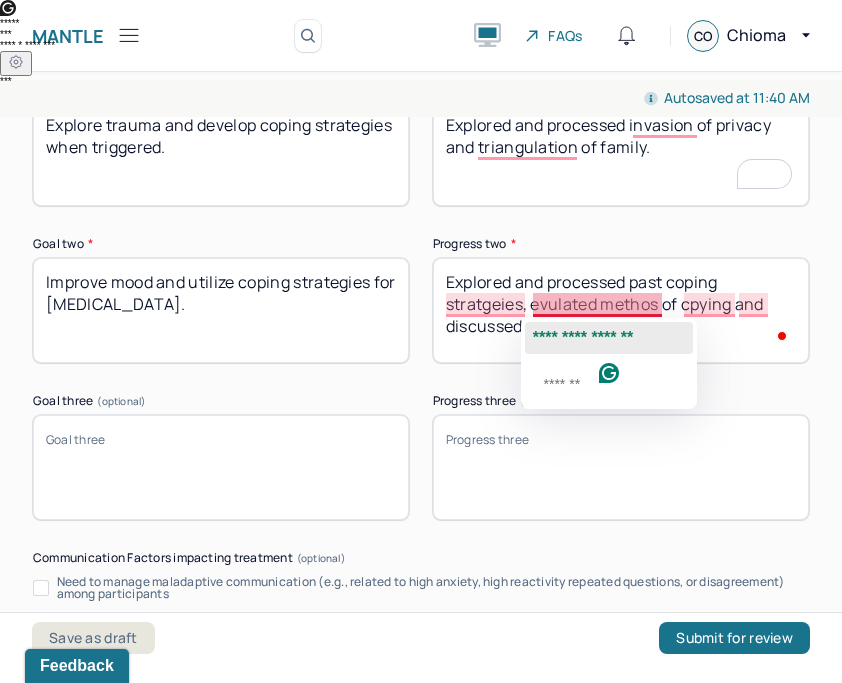 click on "**********" 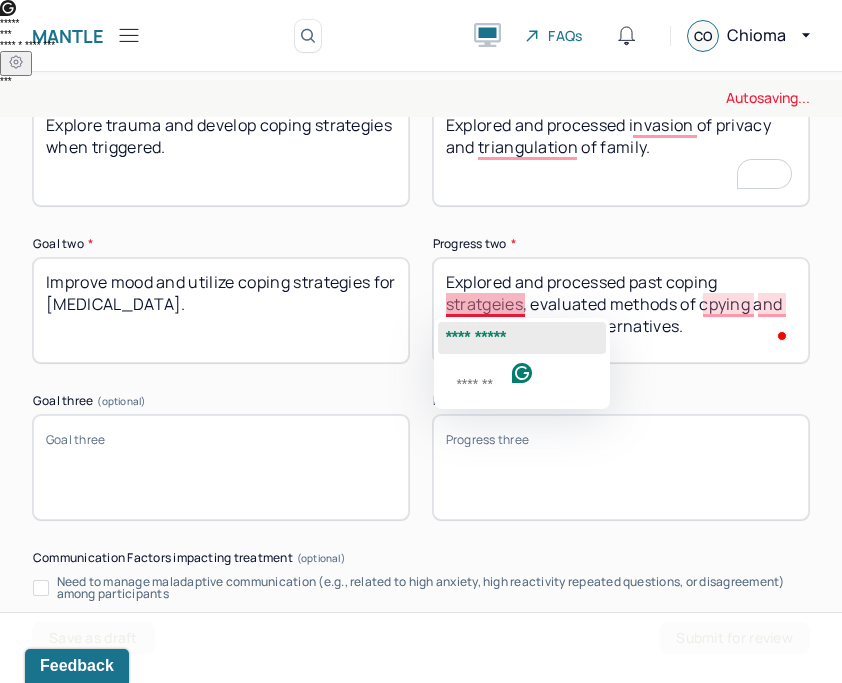 click on "**********" 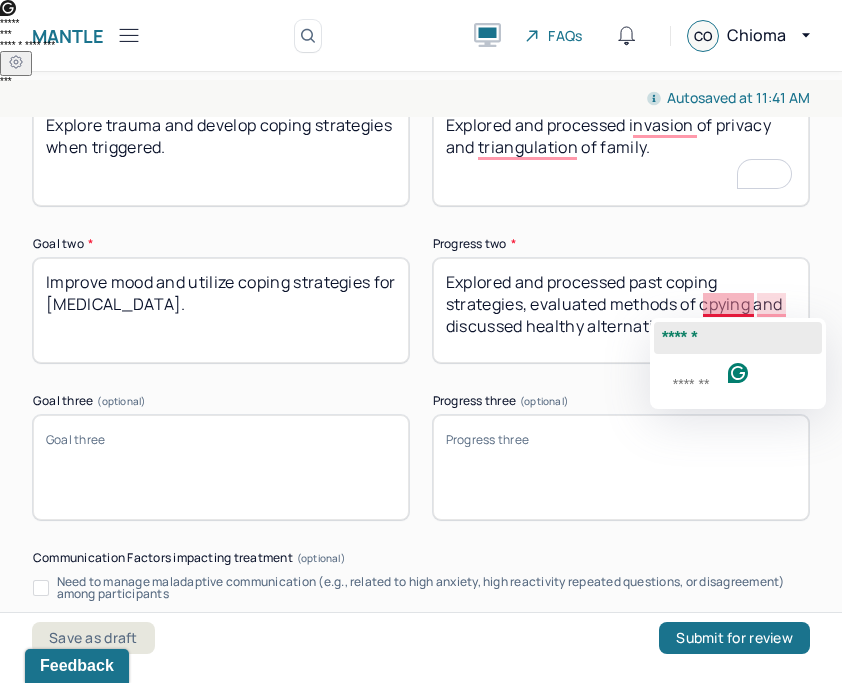 click on "******" 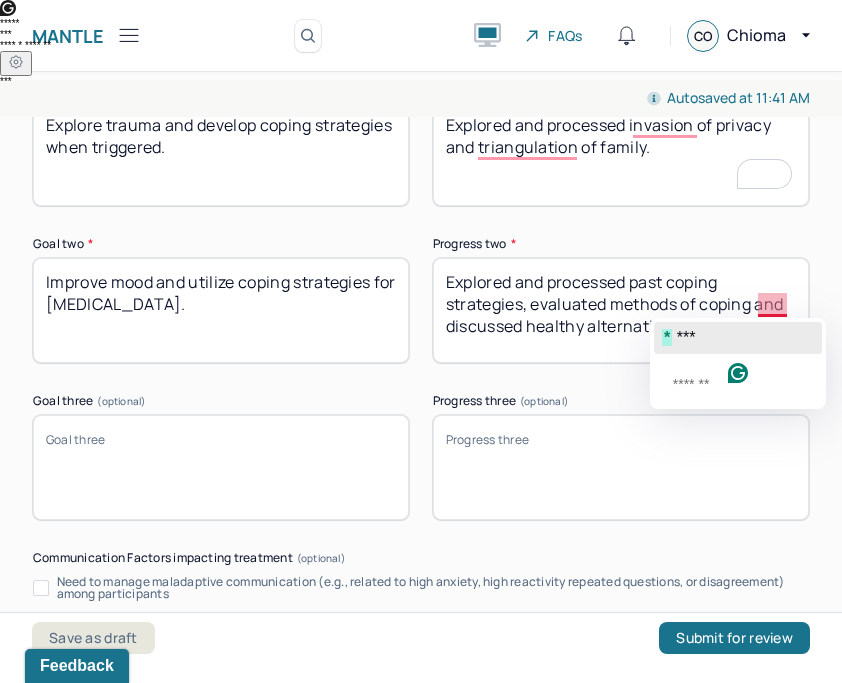 click on "*   ***" 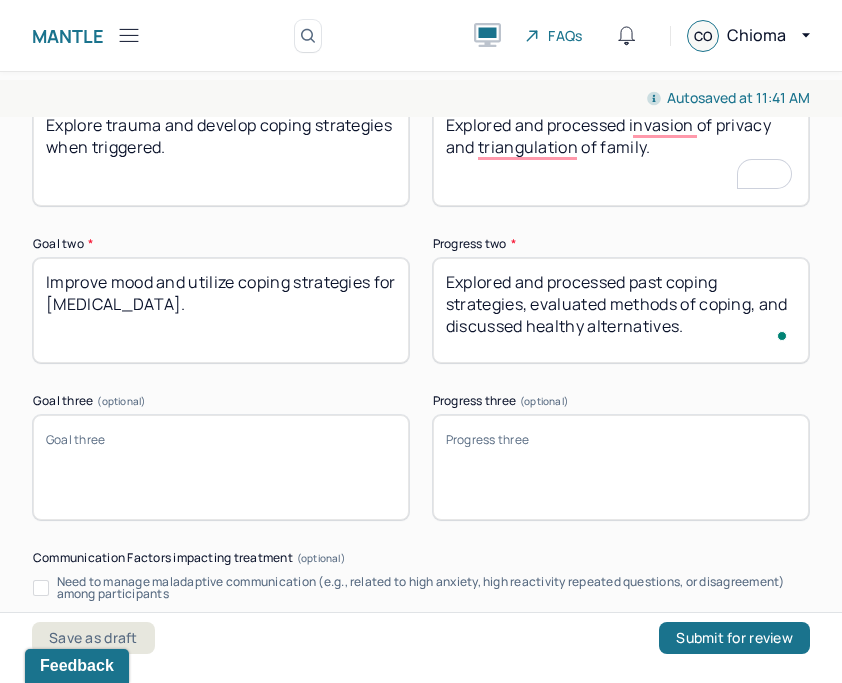type on "Explored and processed past coping strategies, evaluated methods of coping, and discussed healthy alternatives." 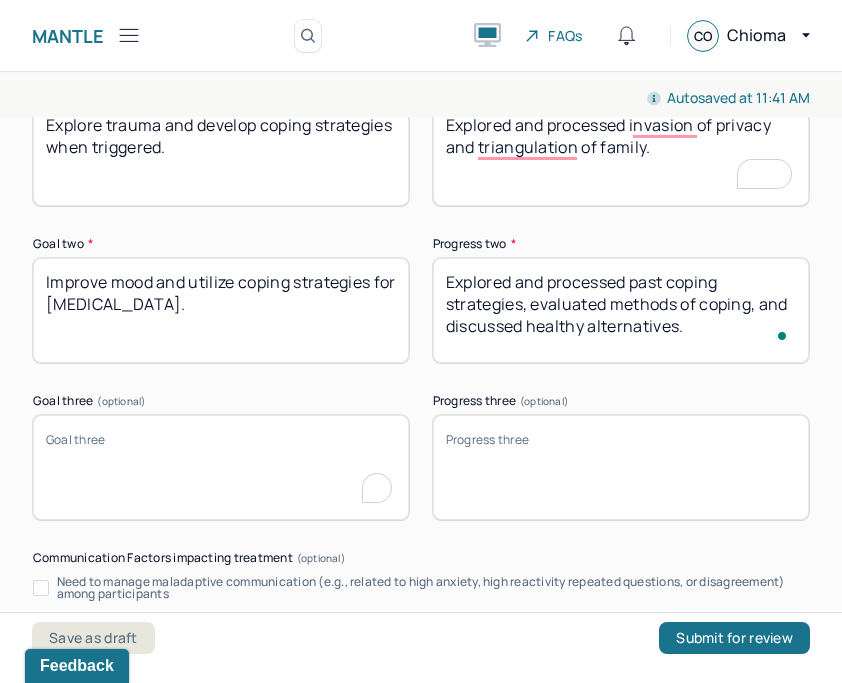 scroll, scrollTop: 3516, scrollLeft: 0, axis: vertical 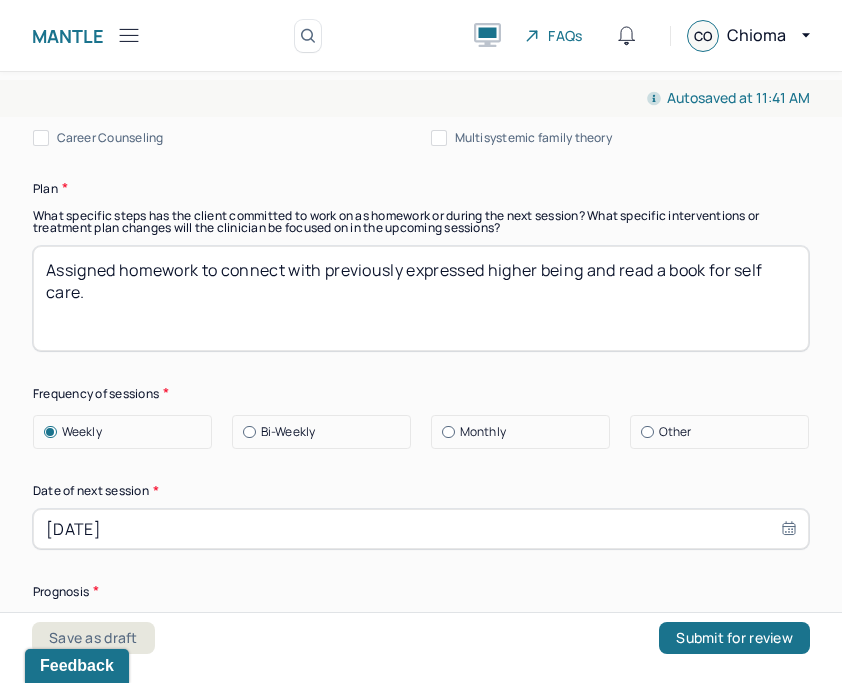 click on "Assigned homework to connect with previously expressed higher being and read a book for self care." at bounding box center (421, 298) 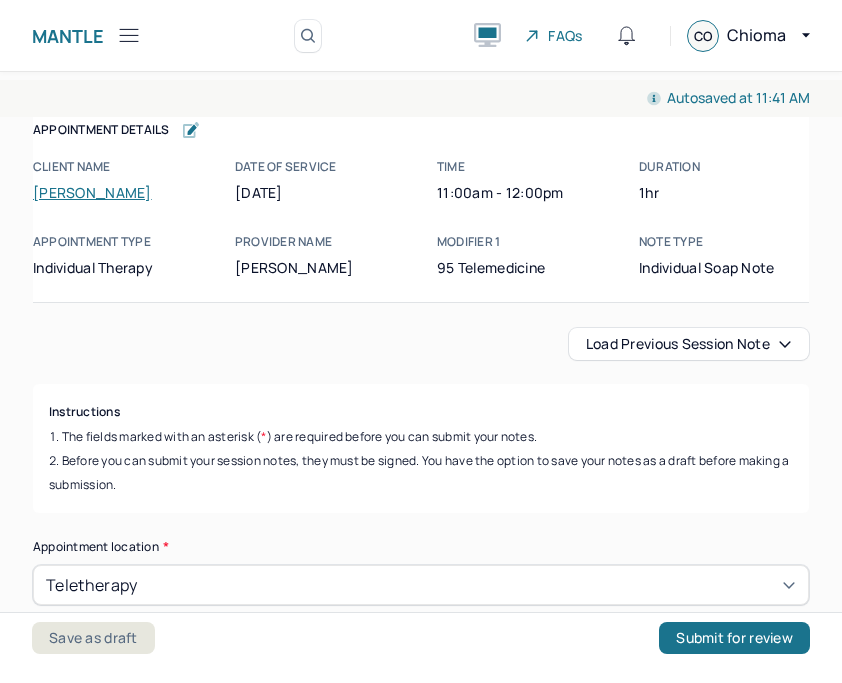 scroll, scrollTop: 0, scrollLeft: 0, axis: both 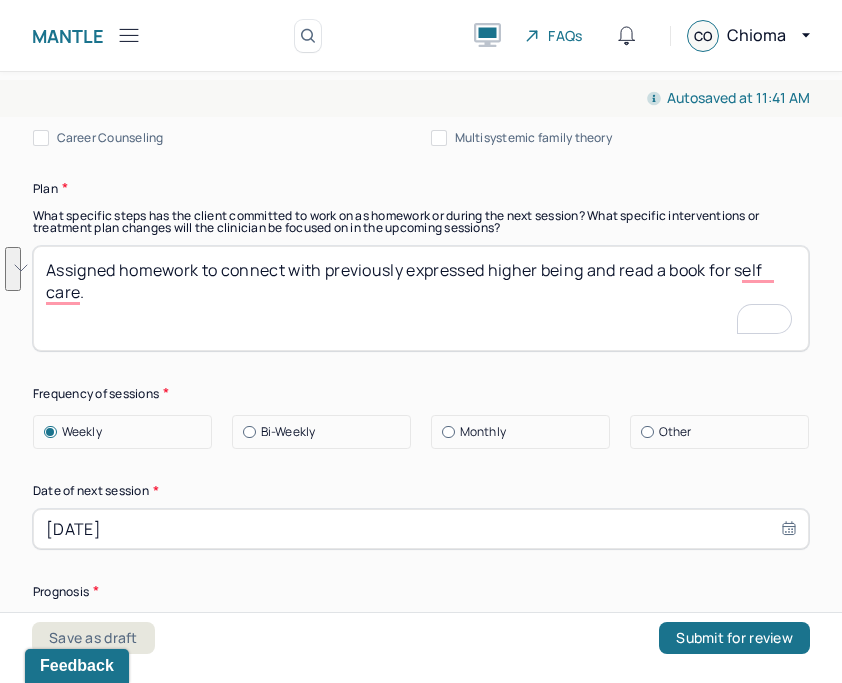 drag, startPoint x: 205, startPoint y: 274, endPoint x: 221, endPoint y: 290, distance: 22.627417 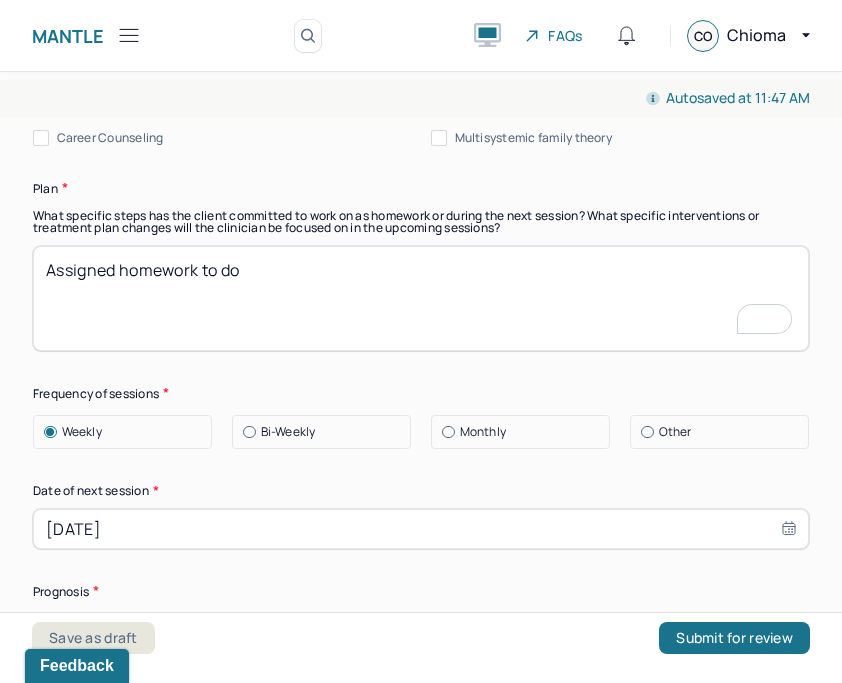 scroll, scrollTop: 3237, scrollLeft: 0, axis: vertical 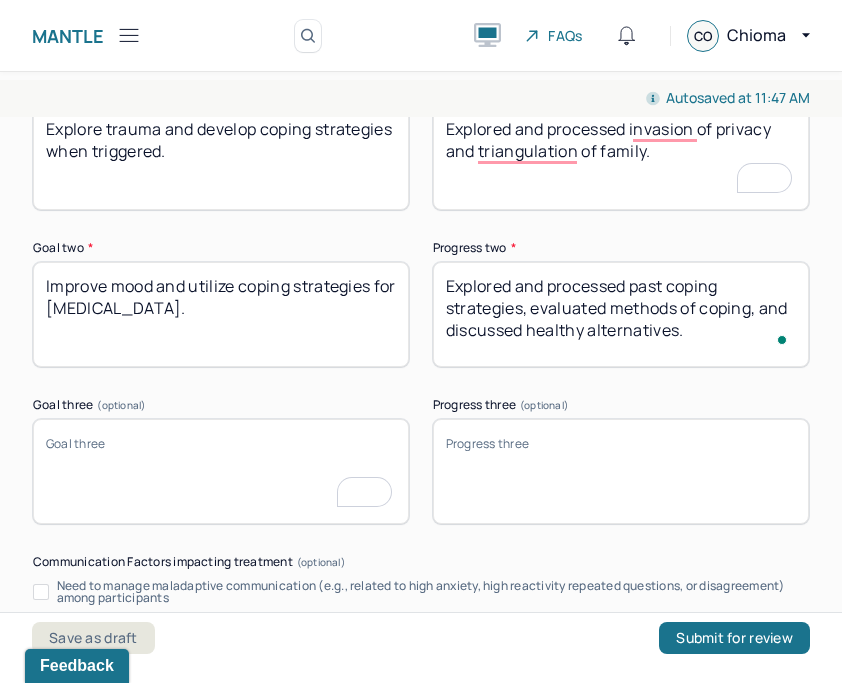 type on "Assigned homework to do" 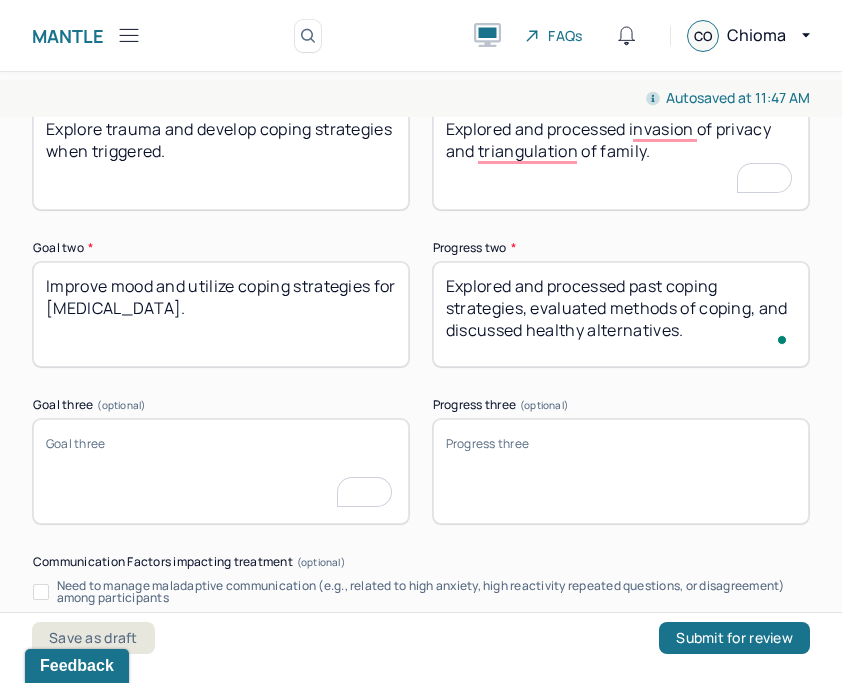 scroll, scrollTop: 3333, scrollLeft: 0, axis: vertical 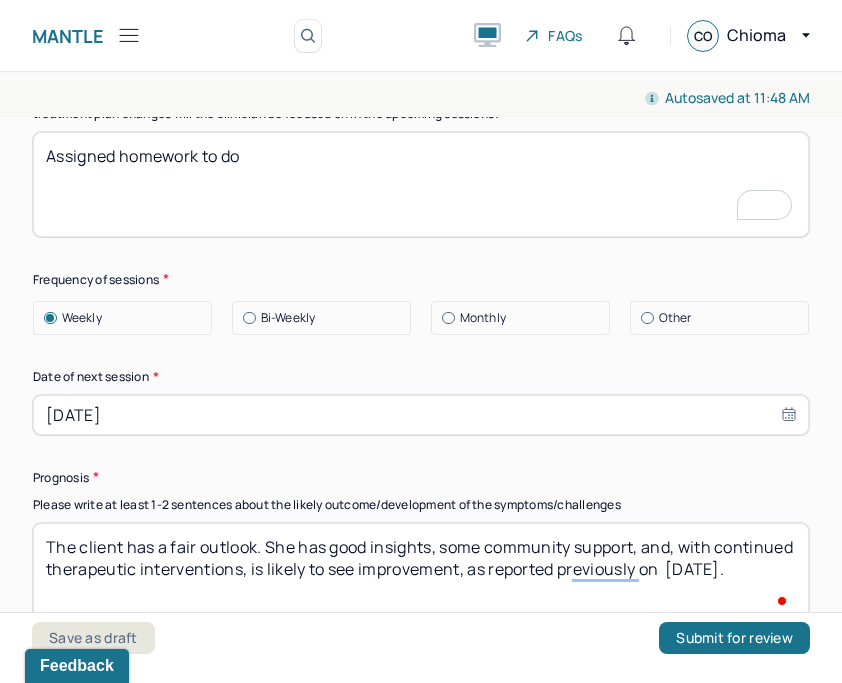 type on "Explored and processed past coping strategies, evaluated methods of coping, and discussed healthy alternatives." 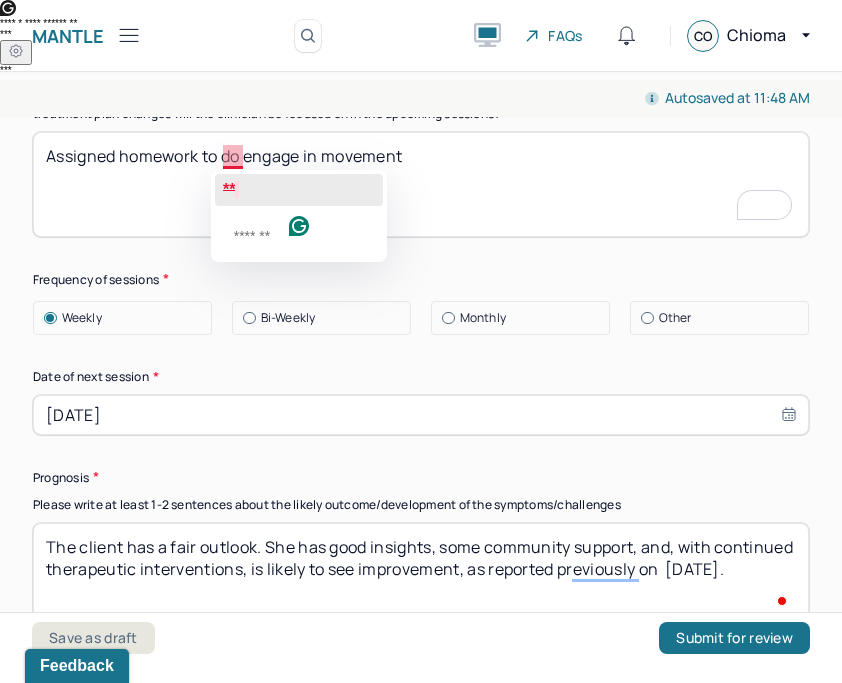 click on "**" 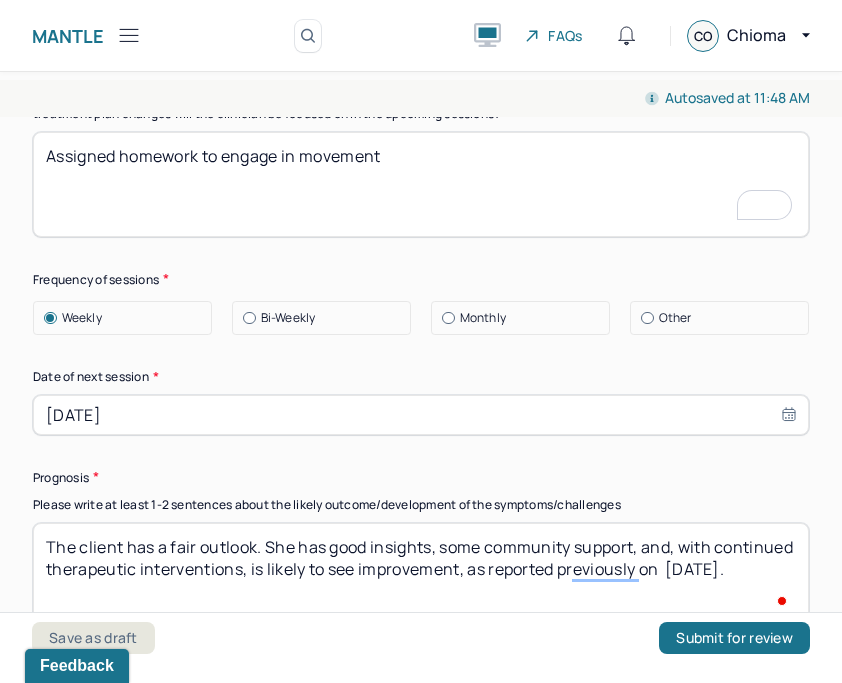 click on "Assigned homework to do engage in movement" at bounding box center [421, 184] 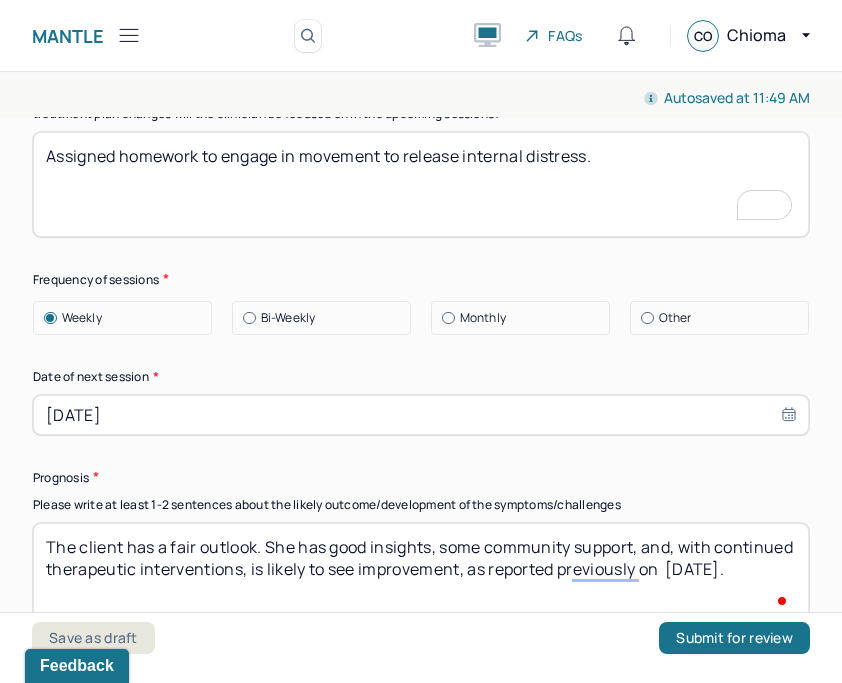 type on "Assigned homework to engage in movement to release internal distress." 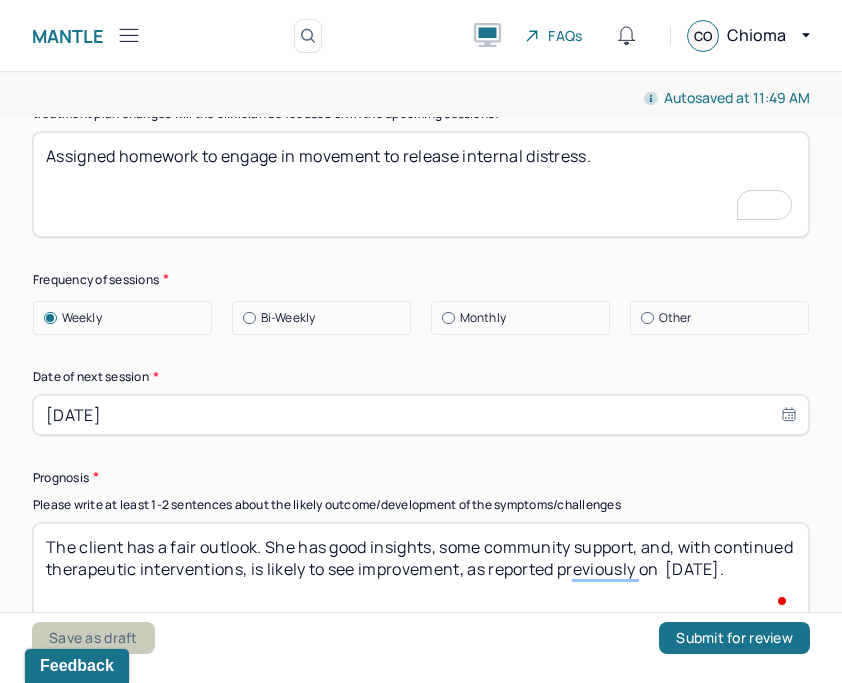 click on "Save as draft" at bounding box center (93, 638) 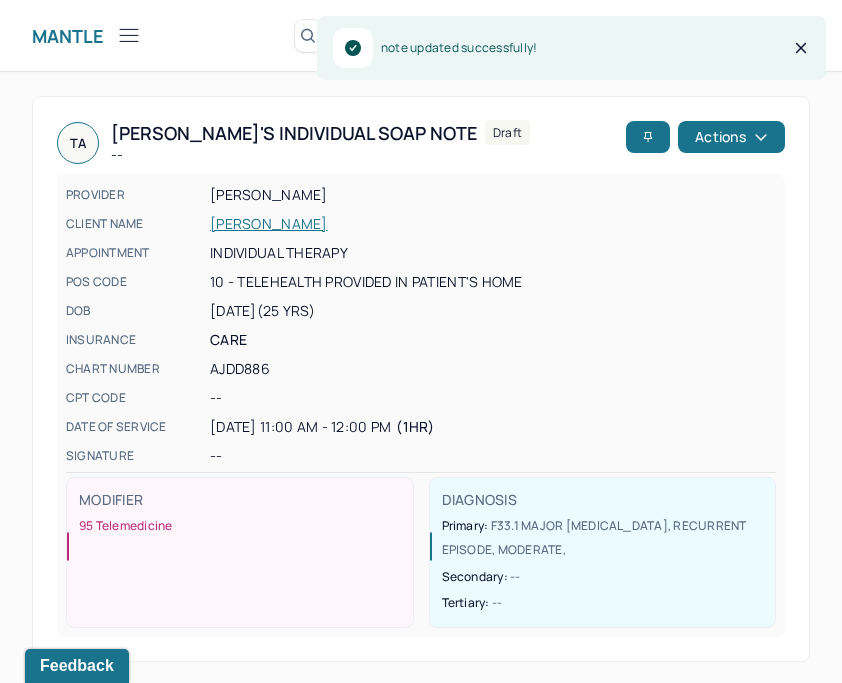 click 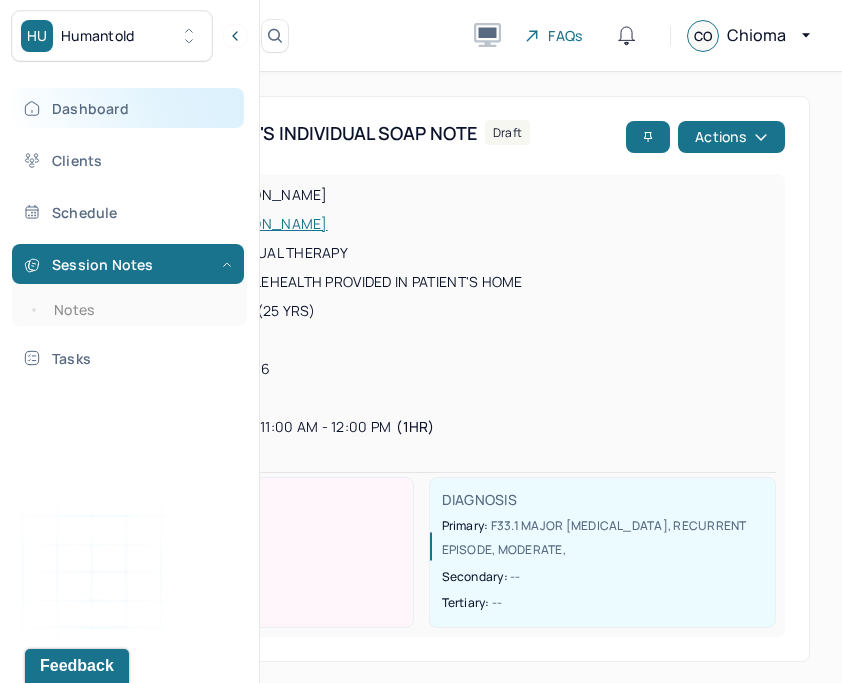 click on "Dashboard" at bounding box center [128, 108] 